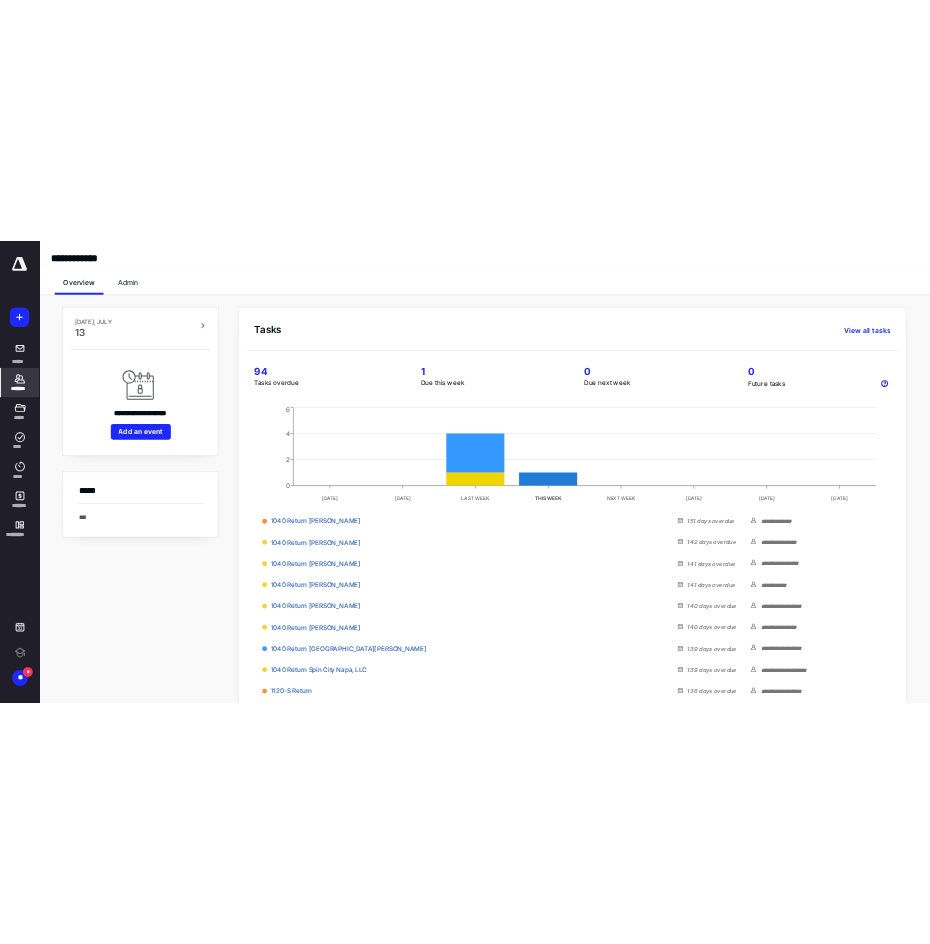 scroll, scrollTop: 0, scrollLeft: 0, axis: both 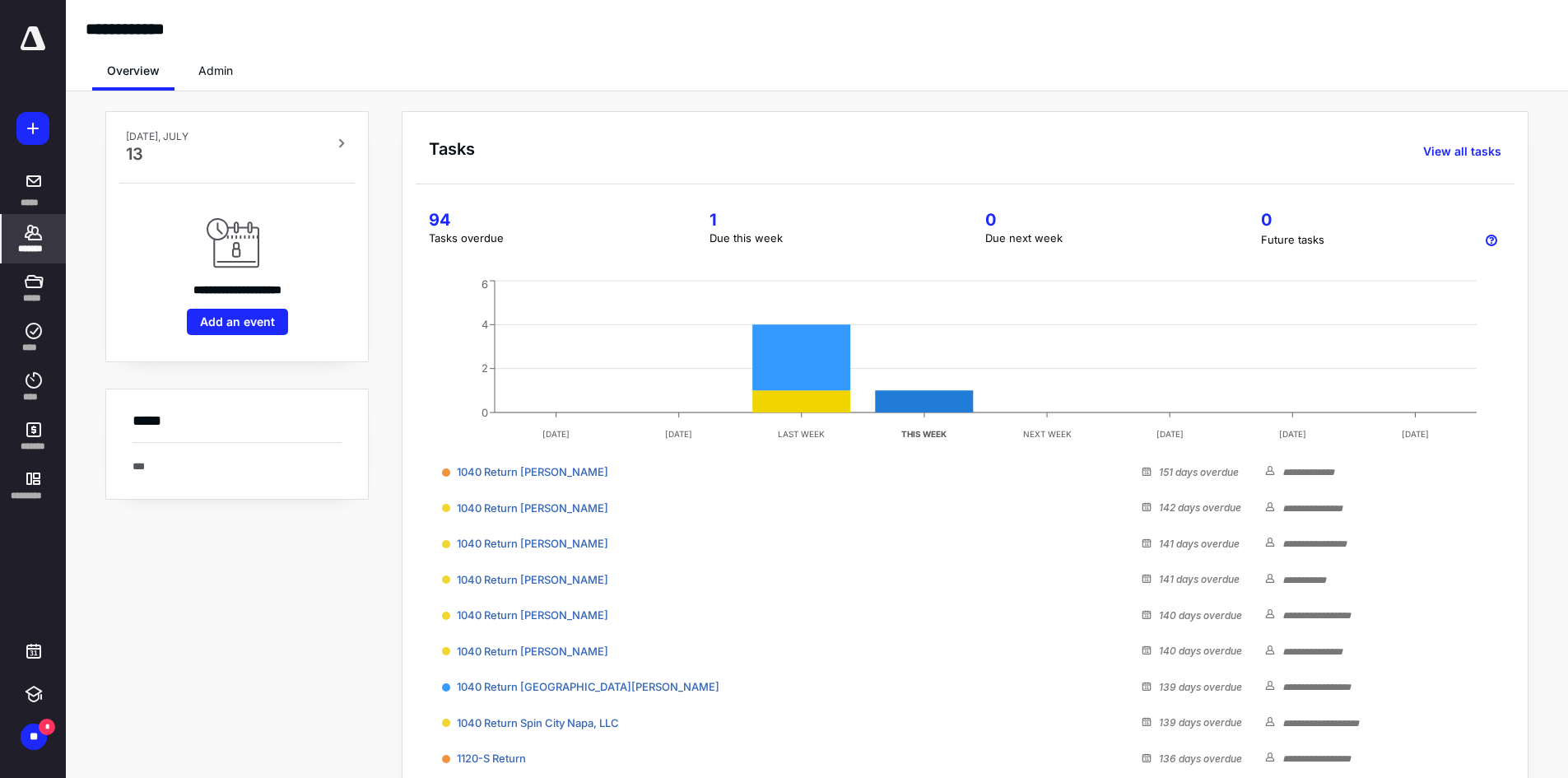 click on "*******" at bounding box center (34, 239) 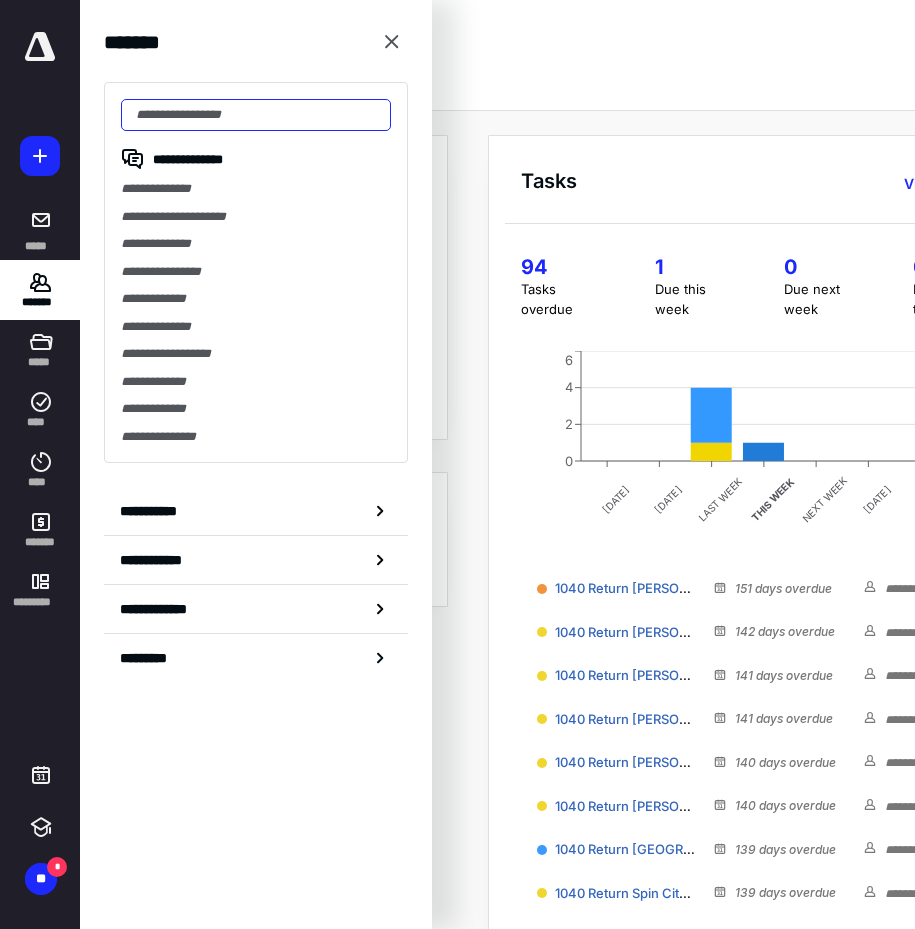 click at bounding box center (256, 115) 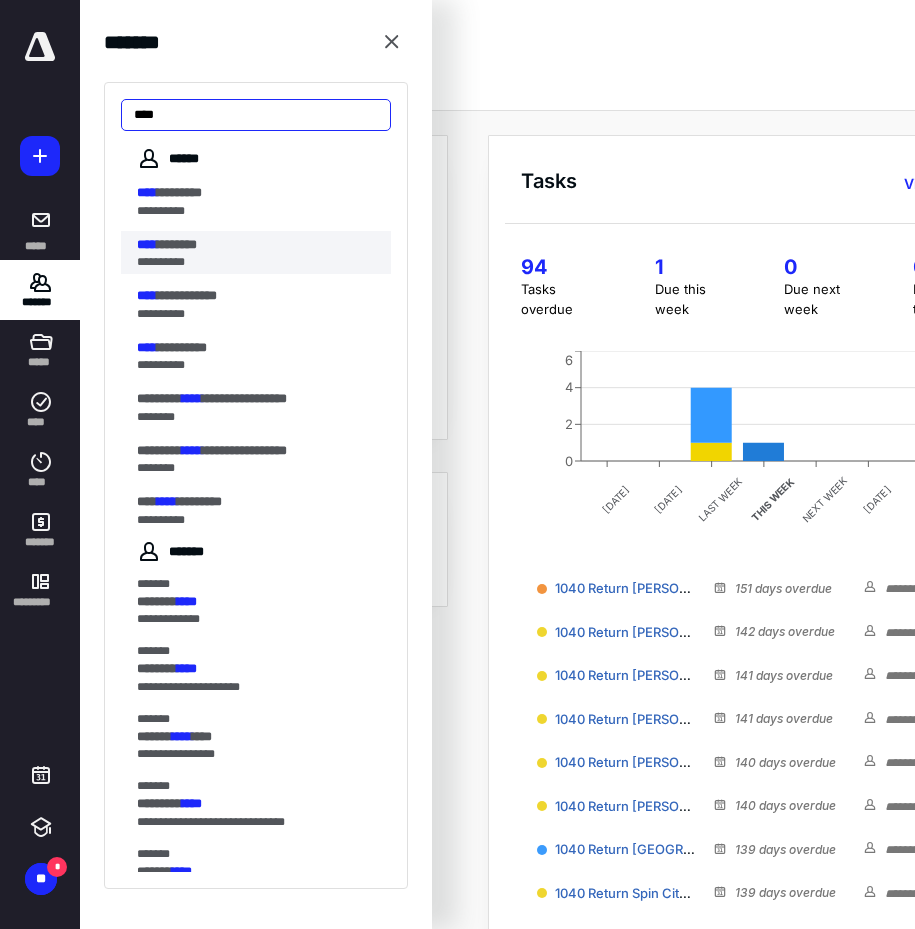 type on "****" 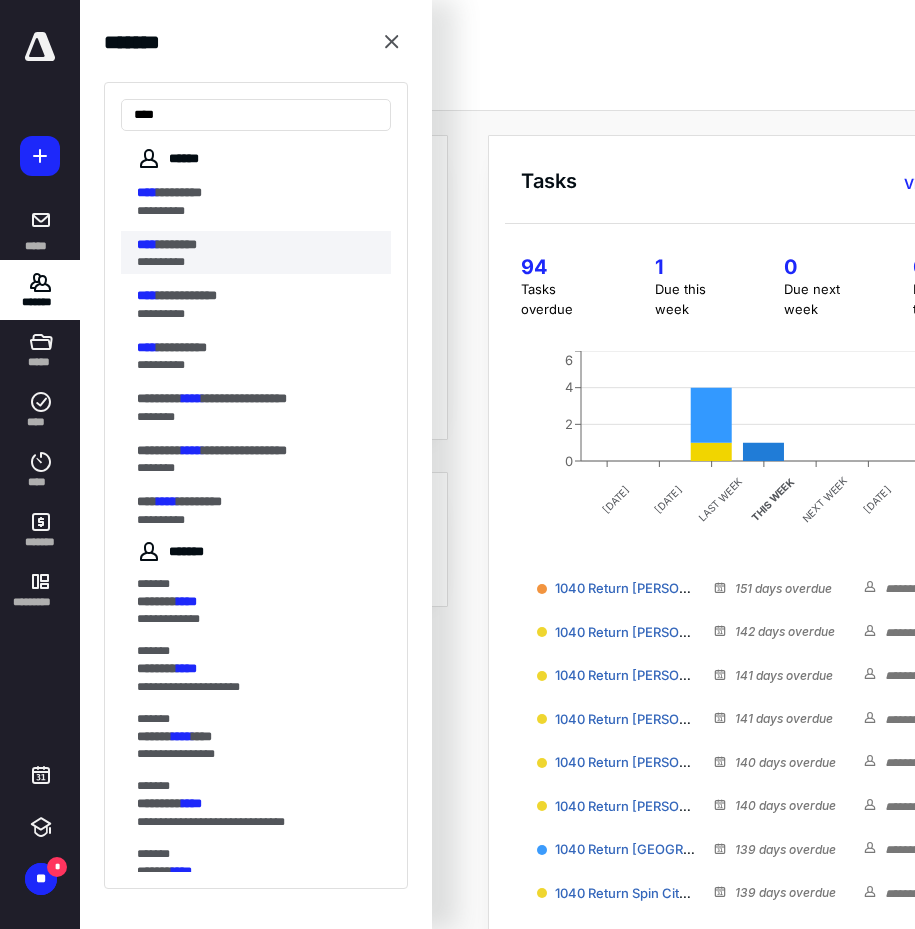 click on "****" at bounding box center [147, 244] 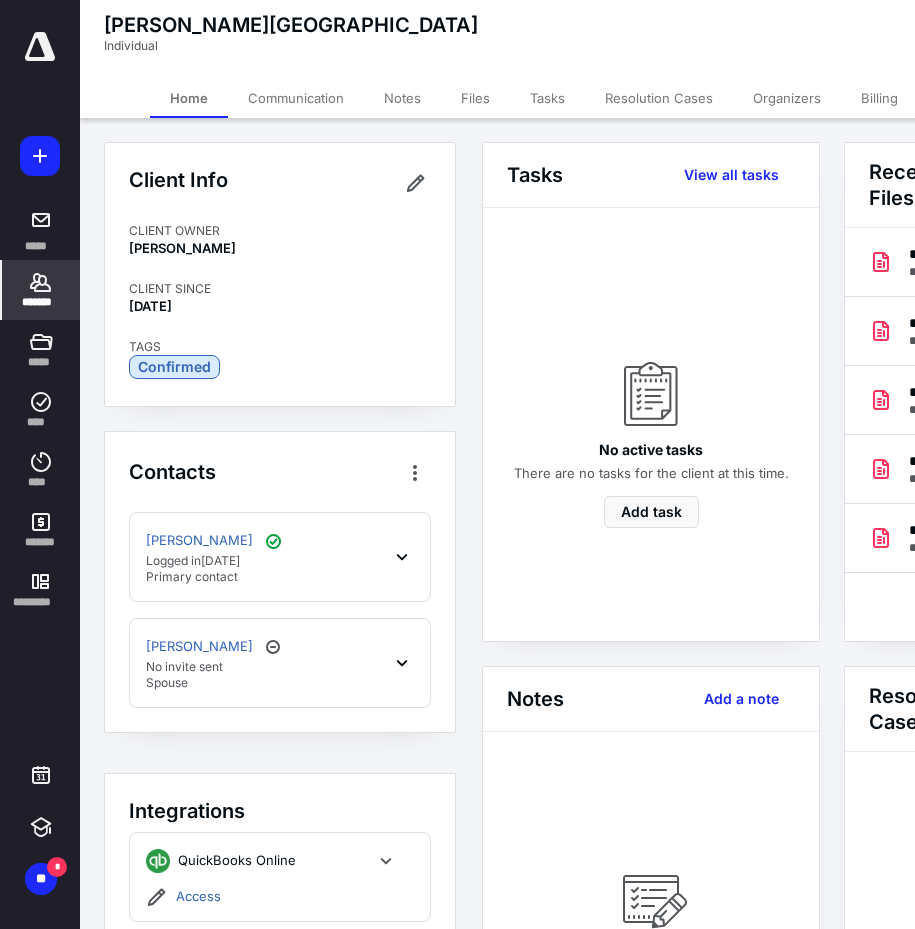 click on "Files" at bounding box center [475, 98] 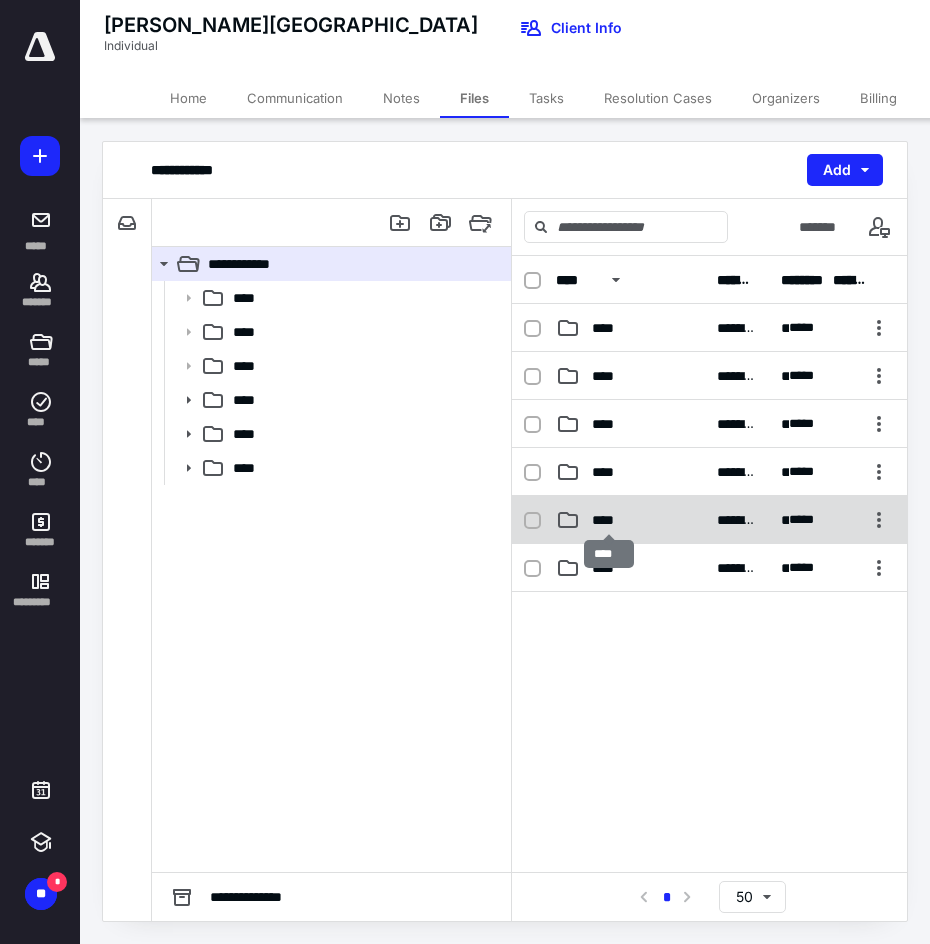 click on "****" at bounding box center (609, 520) 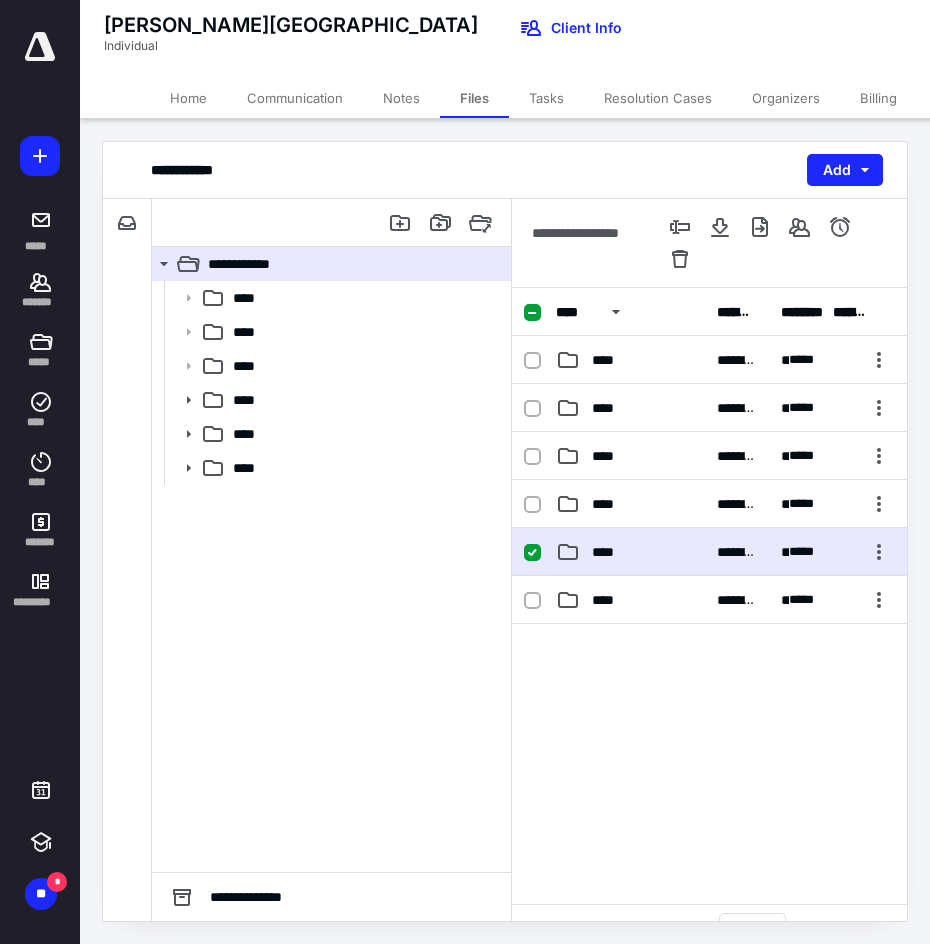 click on "****" at bounding box center (609, 552) 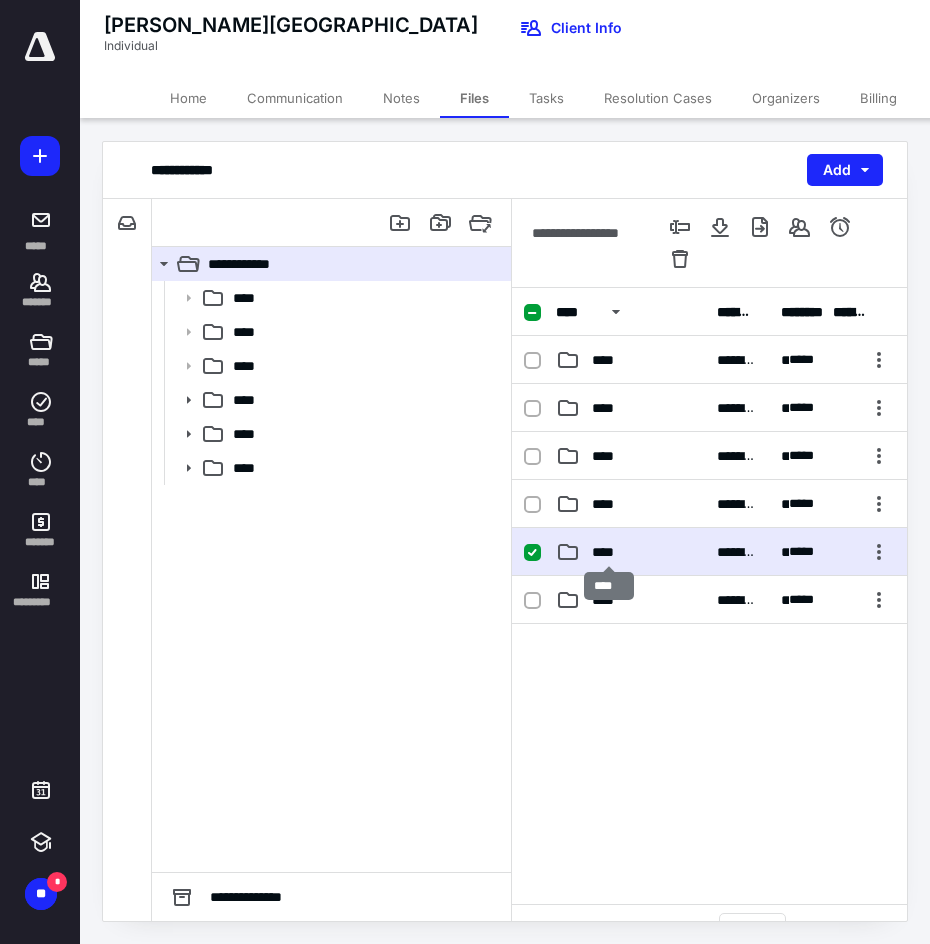 click on "****" at bounding box center [609, 552] 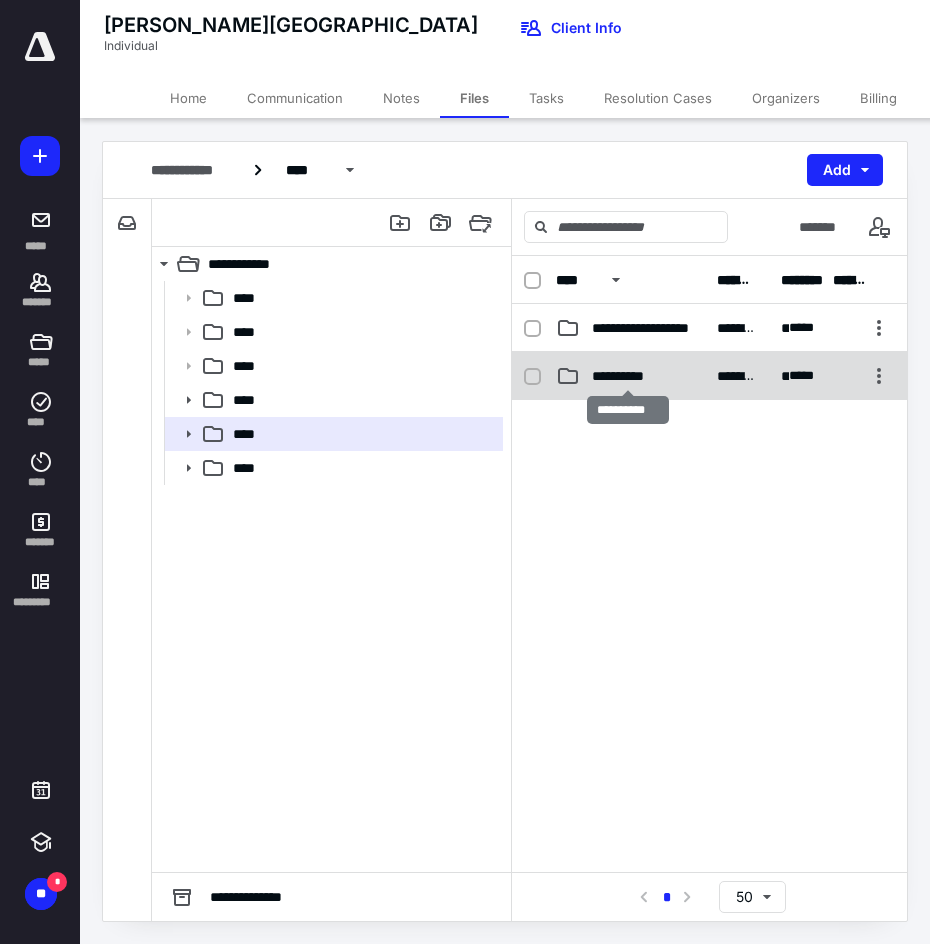 click on "**********" at bounding box center [627, 376] 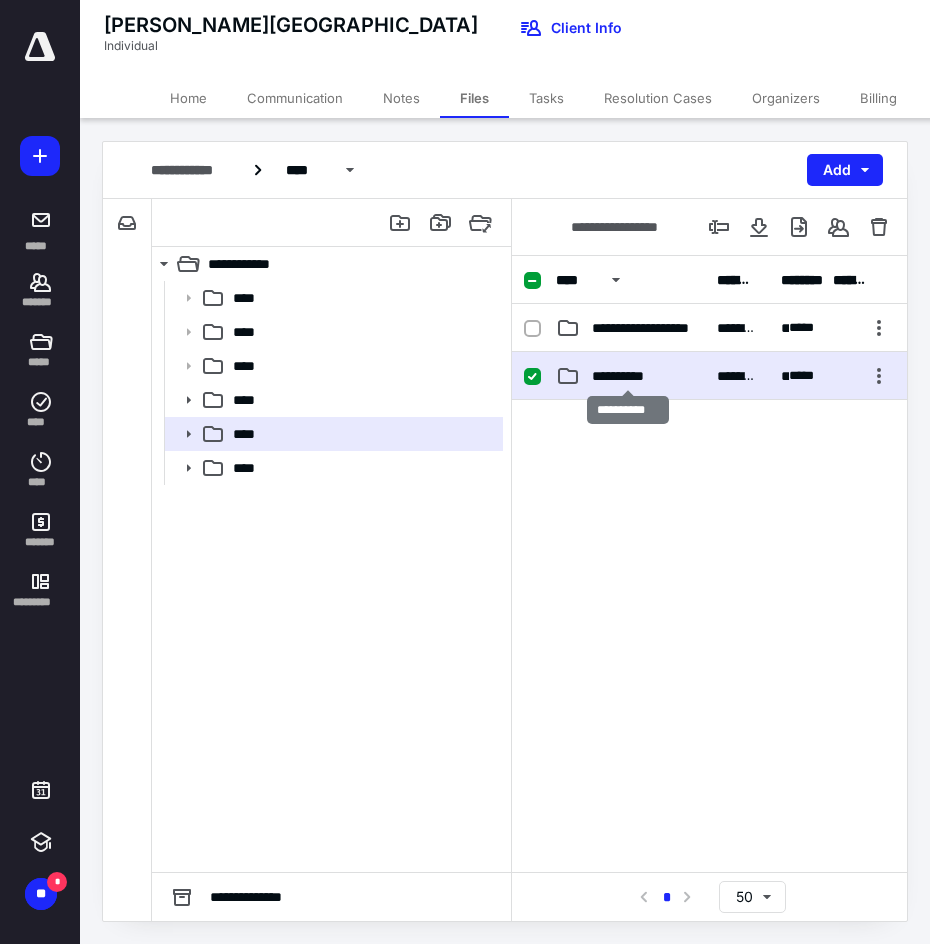 click on "**********" at bounding box center (627, 376) 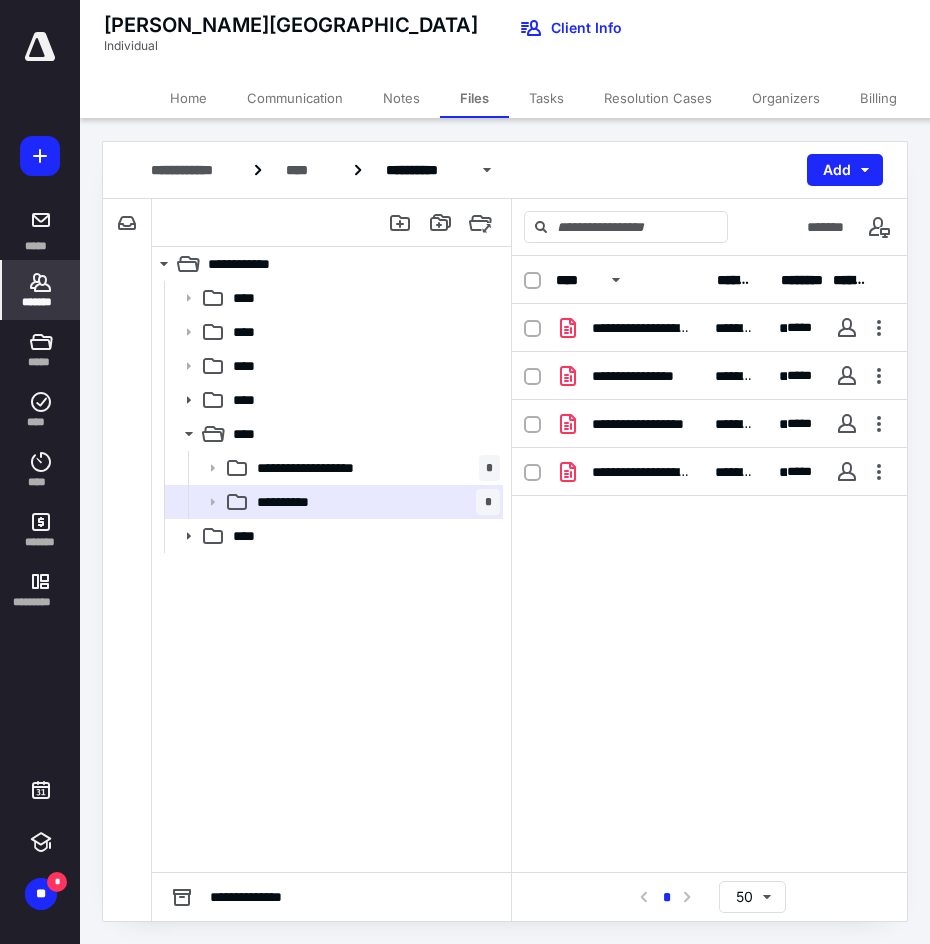 click 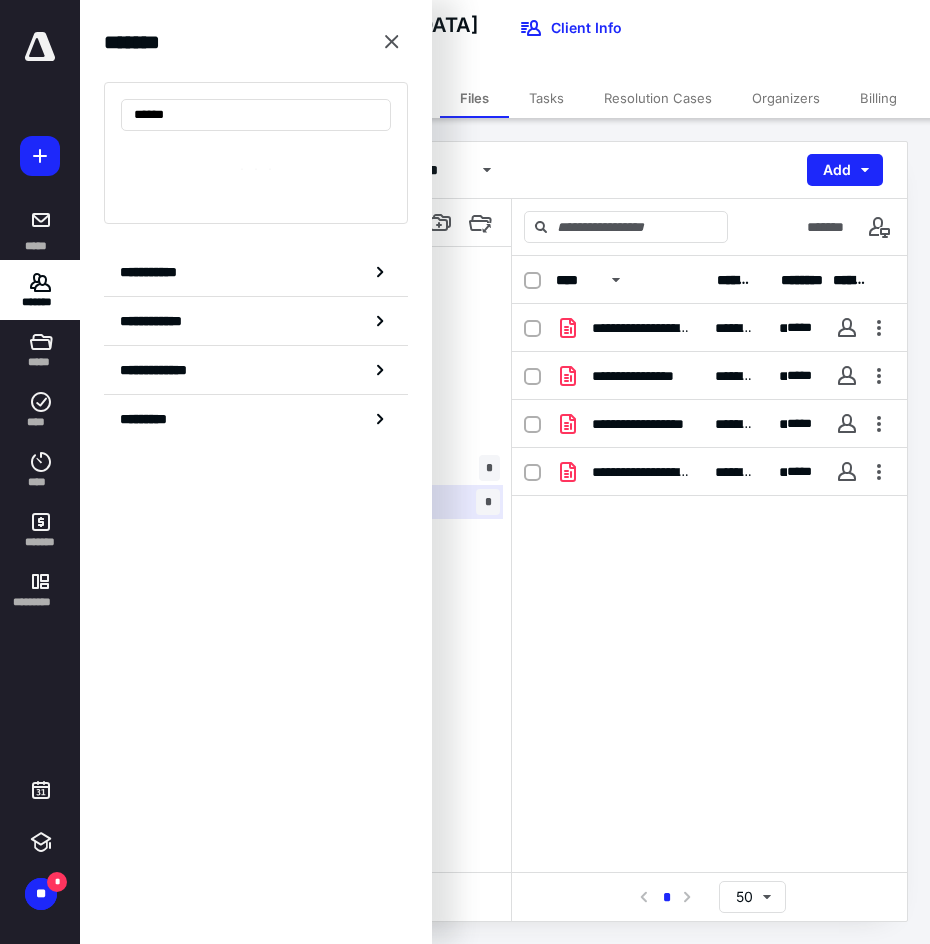 type on "******" 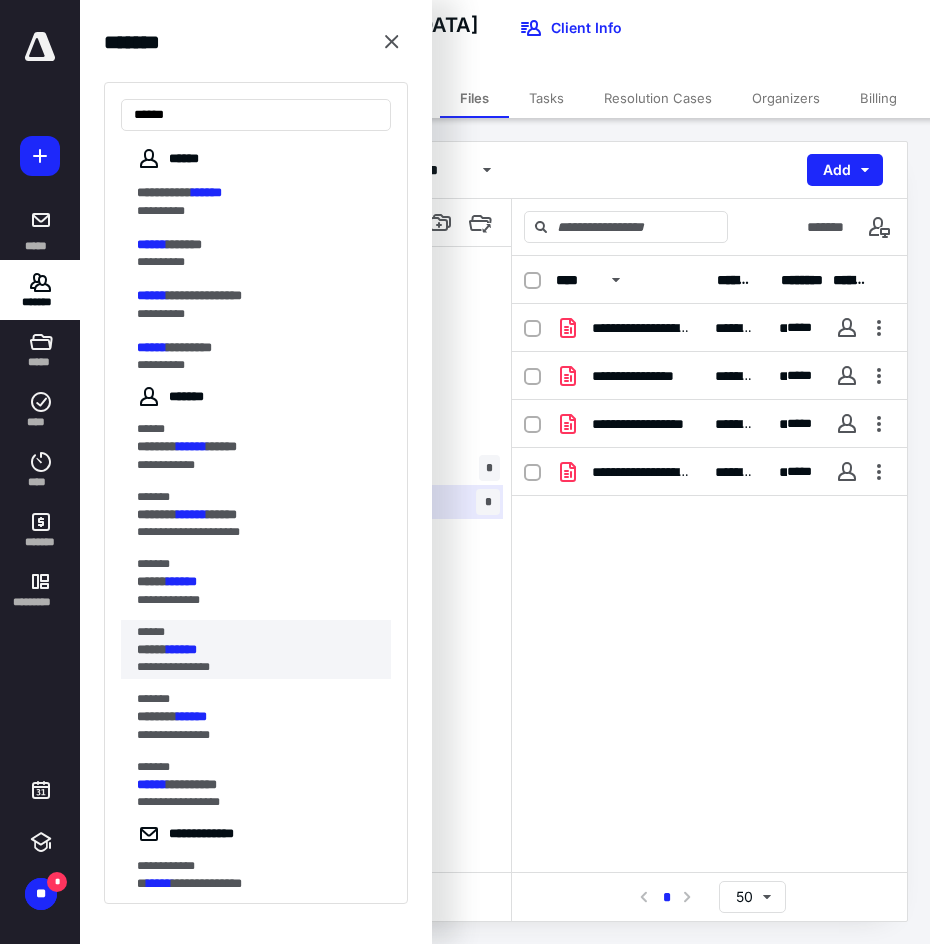 click on "******" at bounding box center (250, 632) 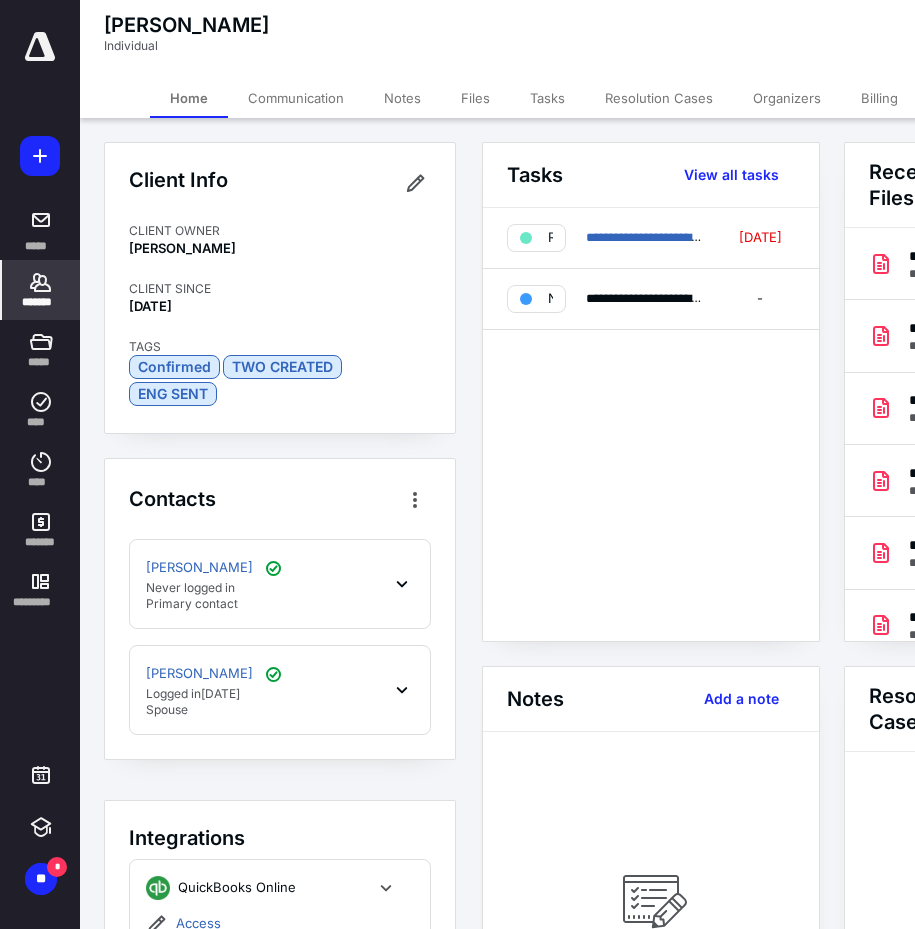 click on "Files" at bounding box center (475, 98) 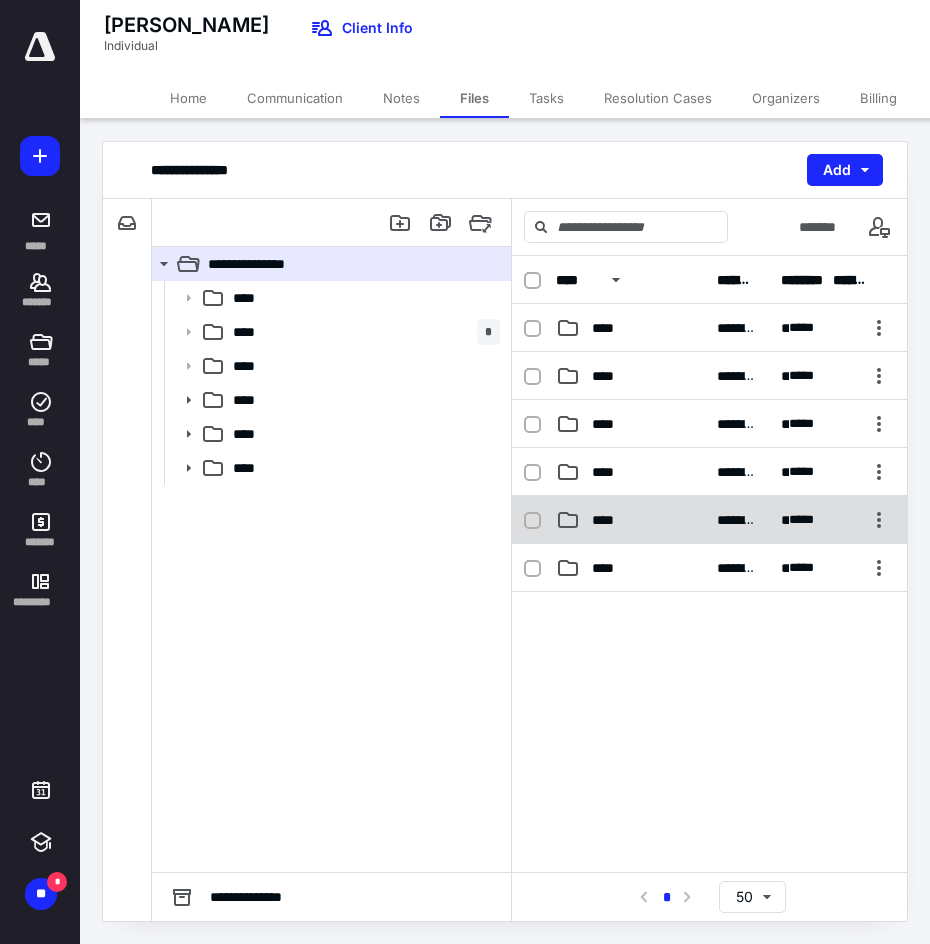 click on "****" at bounding box center (609, 520) 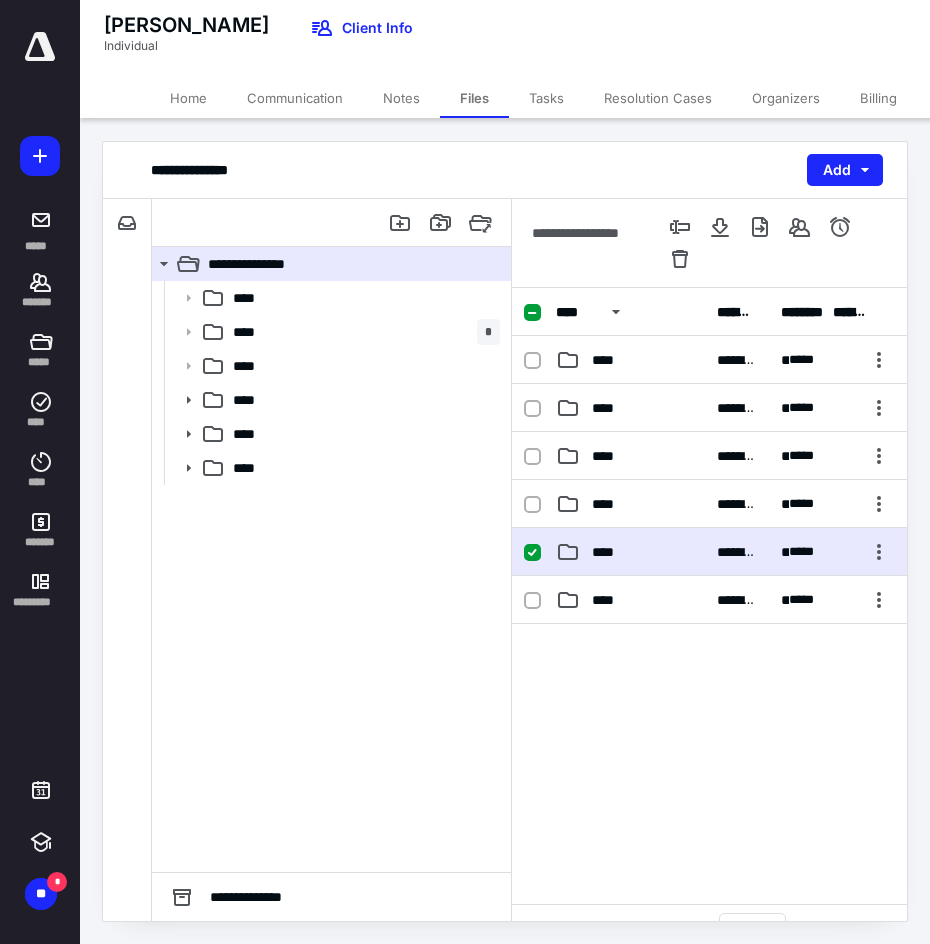 click on "****" at bounding box center (609, 552) 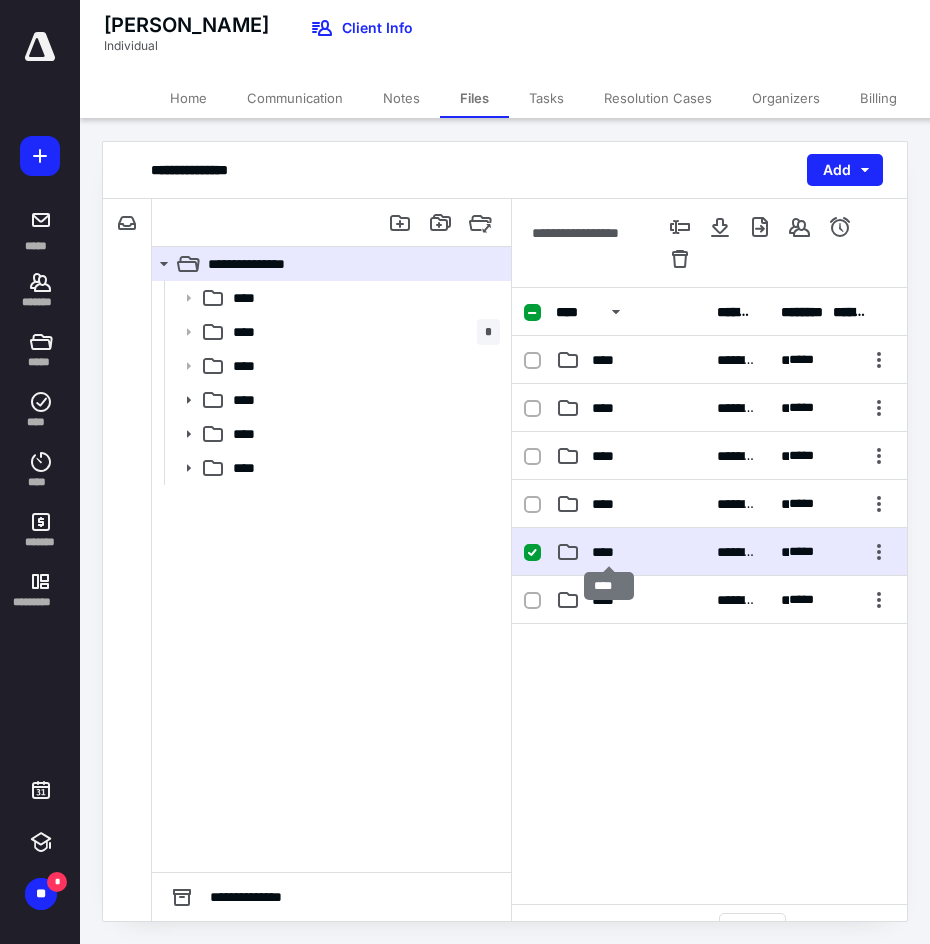 click on "****" at bounding box center [609, 552] 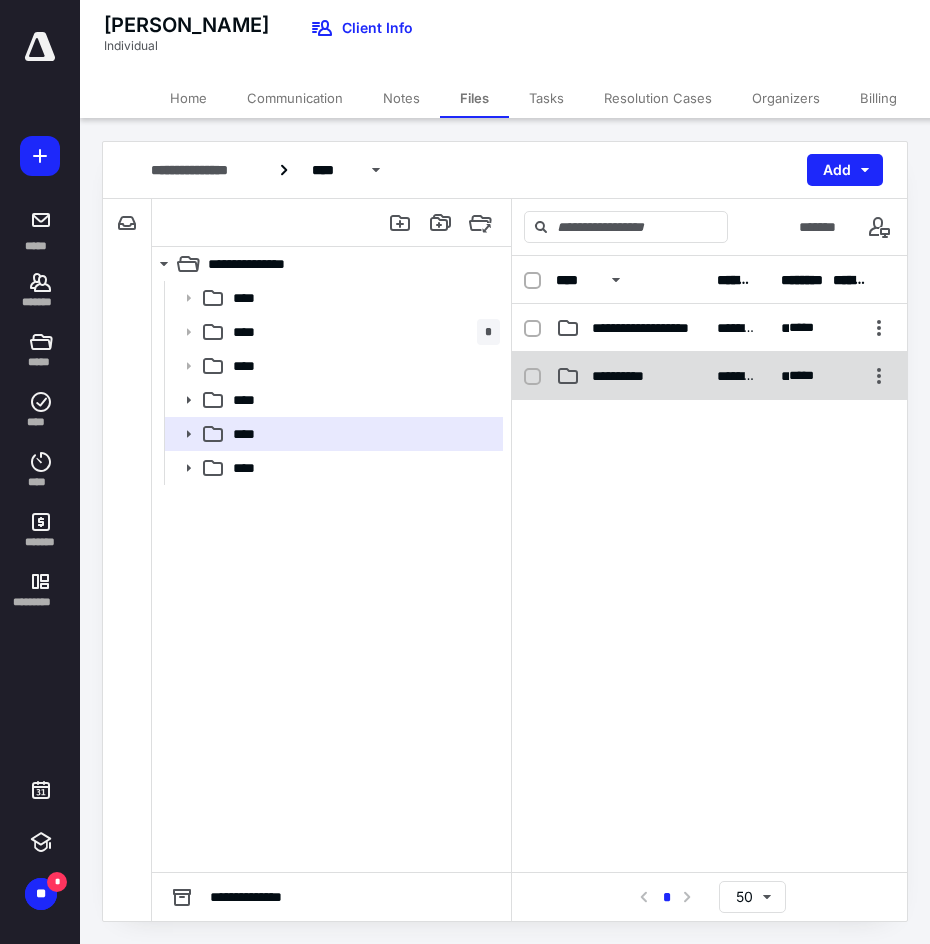 click 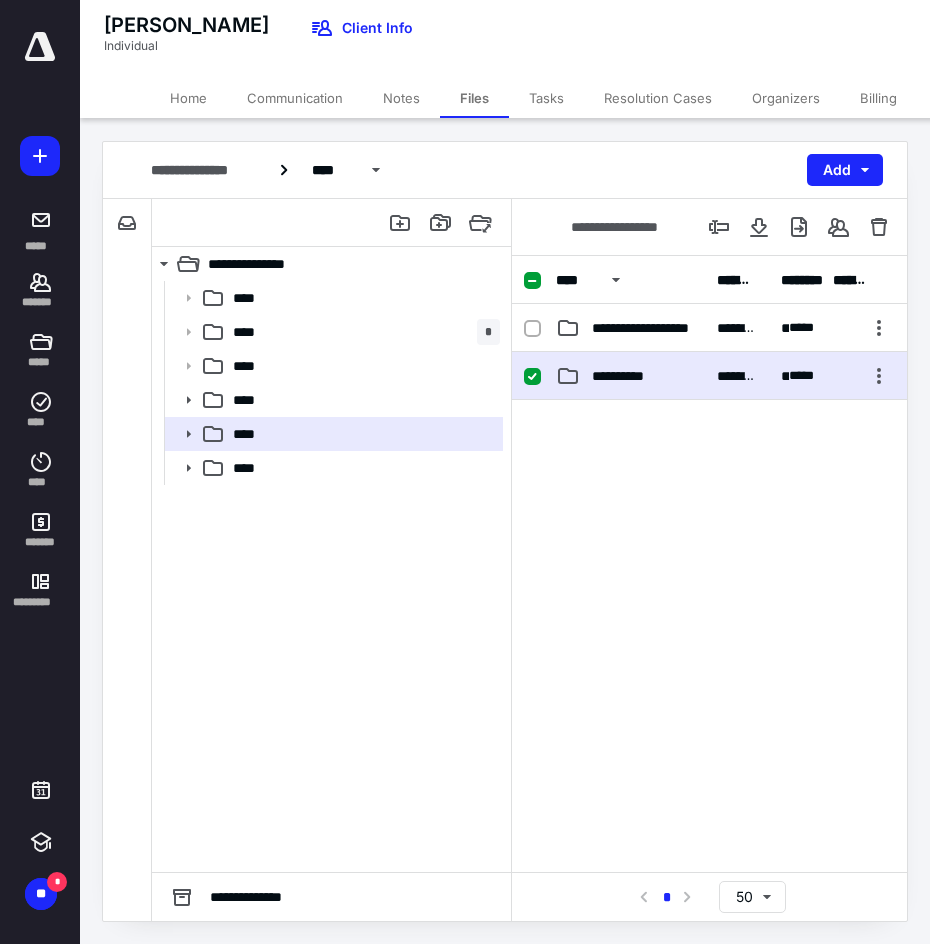 click 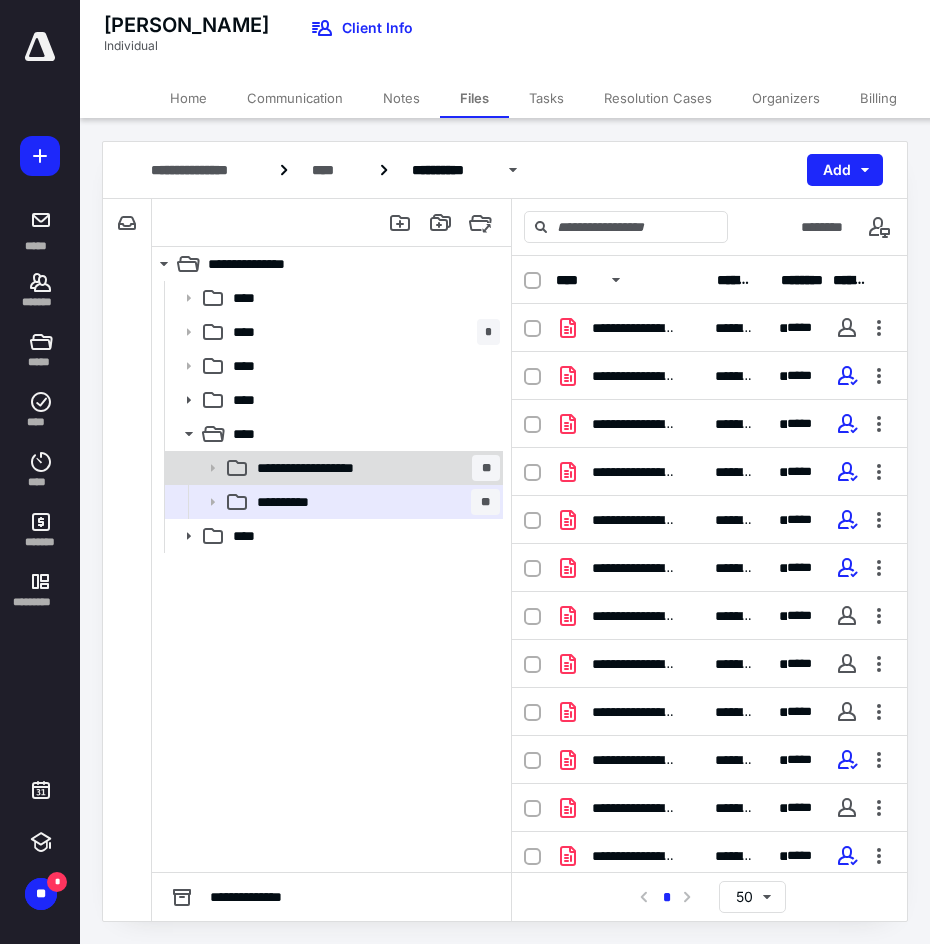 click on "**********" at bounding box center [329, 468] 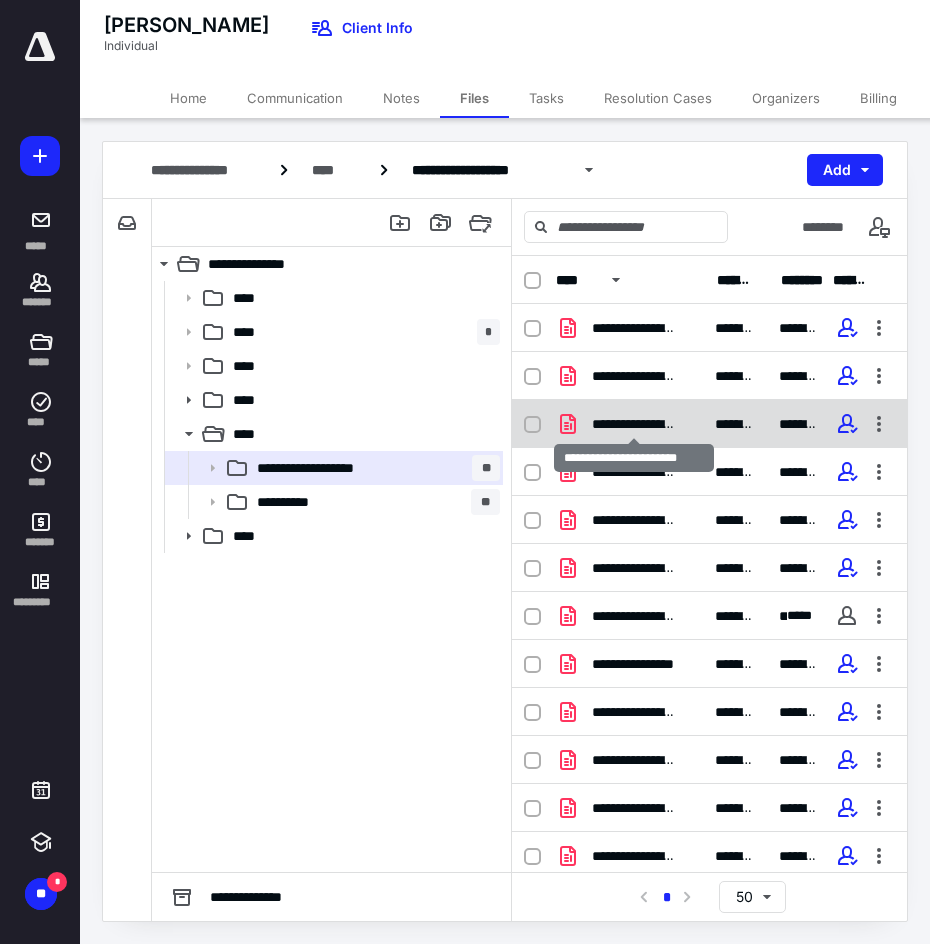 click on "**********" at bounding box center (634, 424) 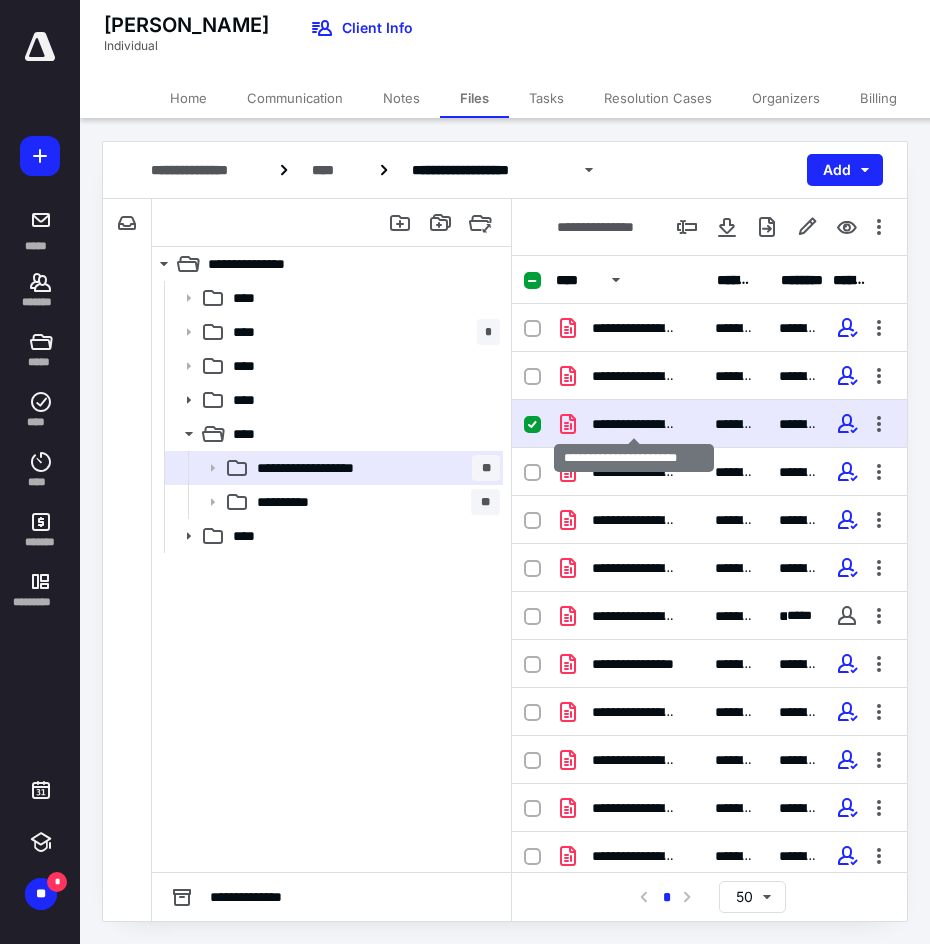 click on "**********" at bounding box center (634, 424) 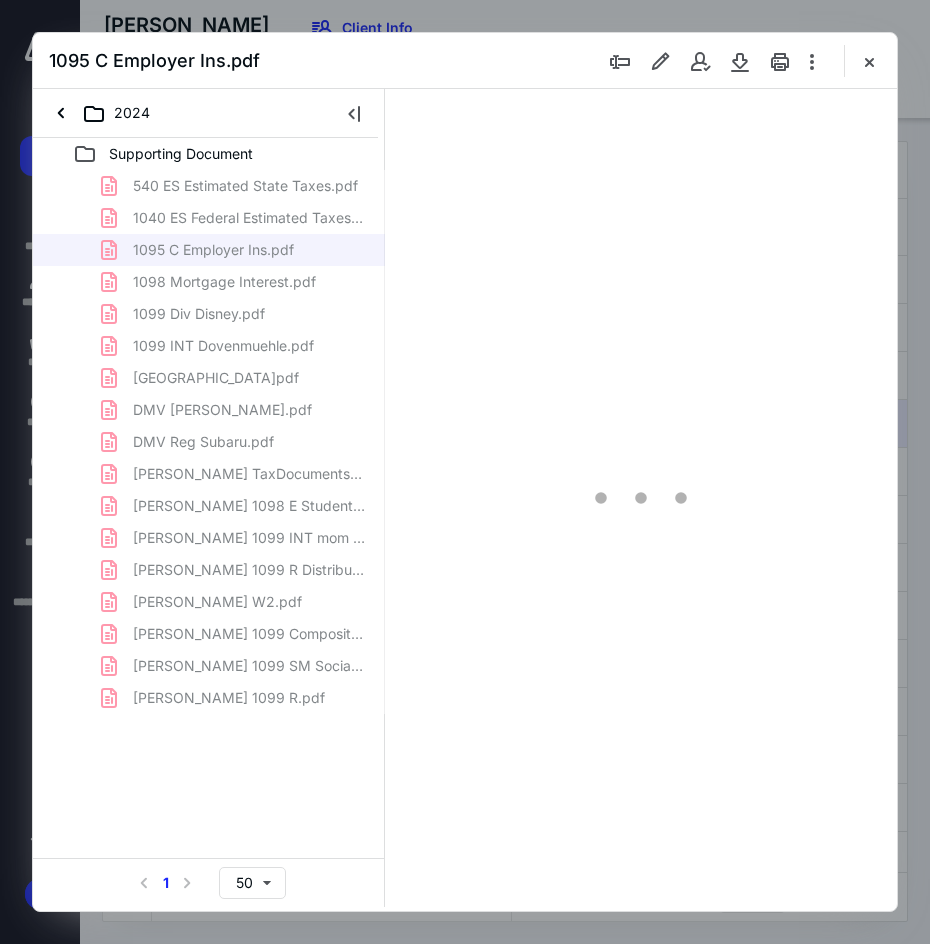 scroll, scrollTop: 0, scrollLeft: 0, axis: both 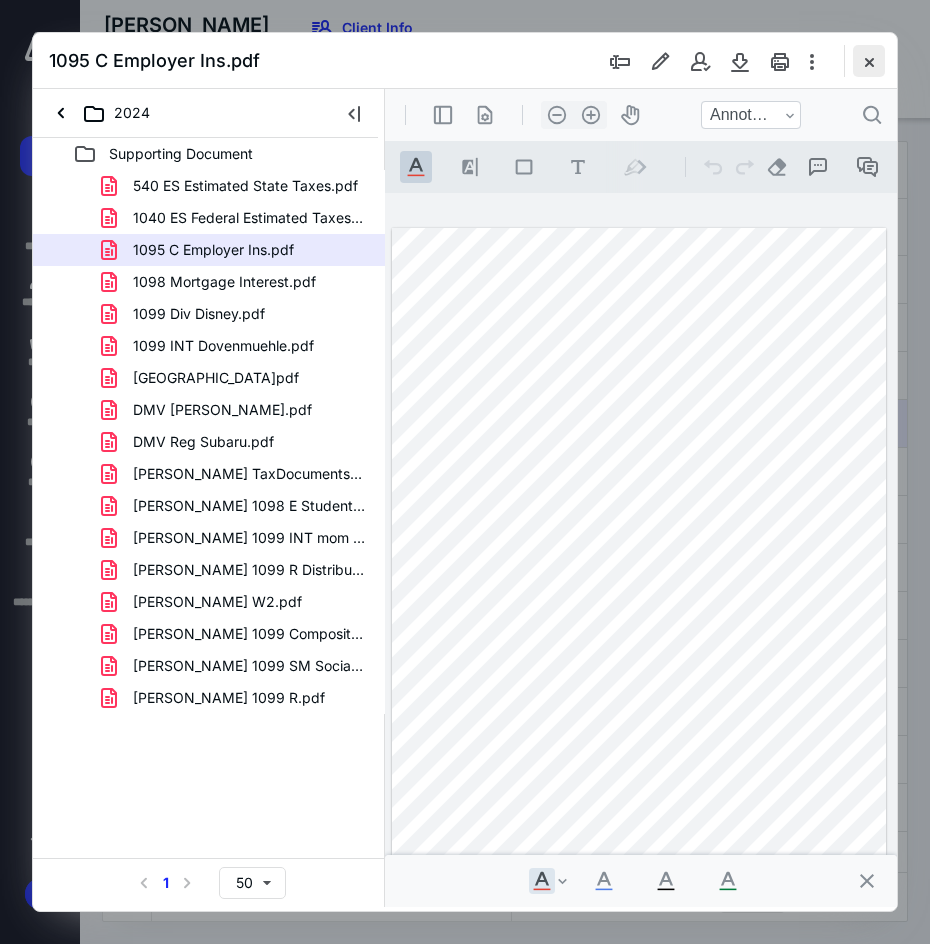 click at bounding box center [869, 61] 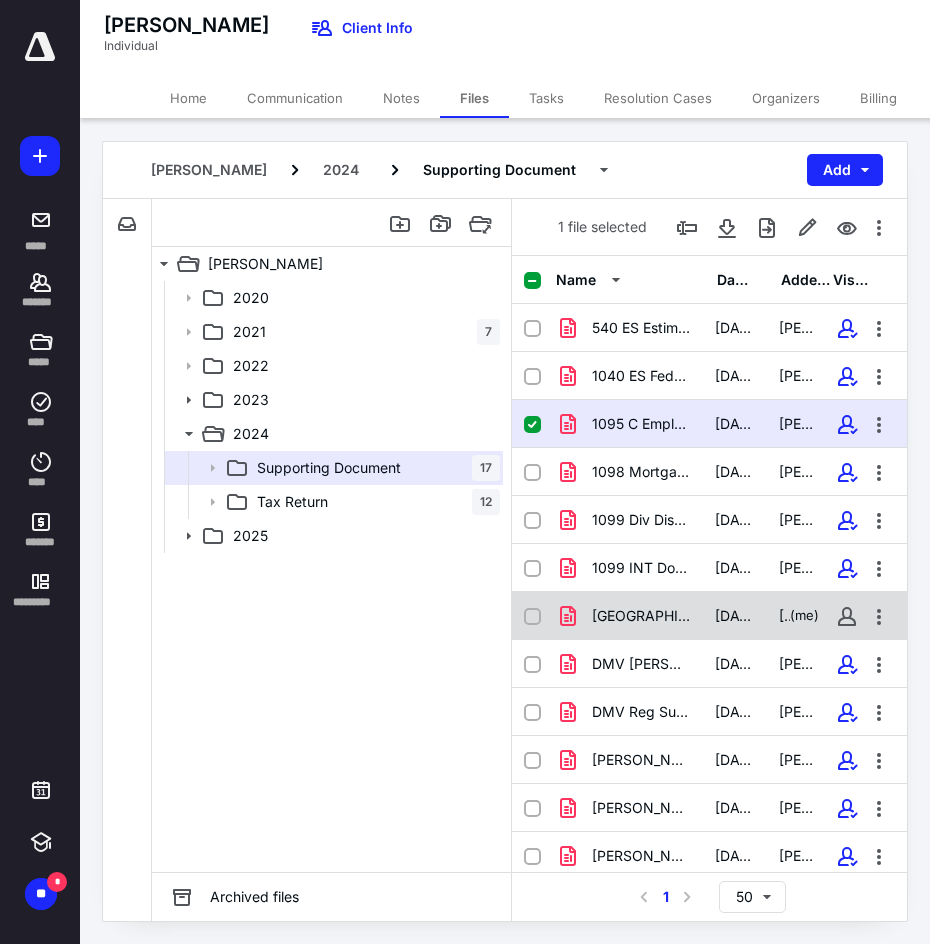 click on "[GEOGRAPHIC_DATA]pdf [DATE] [PERSON_NAME]  (me)" at bounding box center (709, 616) 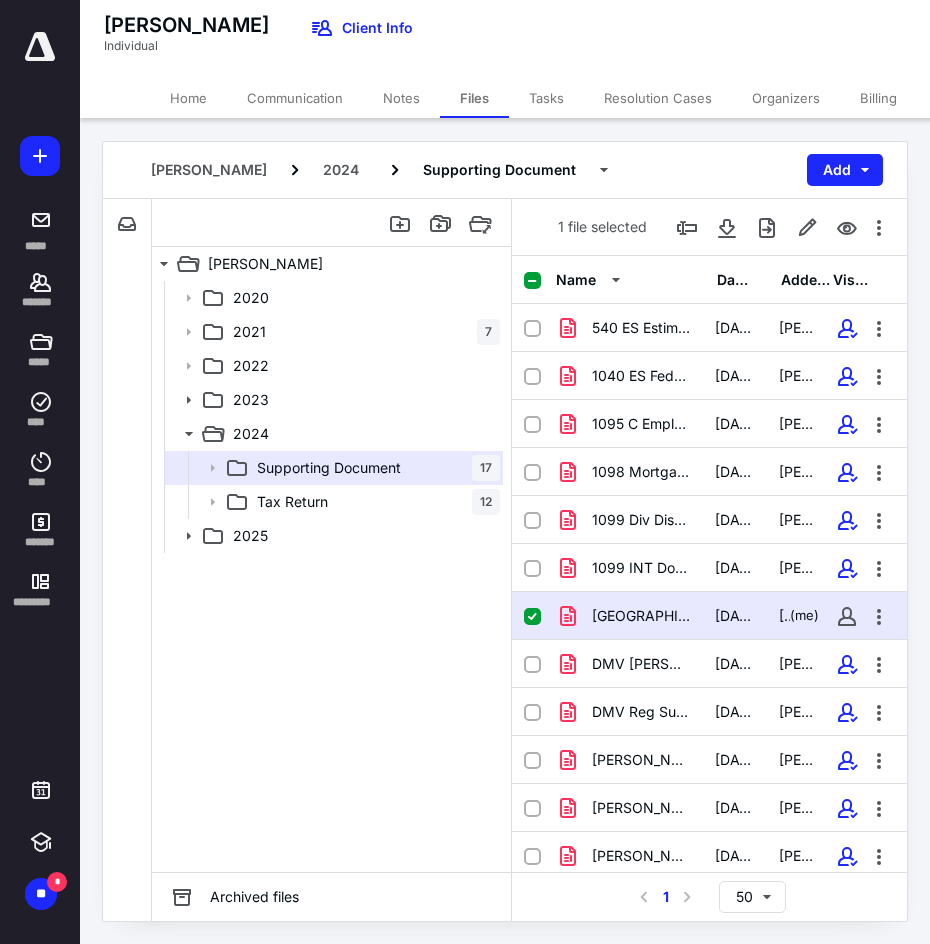 click on "[GEOGRAPHIC_DATA]pdf [DATE] [PERSON_NAME]  (me)" at bounding box center [709, 616] 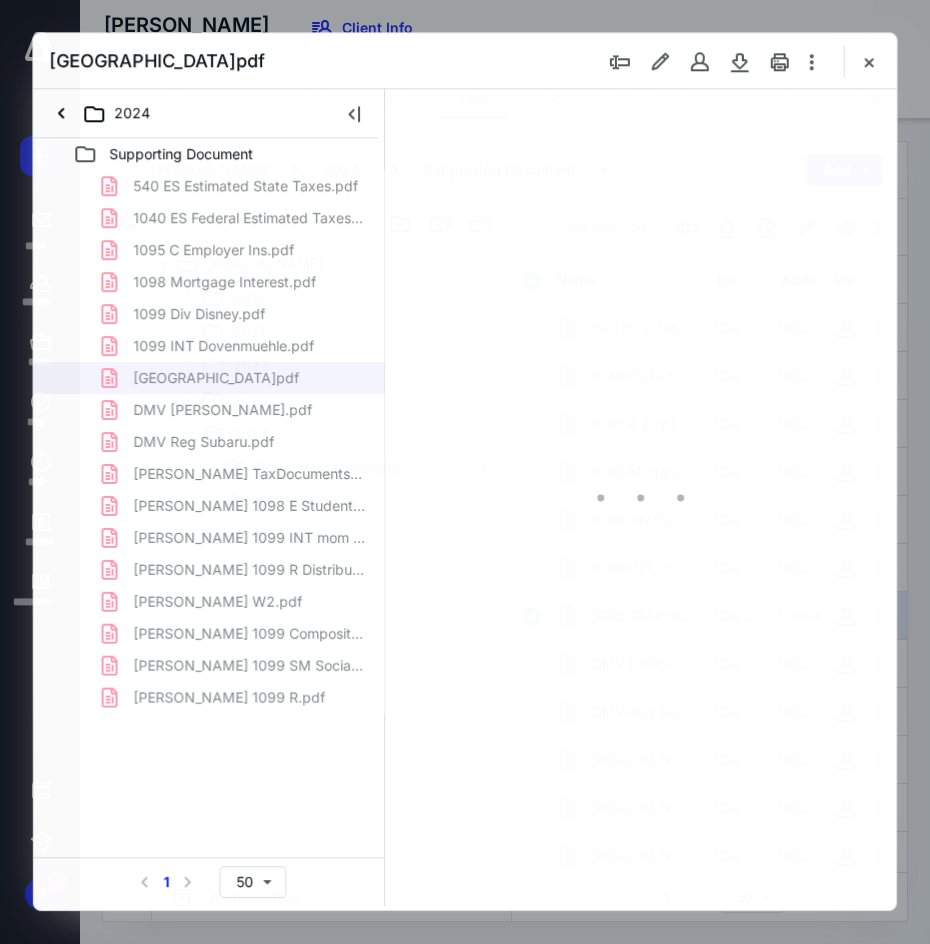 scroll, scrollTop: 0, scrollLeft: 0, axis: both 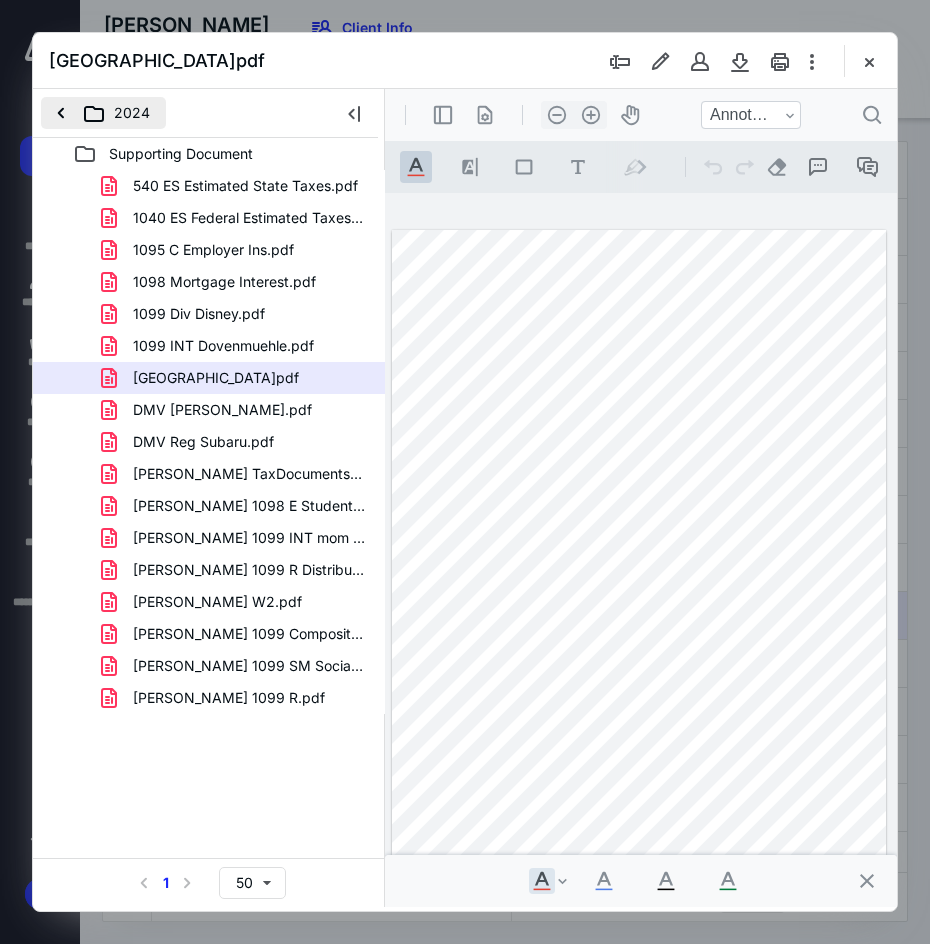 click on "2024" at bounding box center [103, 113] 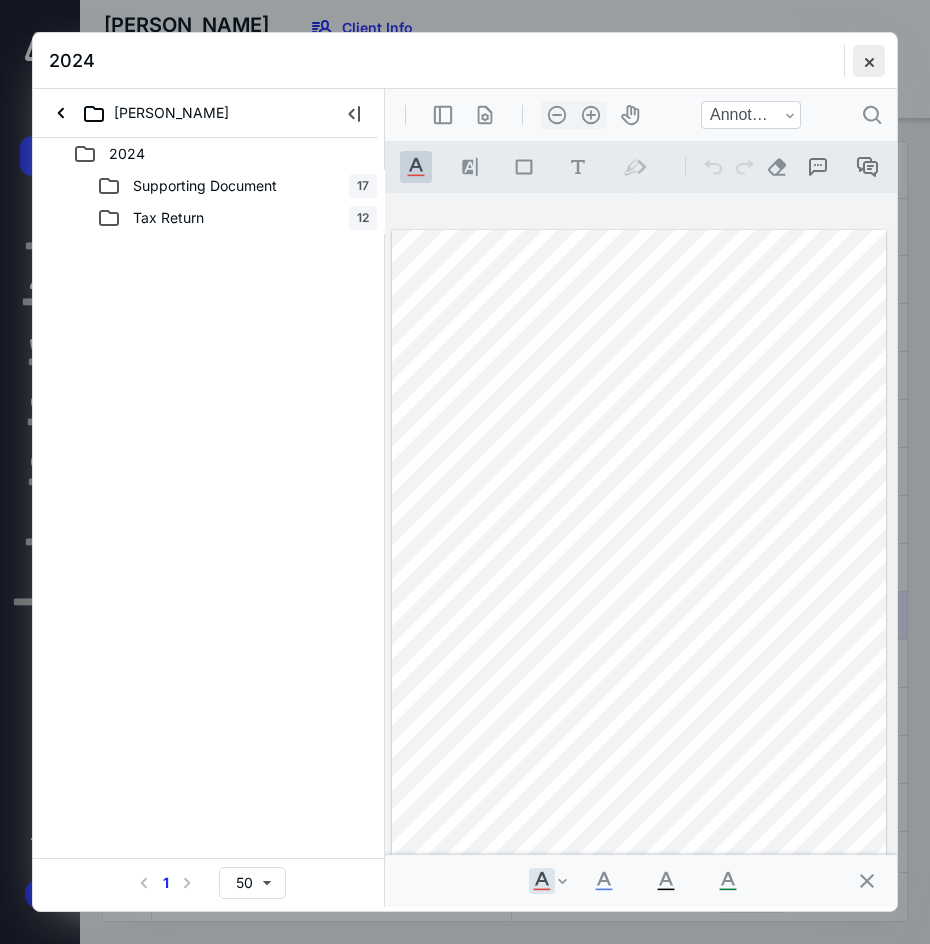 click at bounding box center (869, 61) 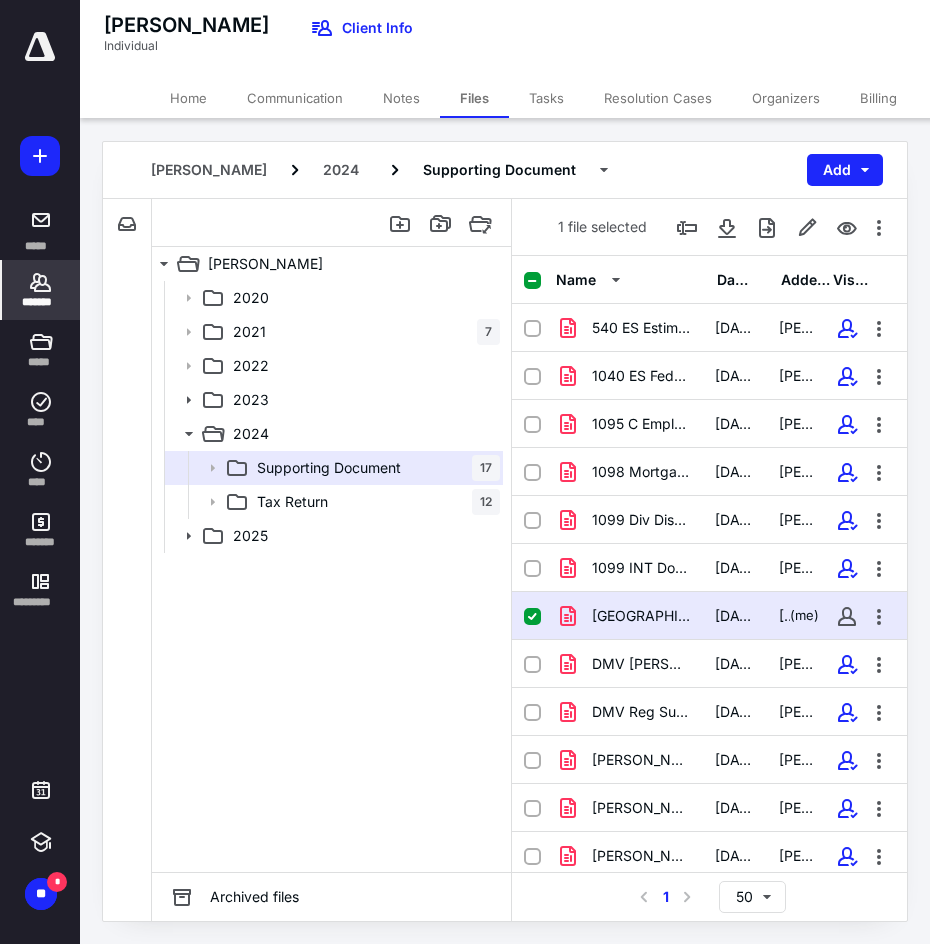 click on "*******" at bounding box center (41, 290) 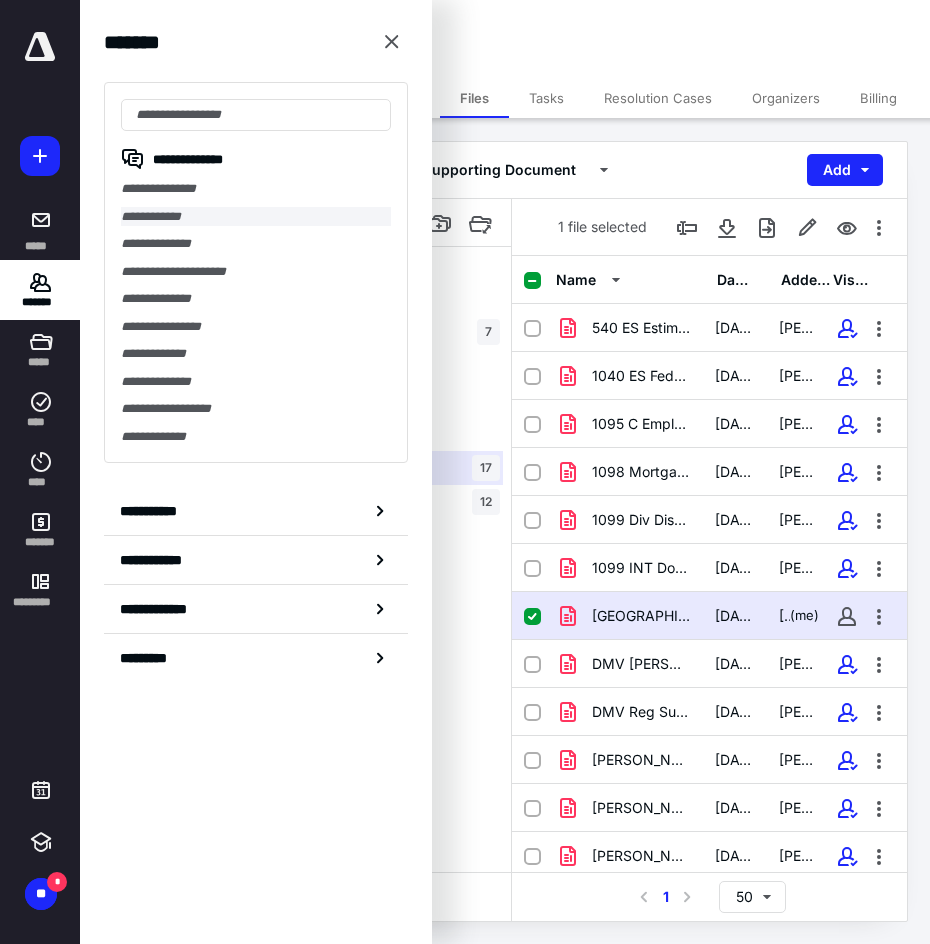 click on "**********" at bounding box center (256, 217) 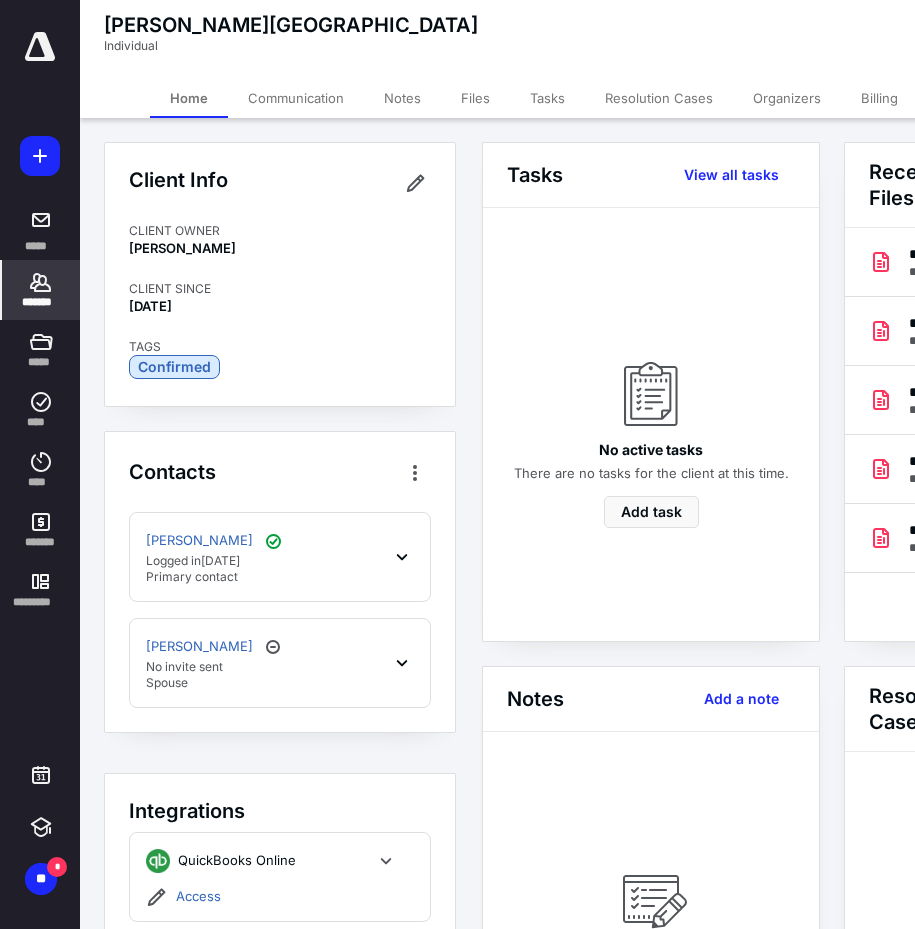 click on "Files" at bounding box center [475, 98] 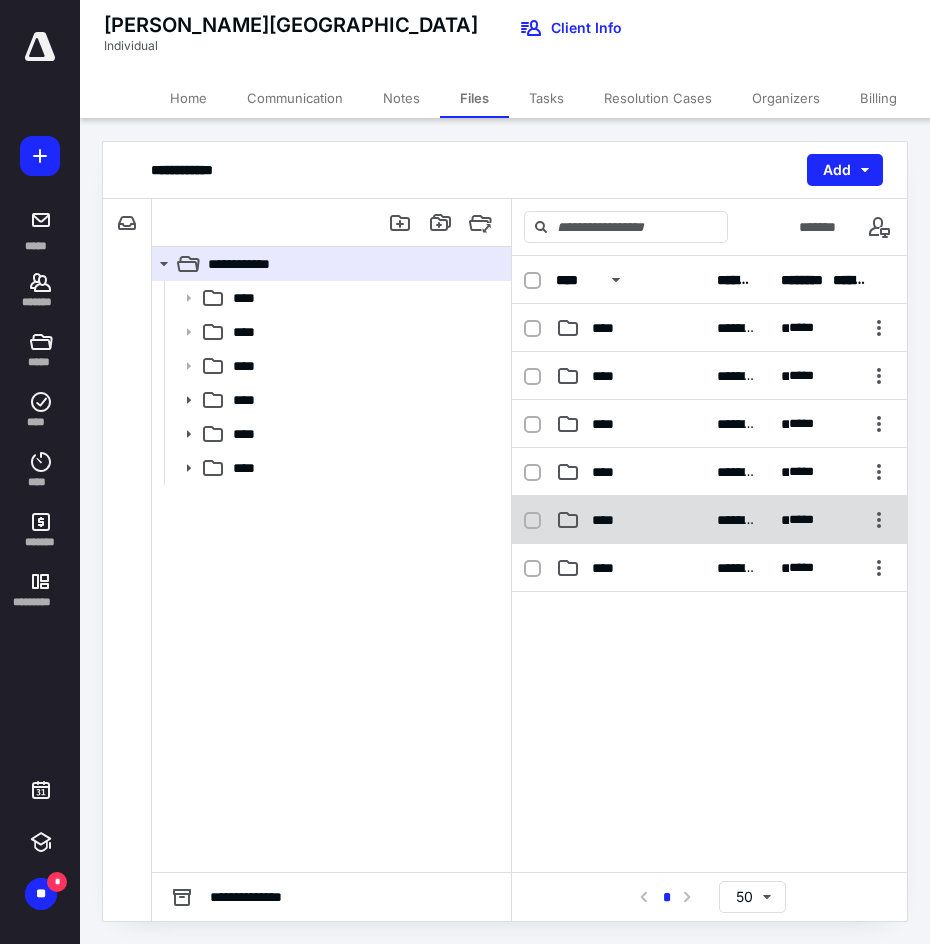 click on "**** ******** ********* ****" at bounding box center (709, 520) 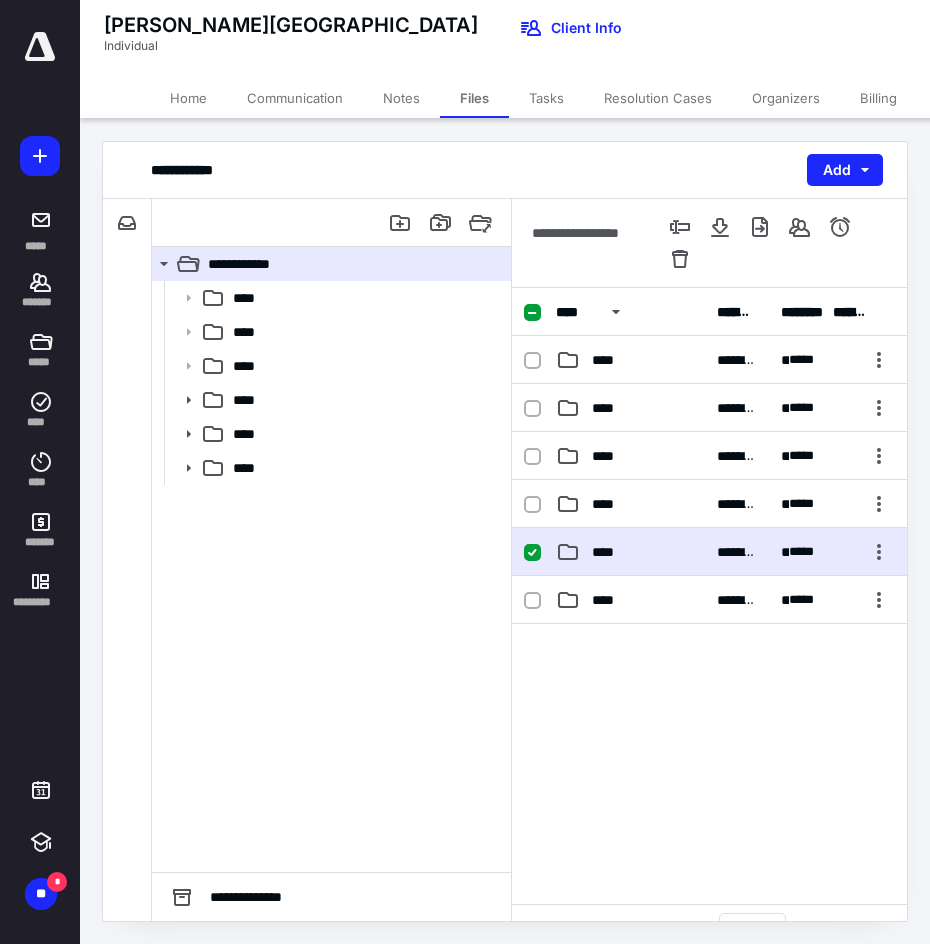 click on "**** ******** ********* ****" at bounding box center [709, 552] 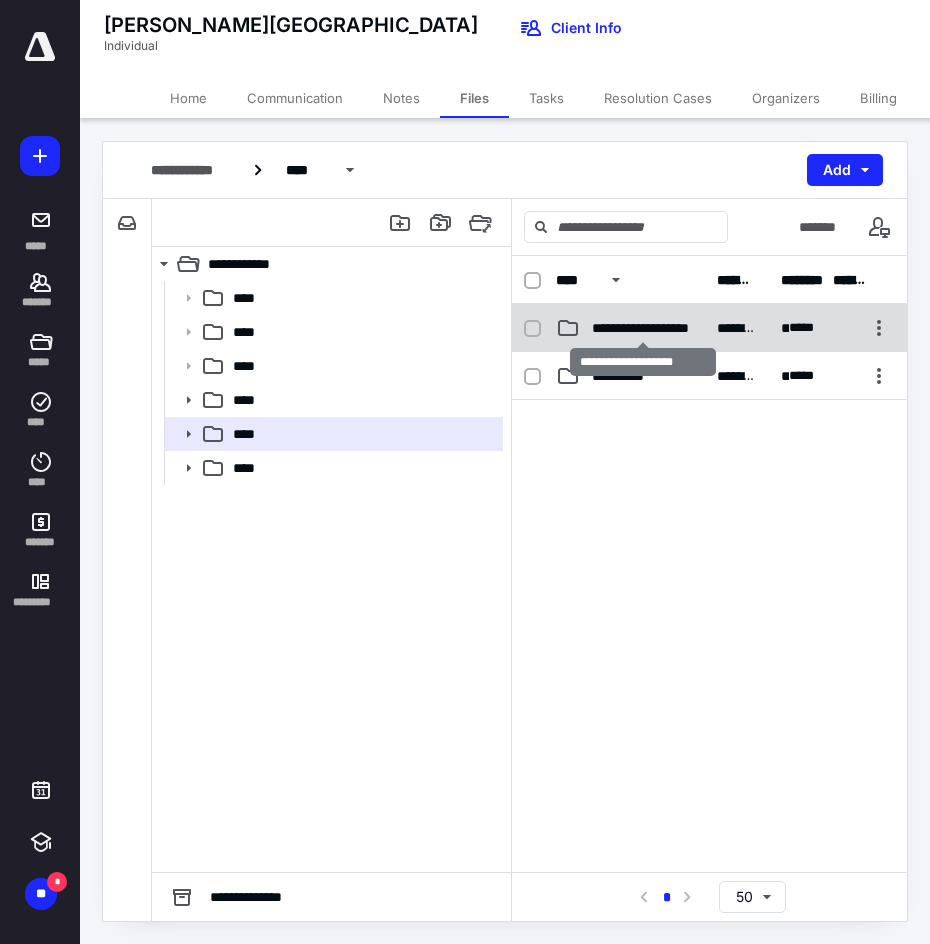 click on "**********" at bounding box center (642, 328) 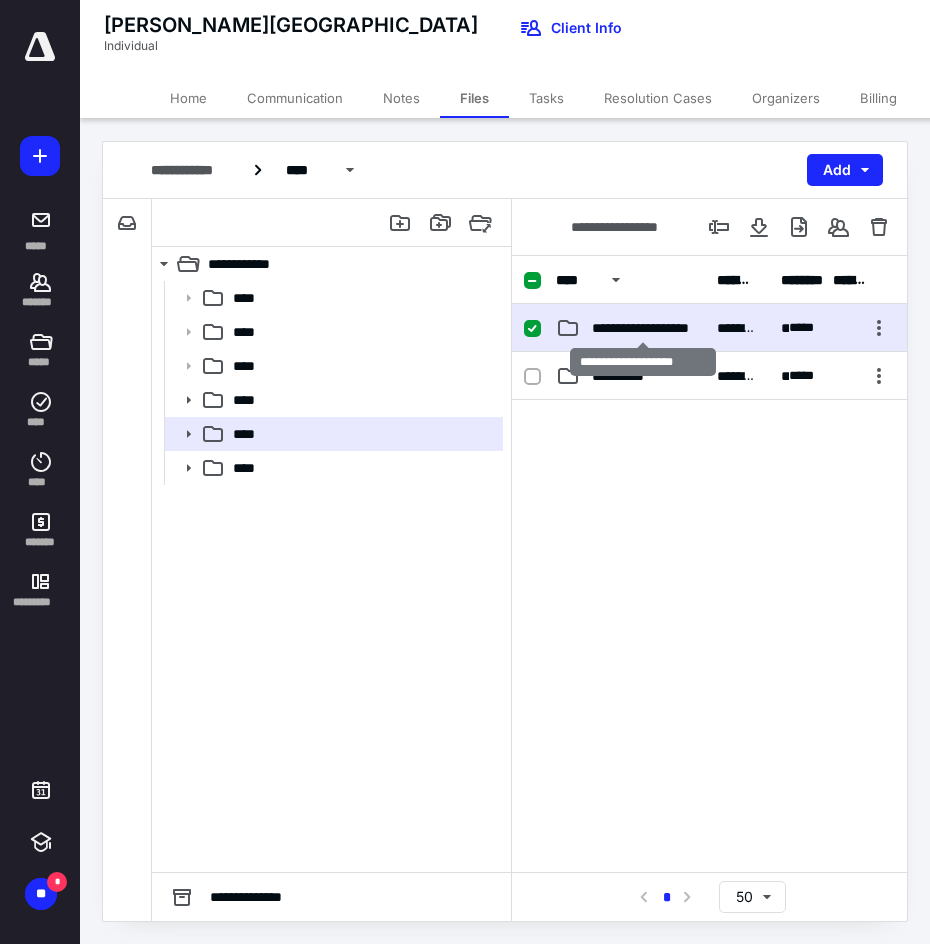 click on "**********" at bounding box center (642, 328) 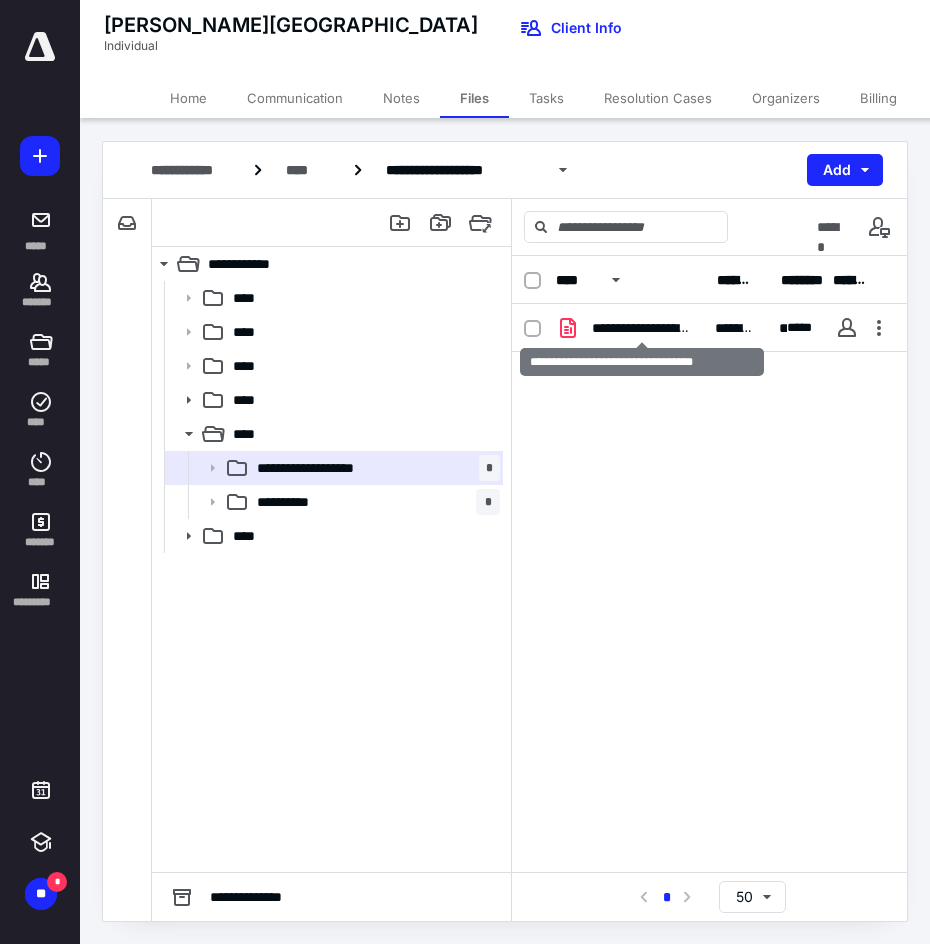 click on "**********" at bounding box center [641, 328] 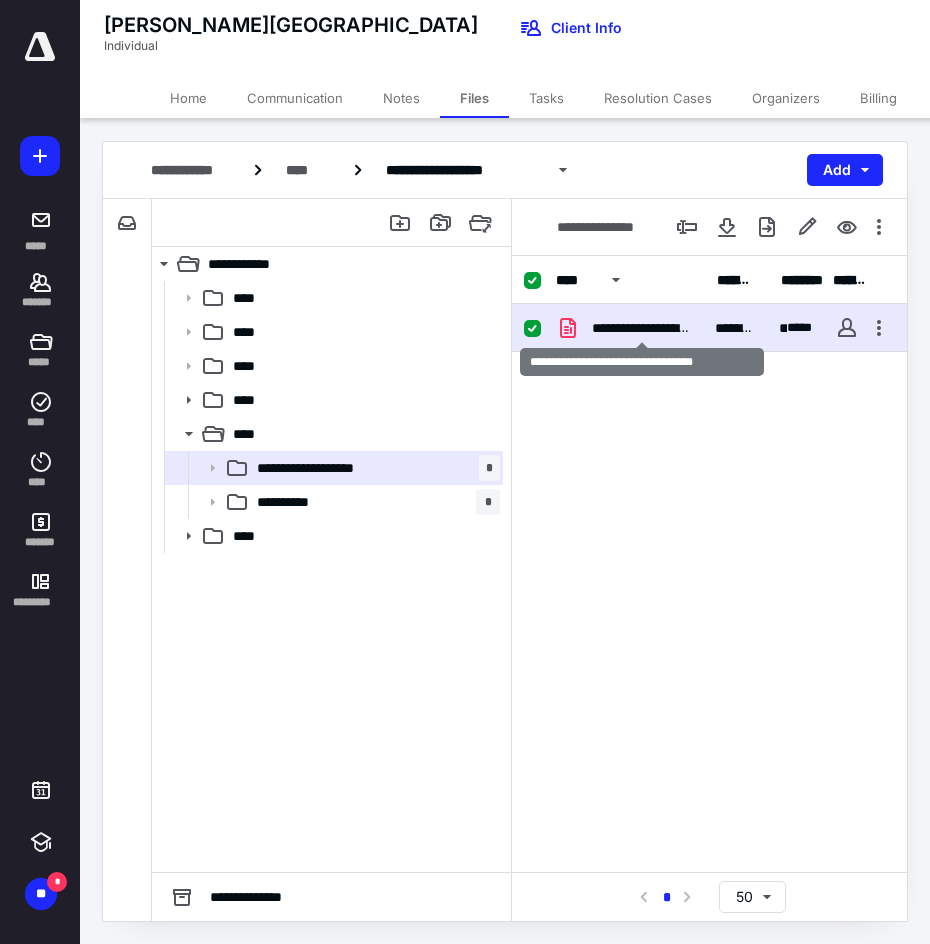 click on "**********" at bounding box center [641, 328] 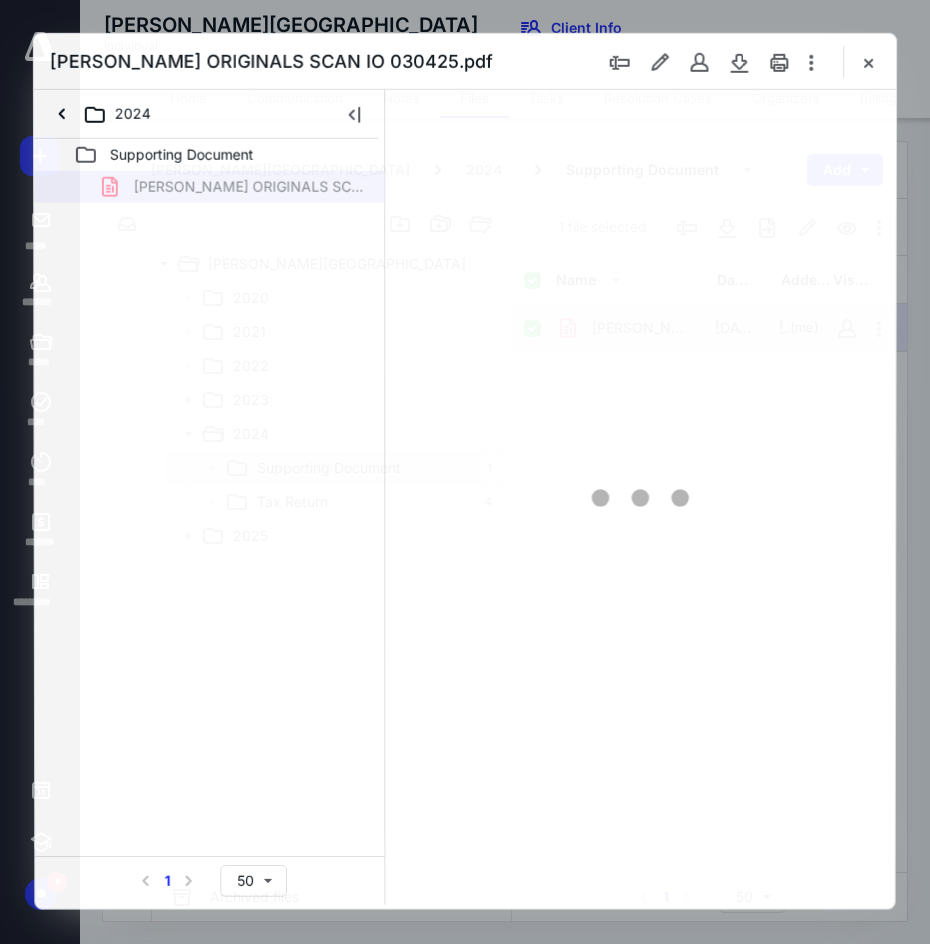 scroll, scrollTop: 0, scrollLeft: 0, axis: both 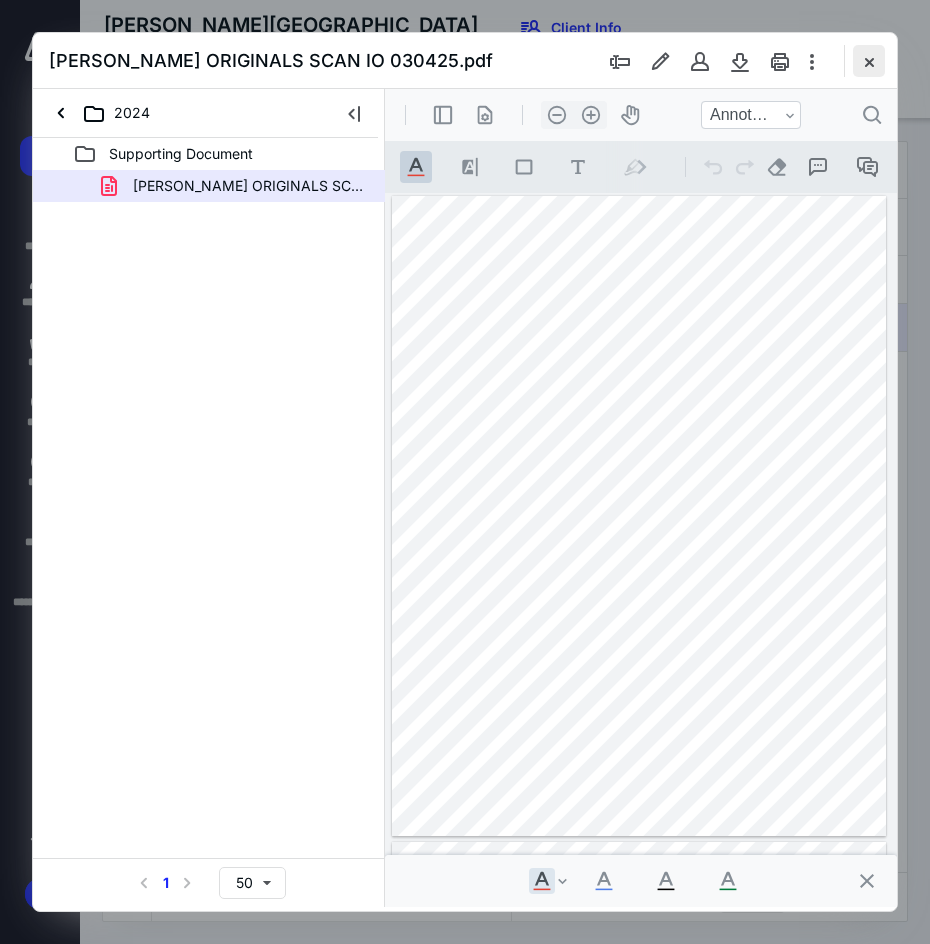 click at bounding box center [869, 61] 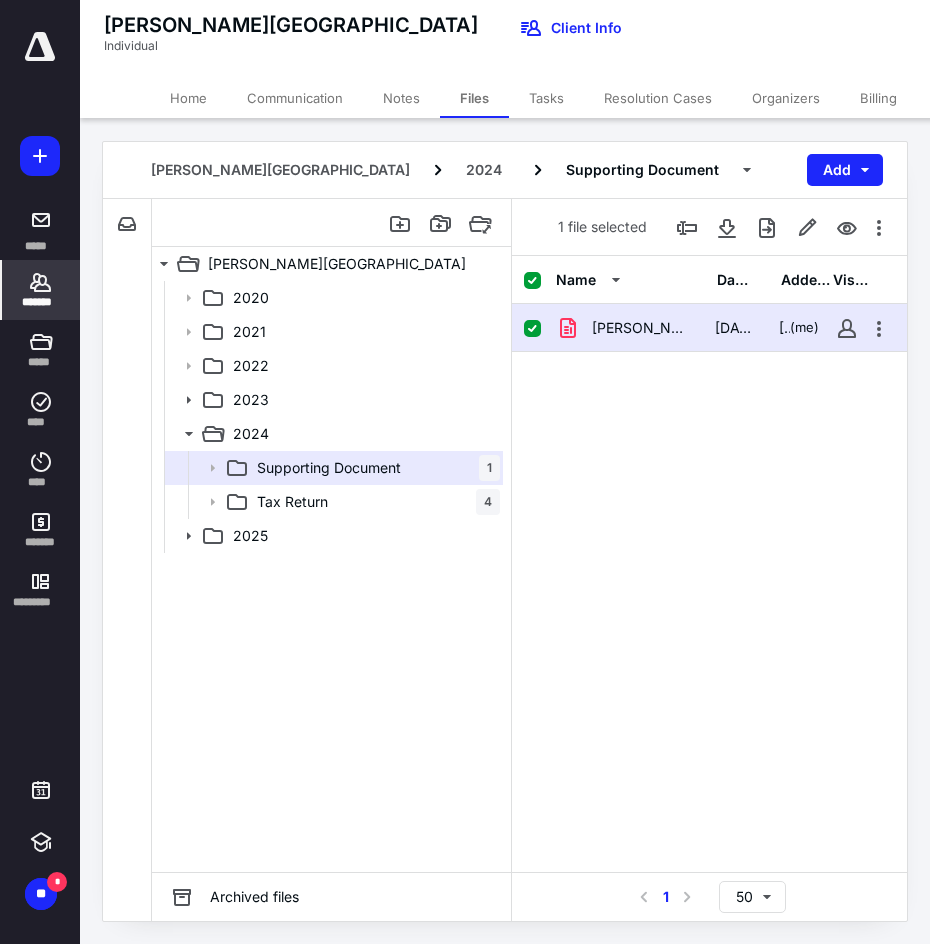 click 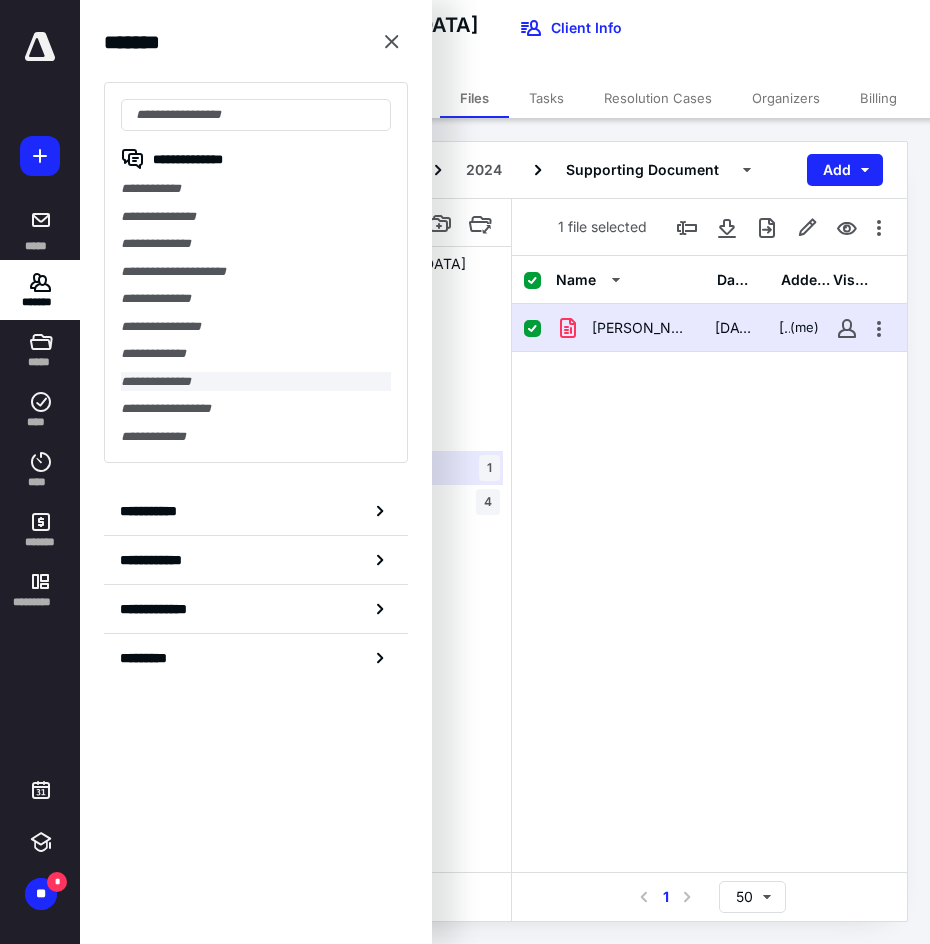 click on "**********" at bounding box center [256, 382] 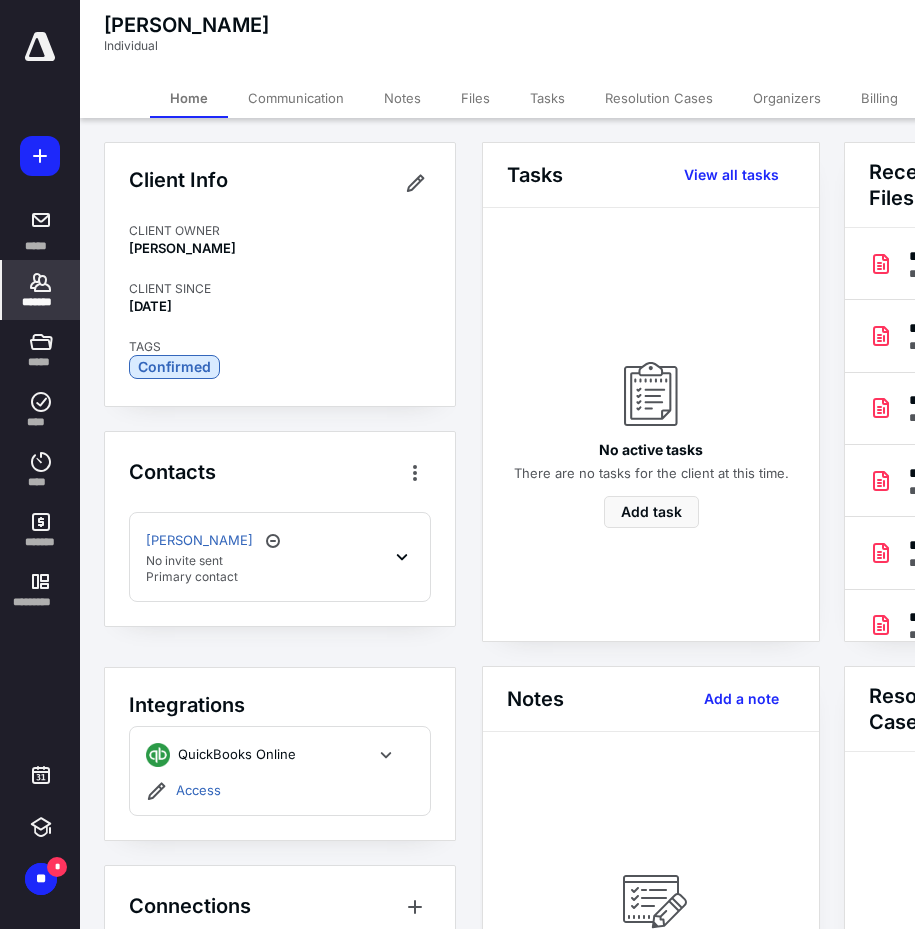 click on "Files" at bounding box center [475, 98] 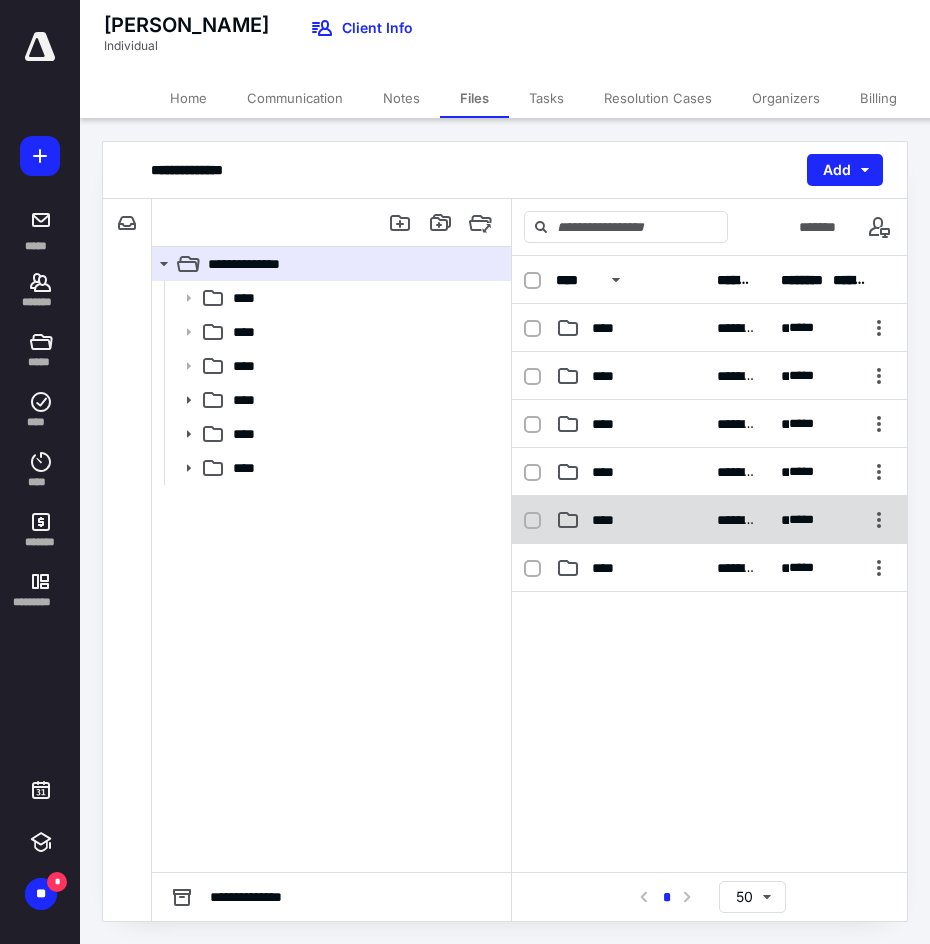 click on "****" at bounding box center (609, 520) 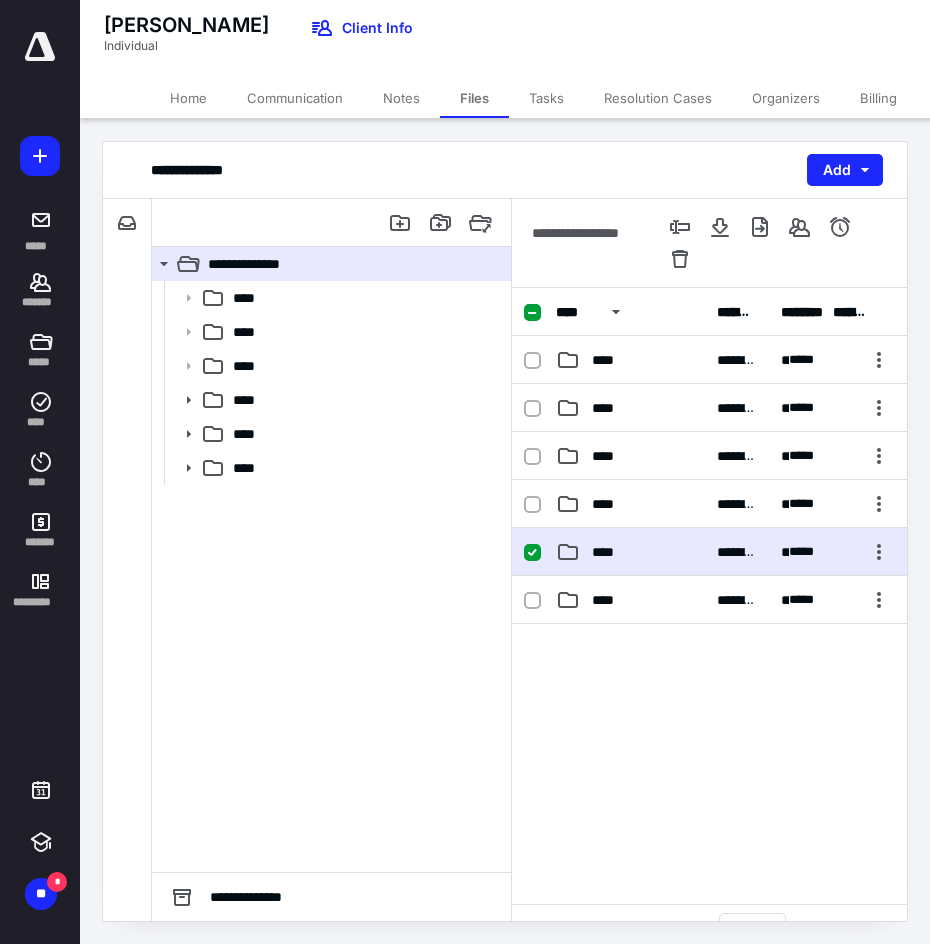 click on "**** ******** ********* ****" at bounding box center [709, 552] 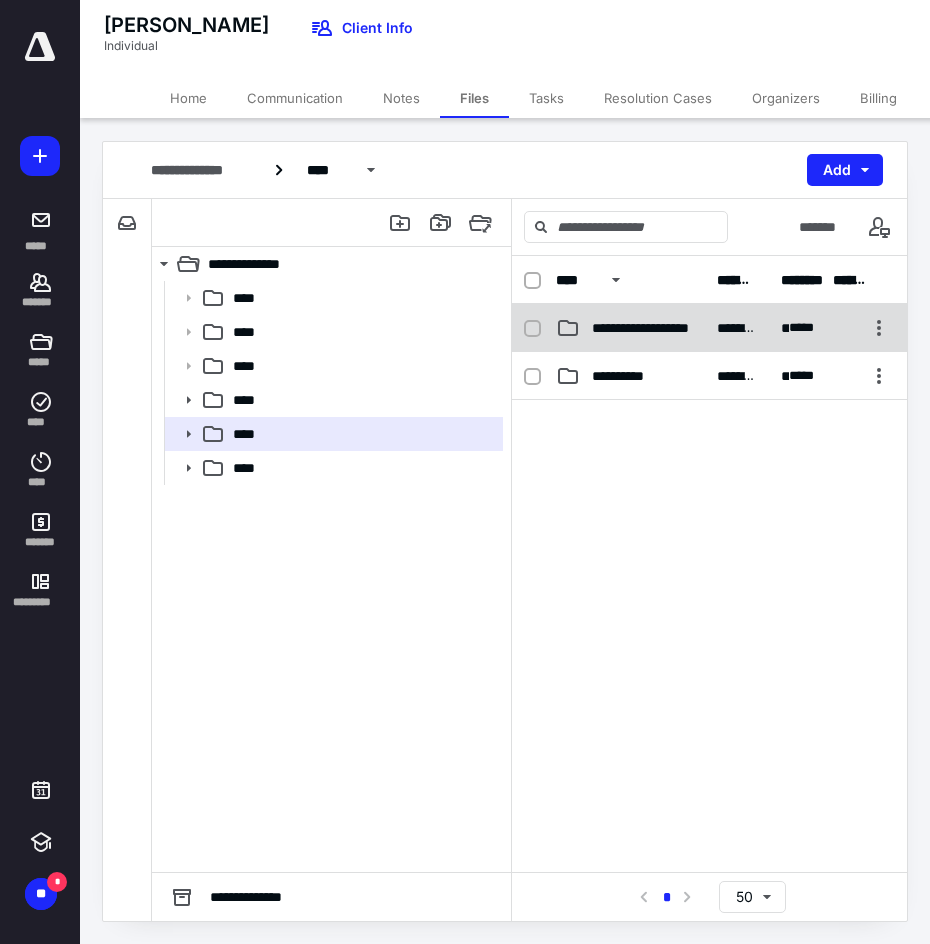 click on "**********" at bounding box center [642, 328] 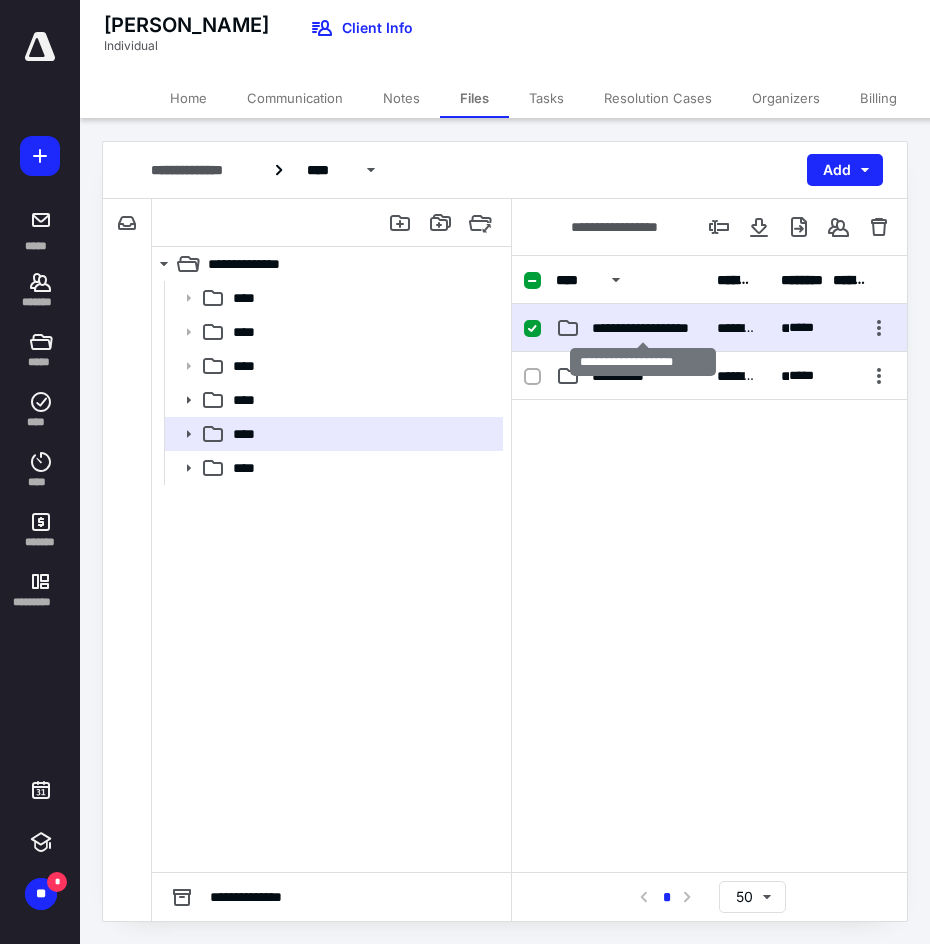 click on "**********" at bounding box center (642, 328) 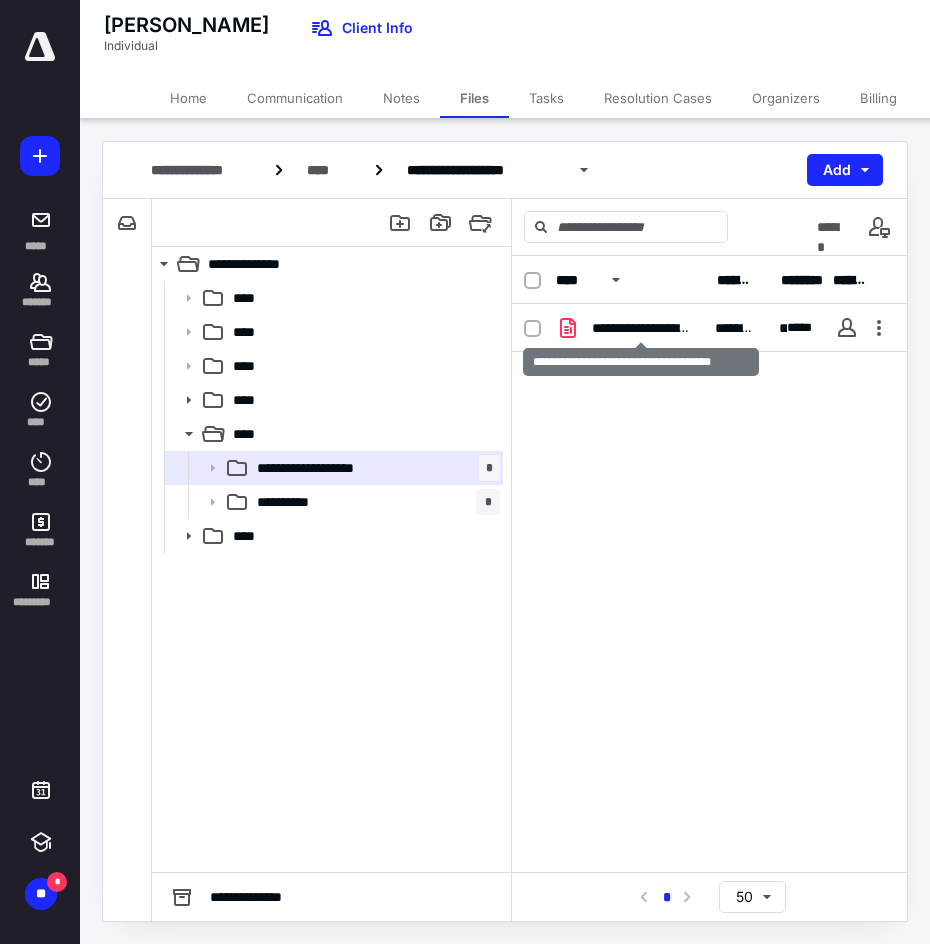 click on "**********" at bounding box center [641, 328] 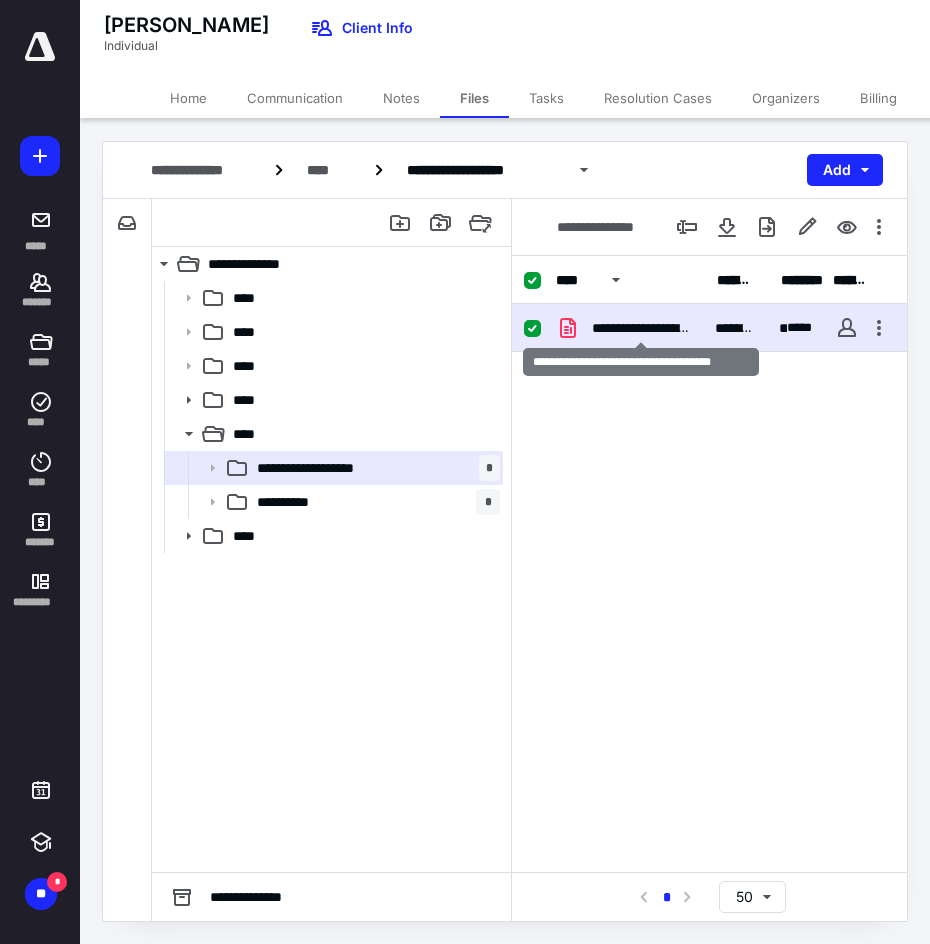 click on "**********" at bounding box center [641, 328] 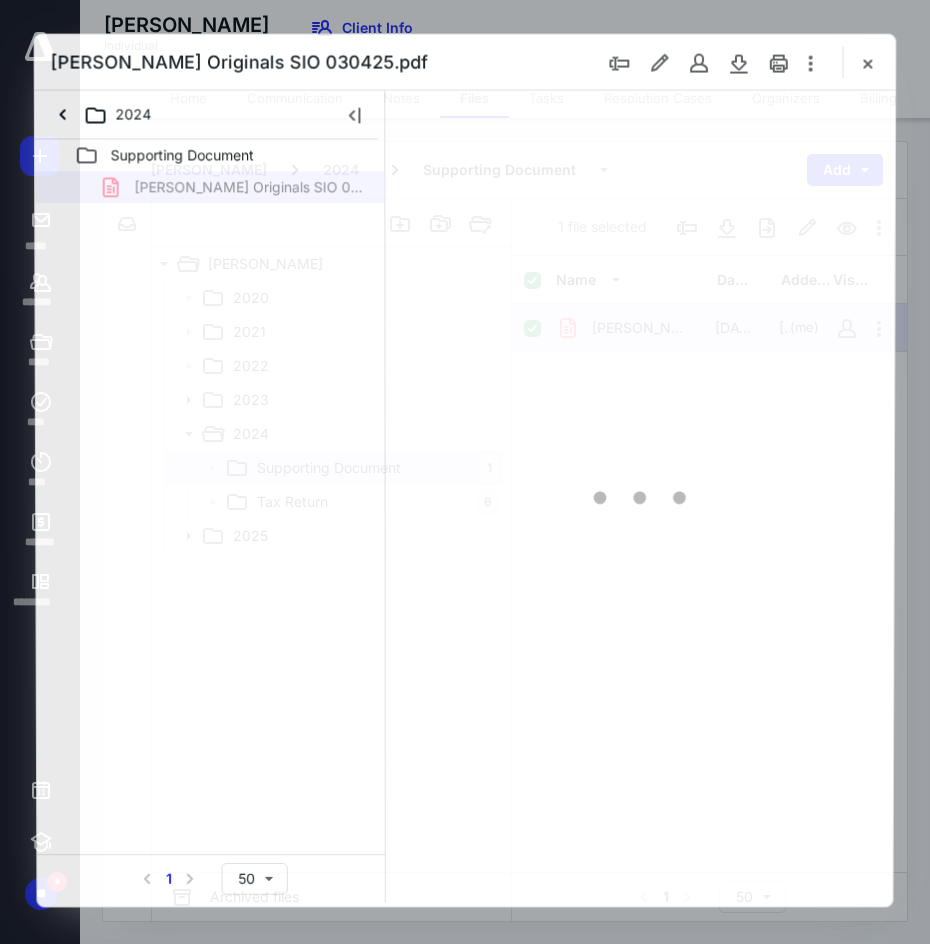 scroll, scrollTop: 0, scrollLeft: 0, axis: both 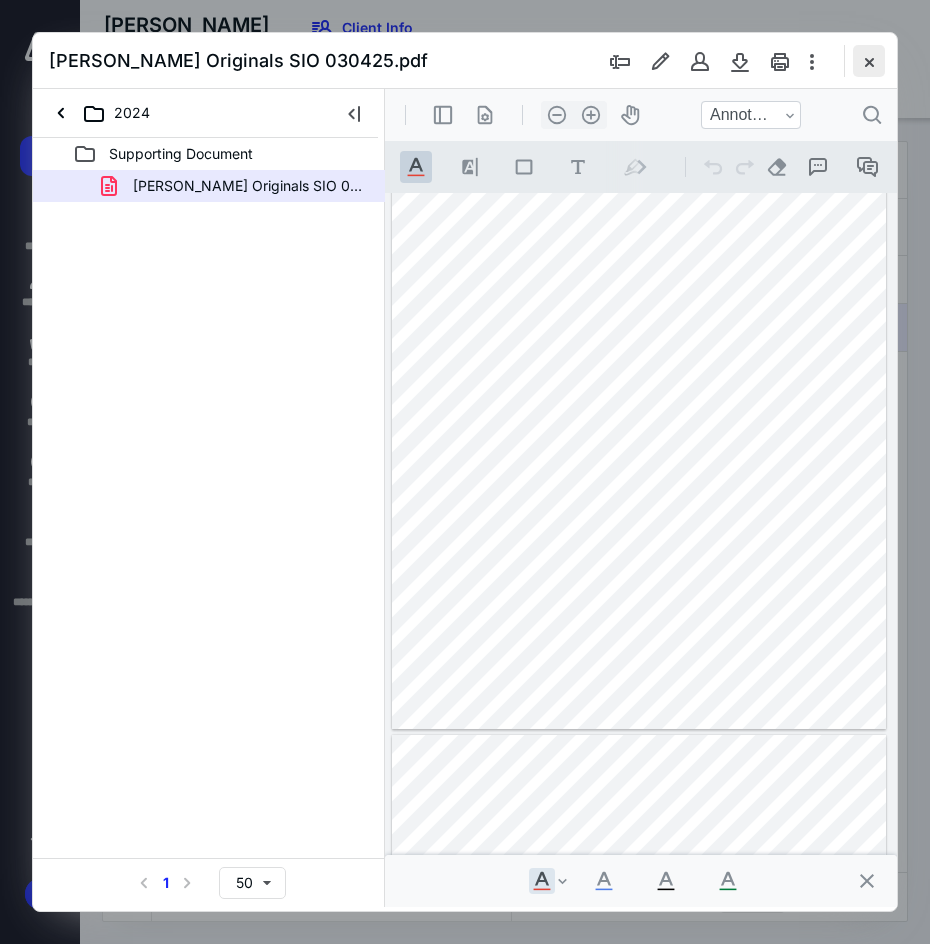 click at bounding box center [869, 61] 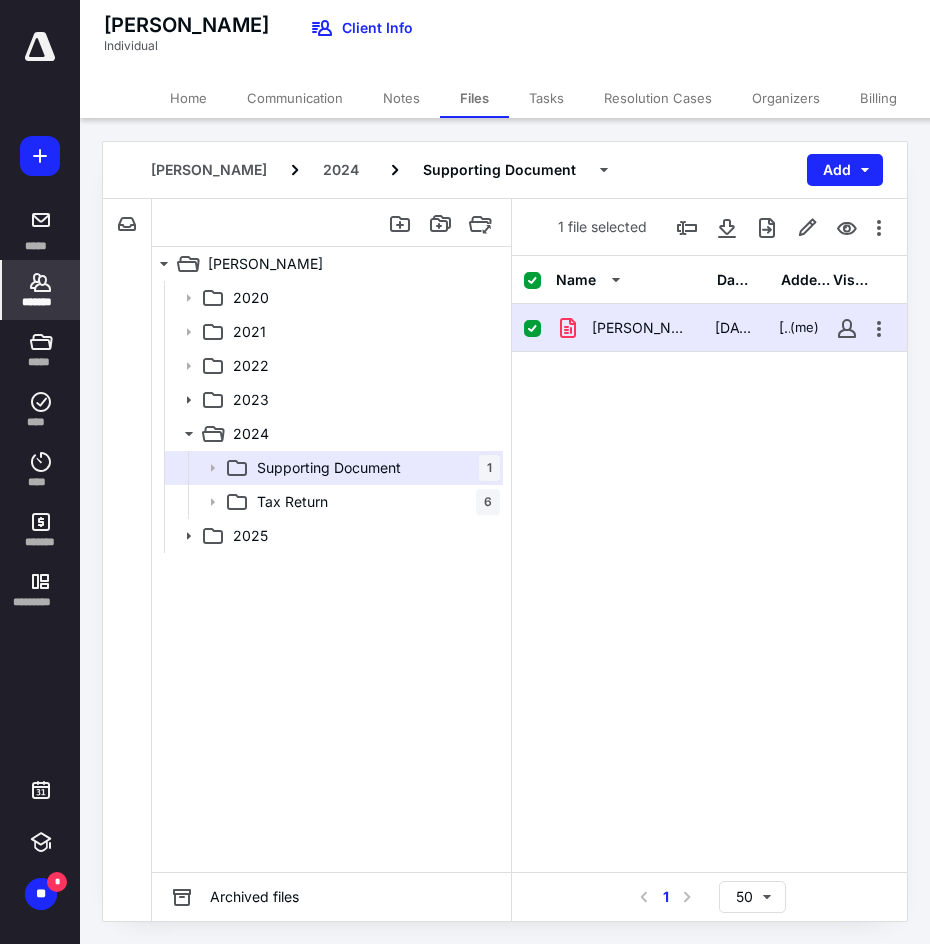 click on "*******" at bounding box center [41, 290] 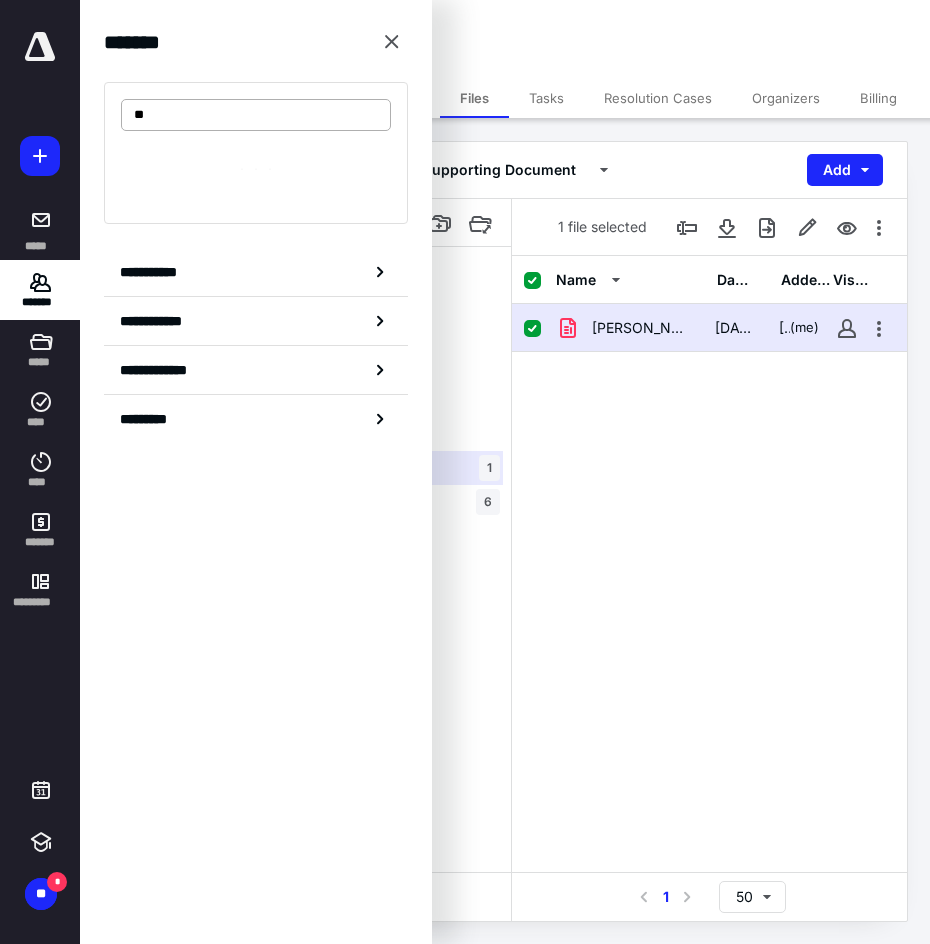 type on "*" 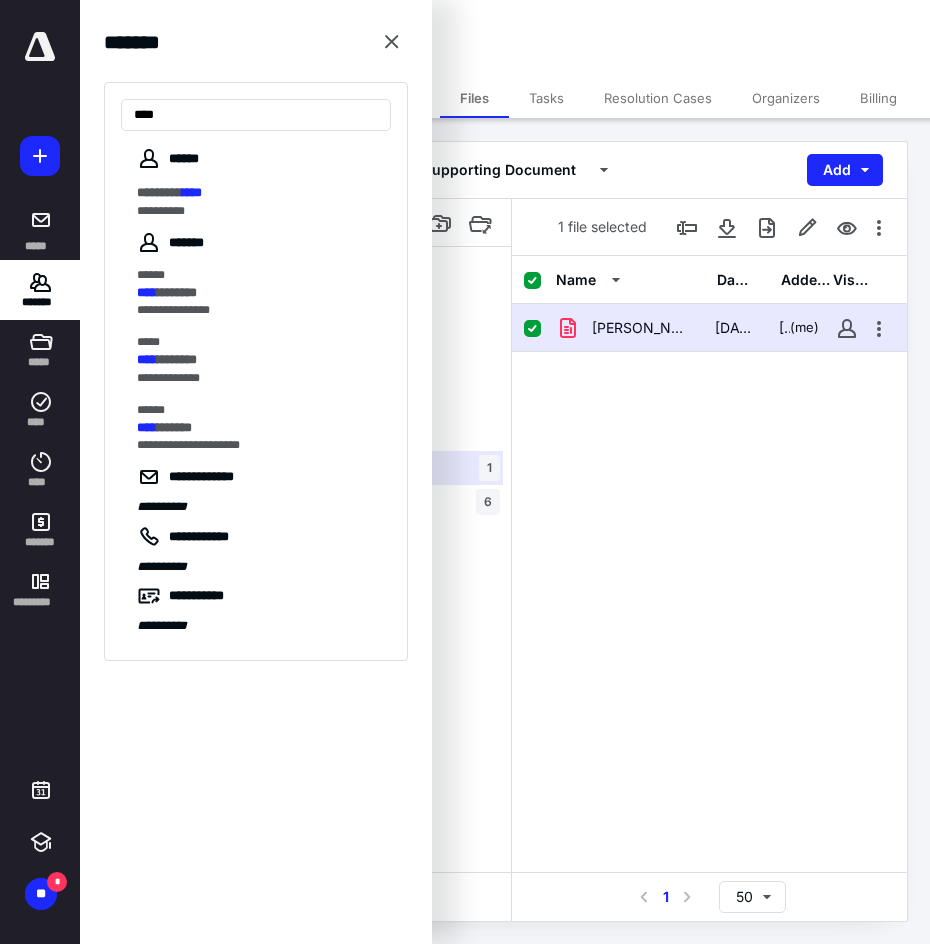 type on "****" 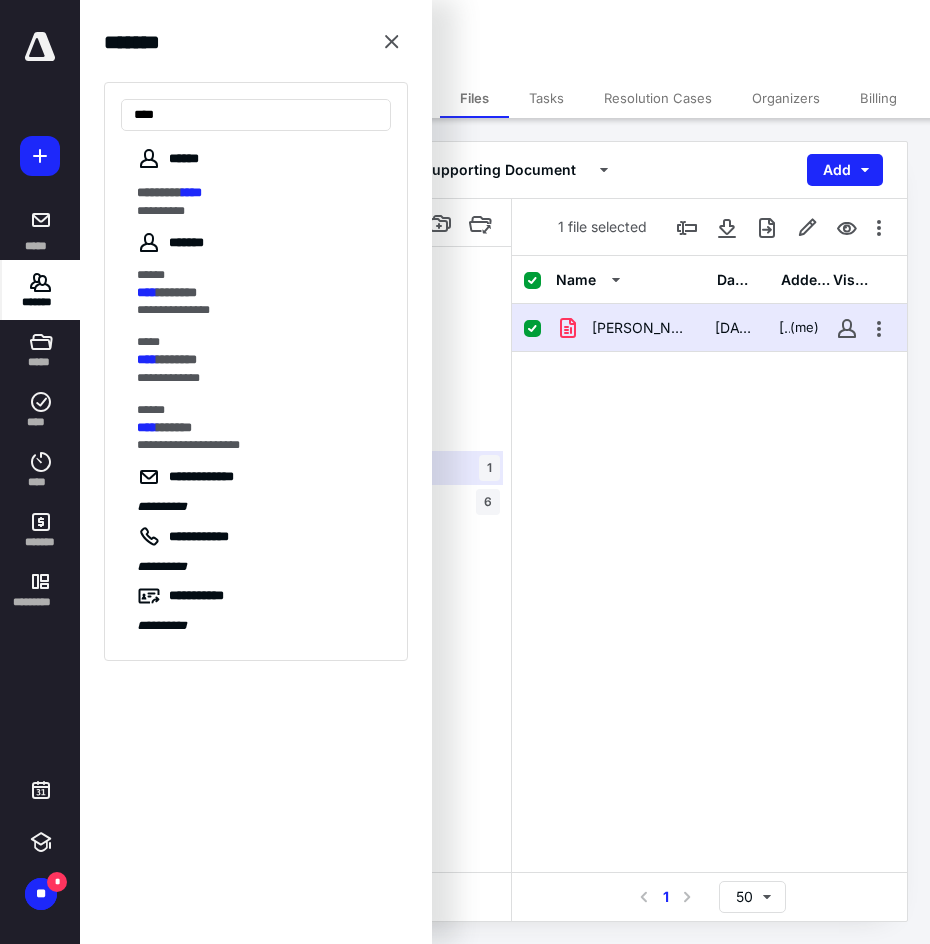 click 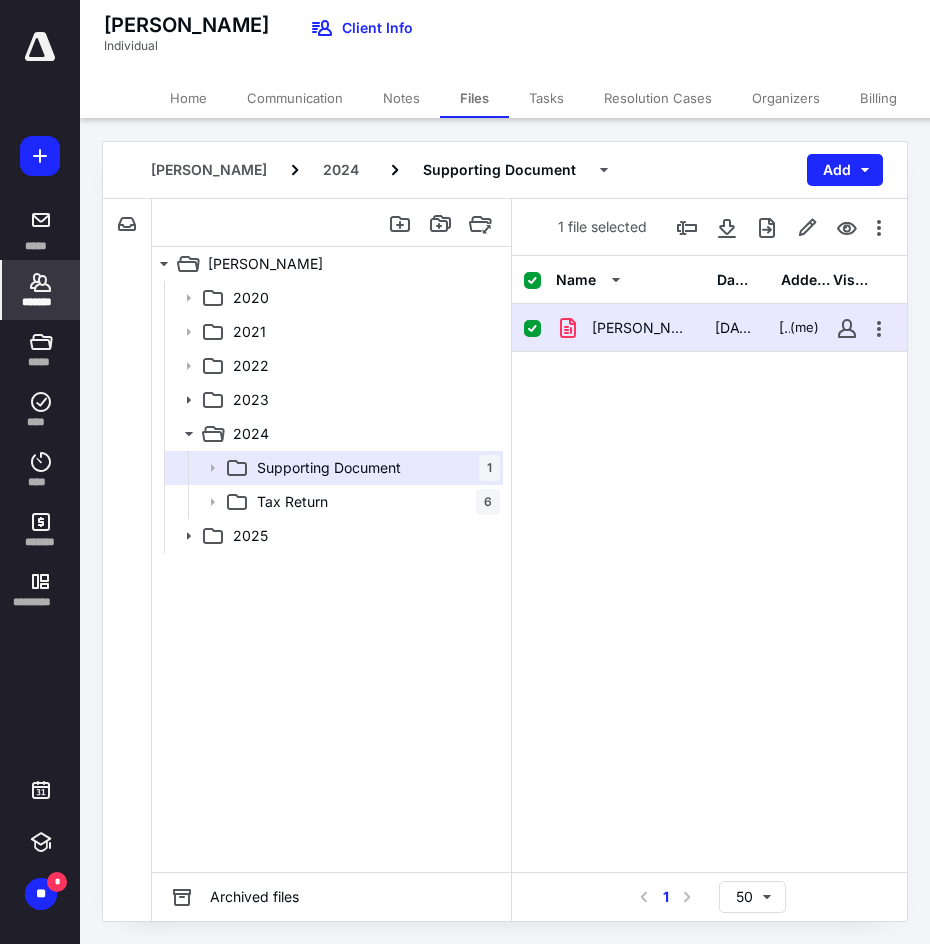click 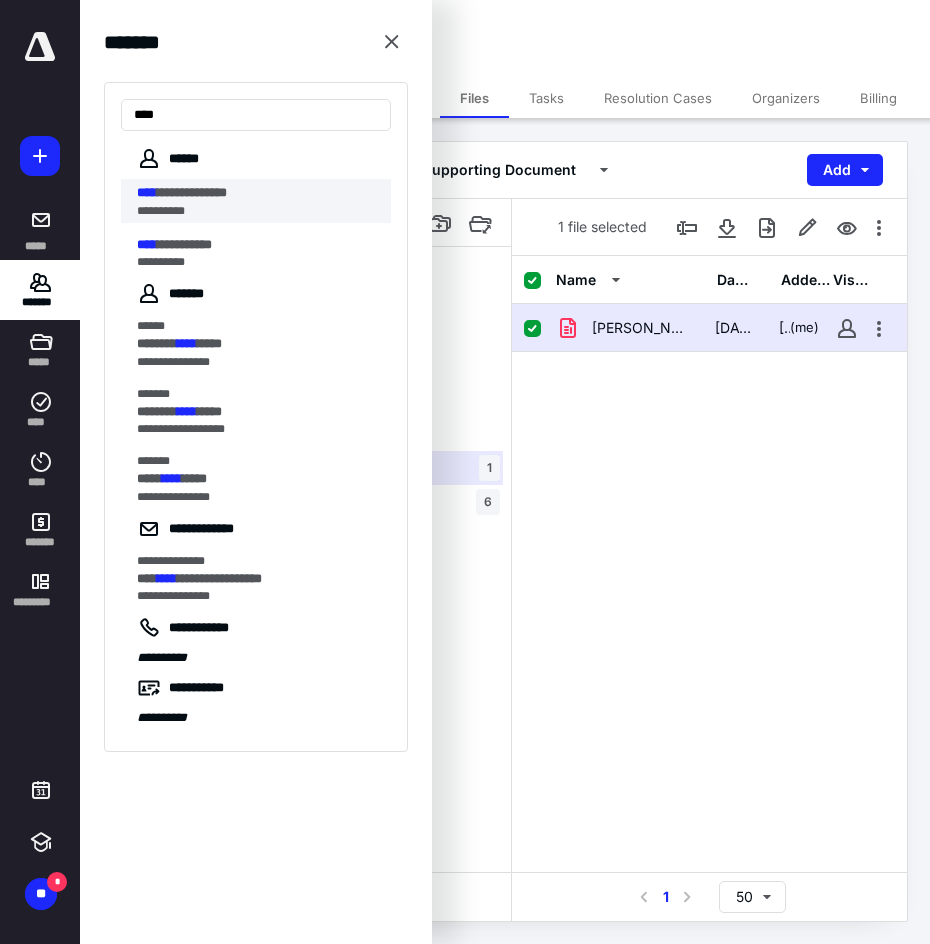 type on "****" 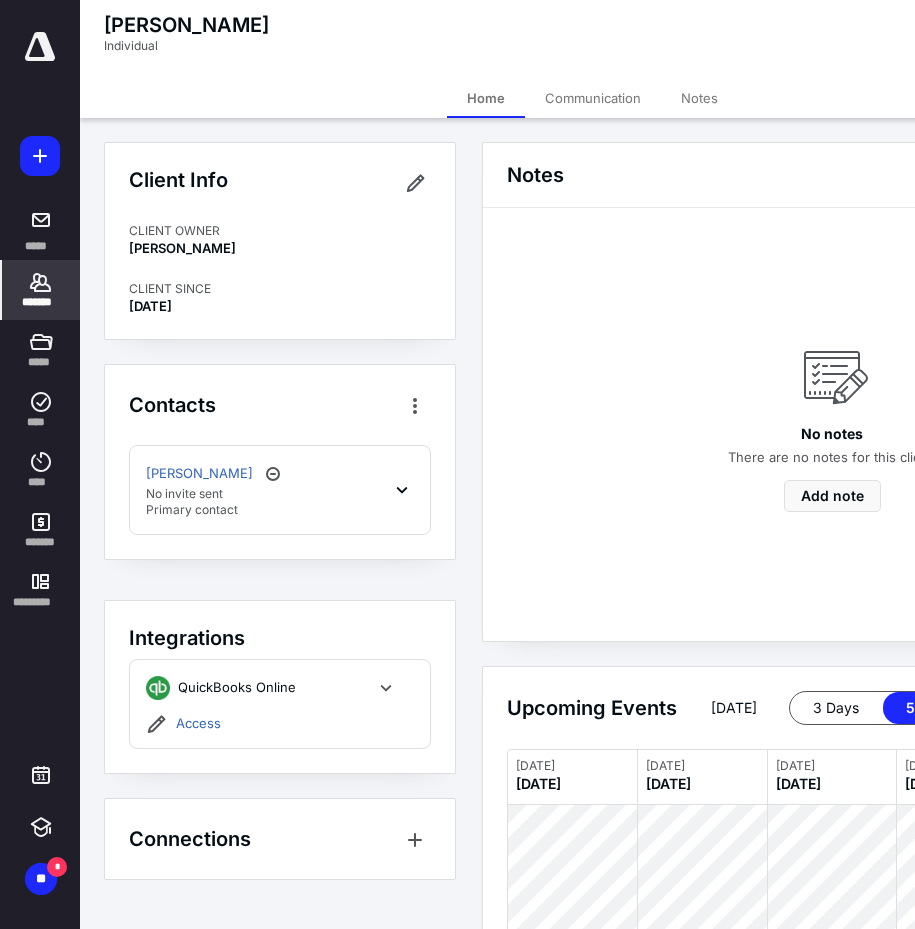 click 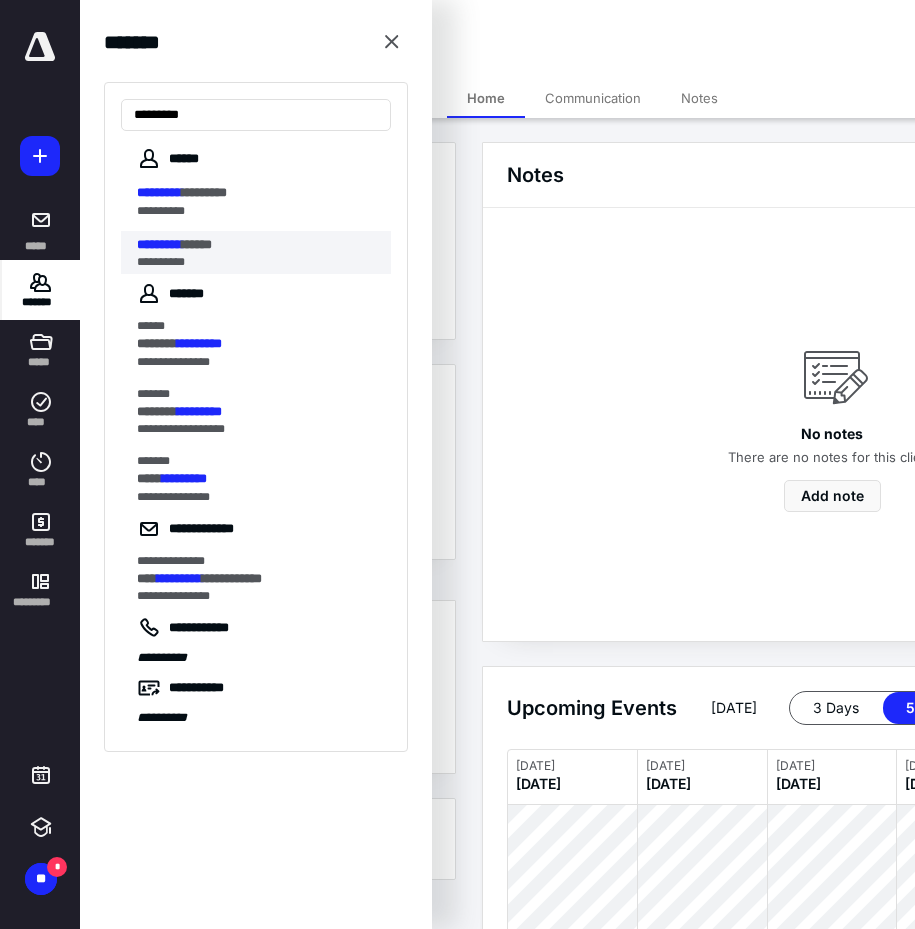 type on "*********" 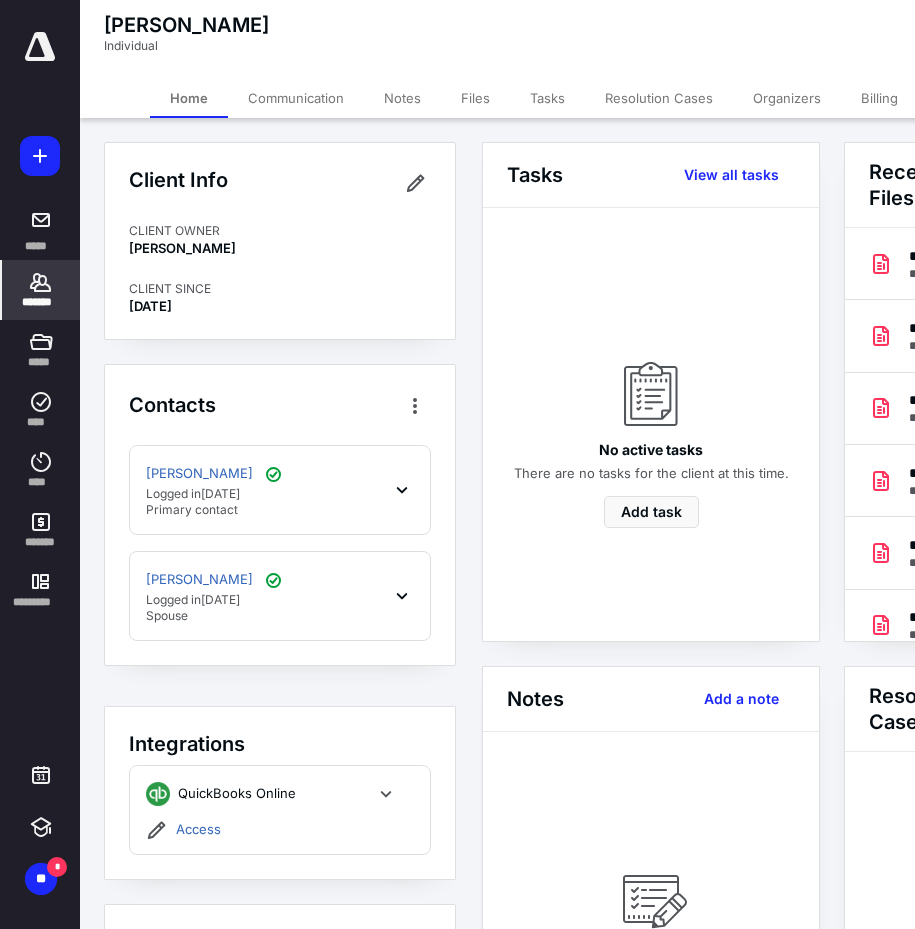 click on "Files" at bounding box center (475, 98) 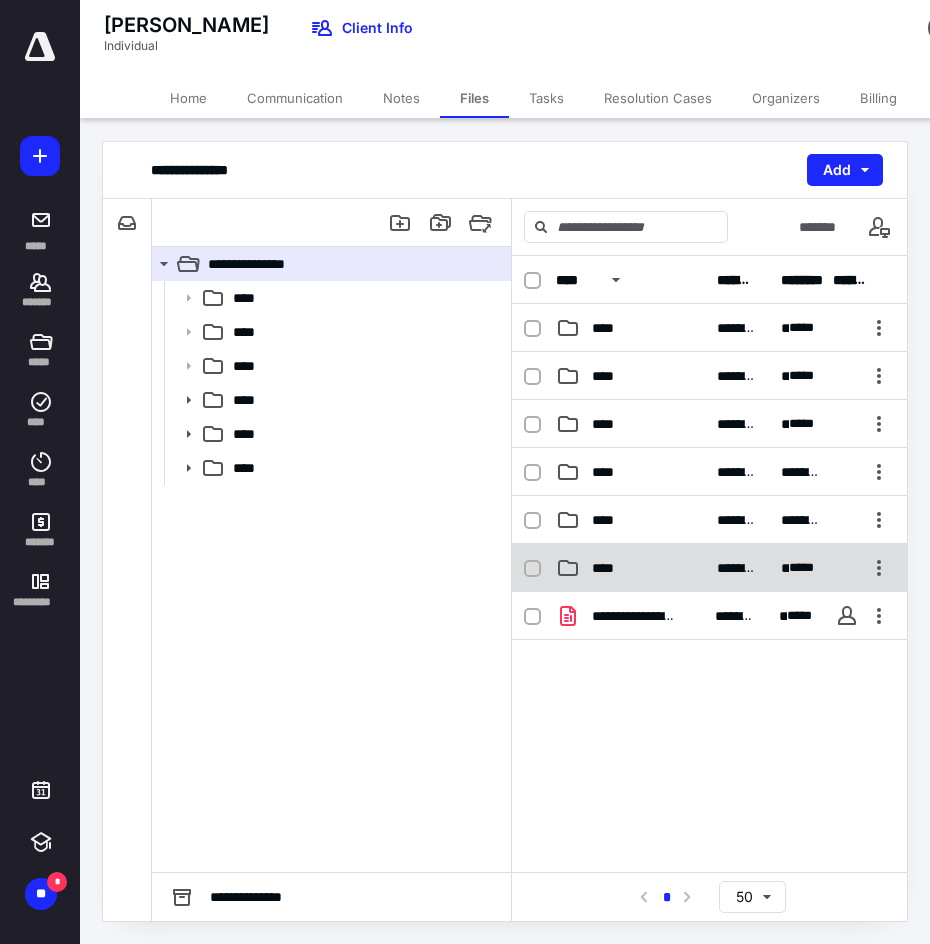 click on "****" at bounding box center (609, 568) 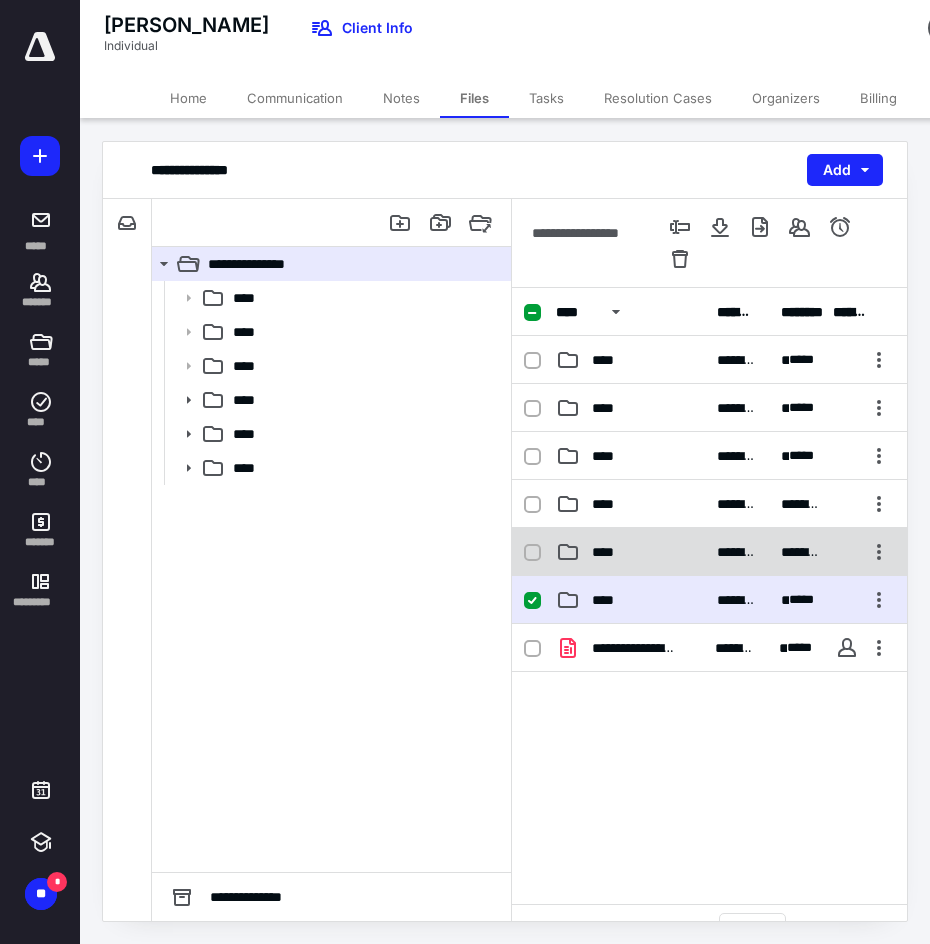 click on "****" at bounding box center (630, 552) 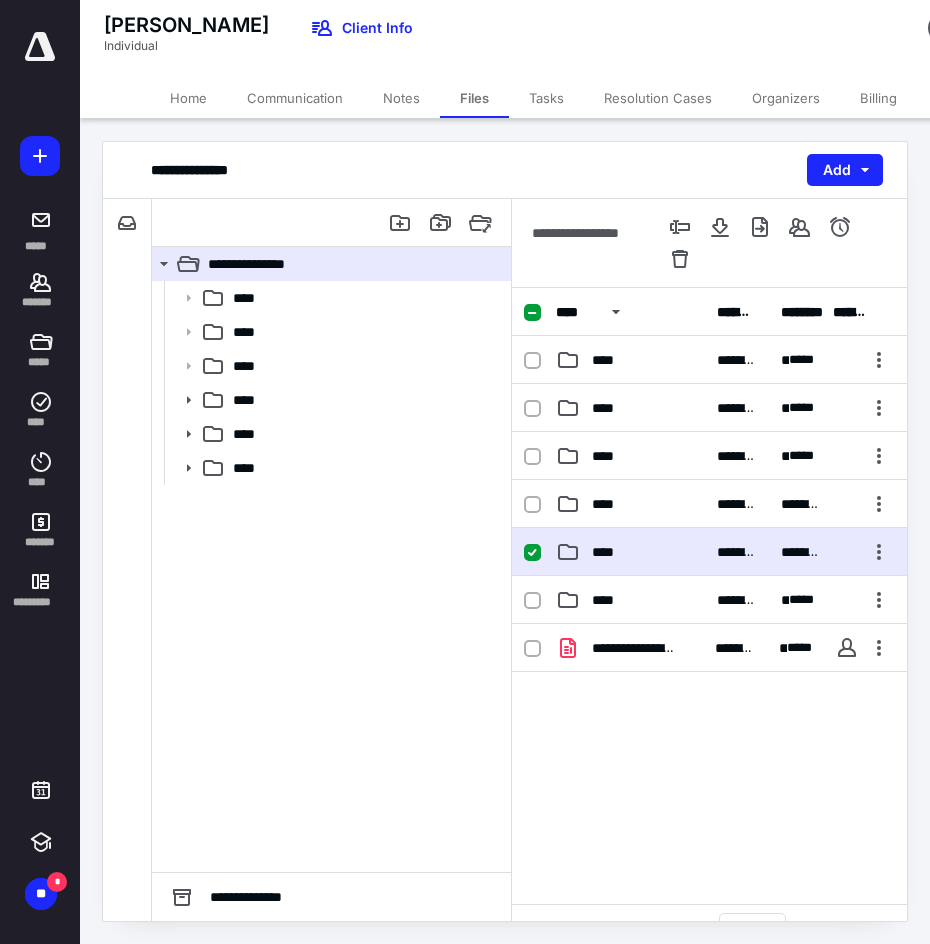 click on "****" at bounding box center (630, 552) 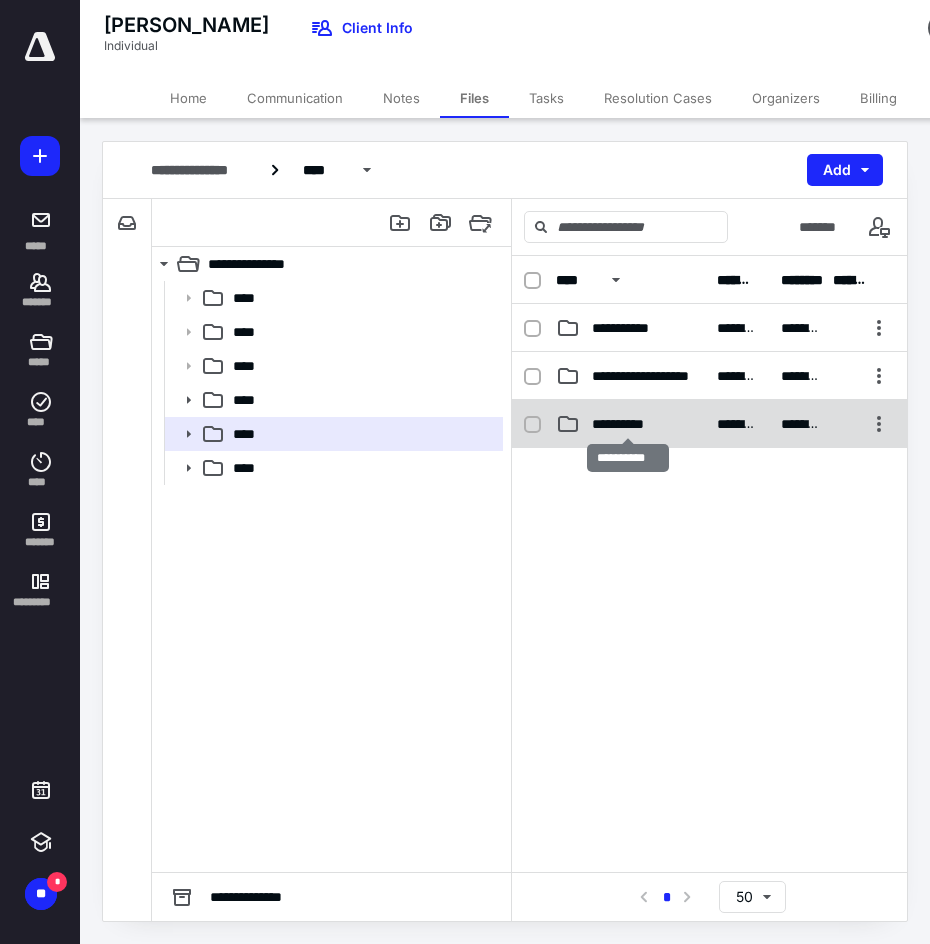 click on "**********" at bounding box center [627, 424] 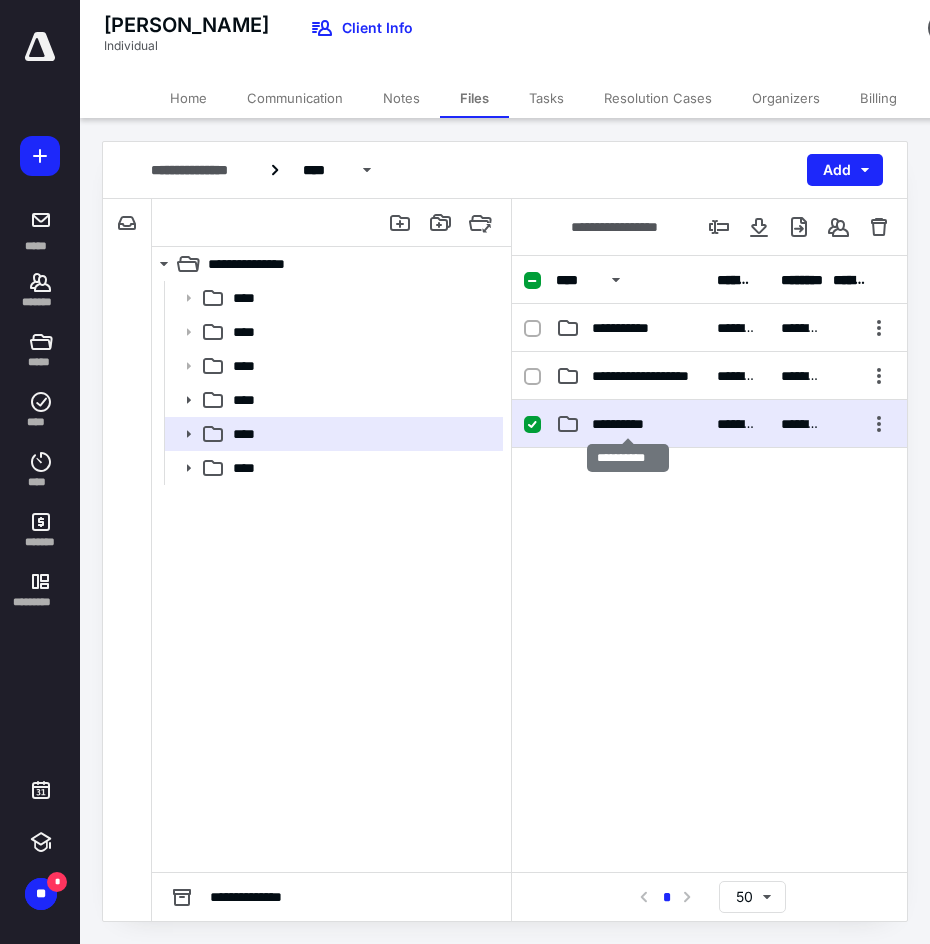 click on "**********" at bounding box center [627, 424] 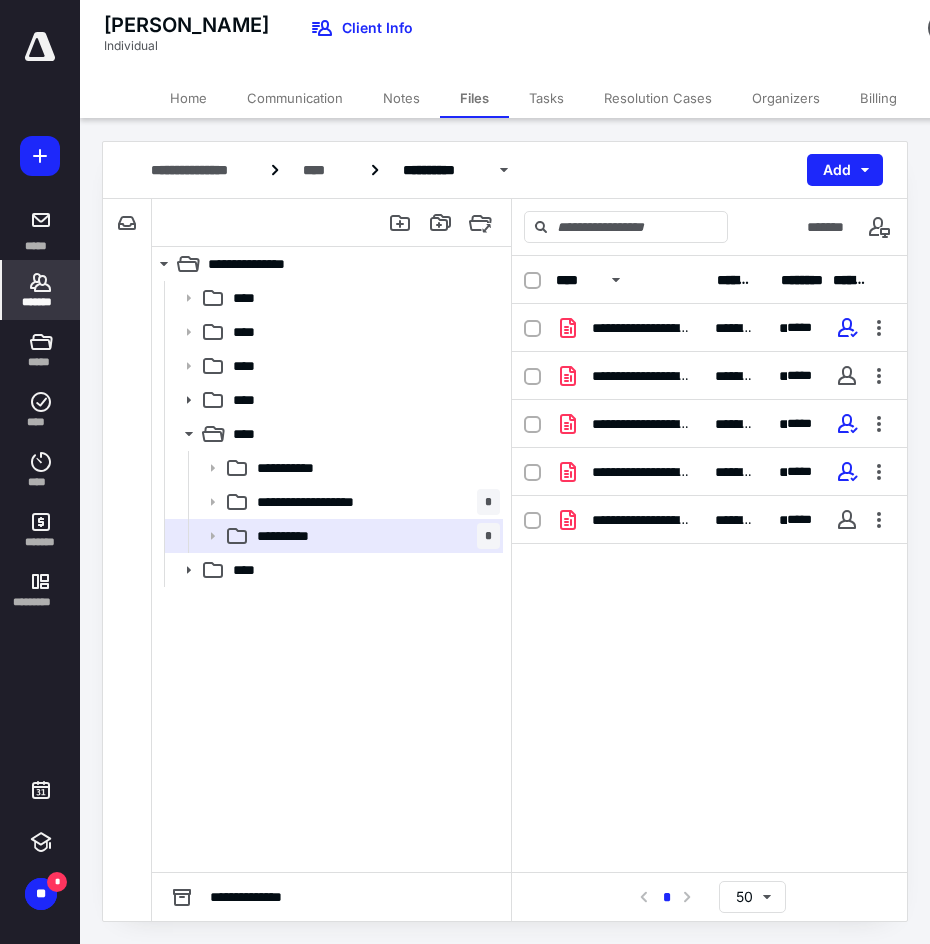 click 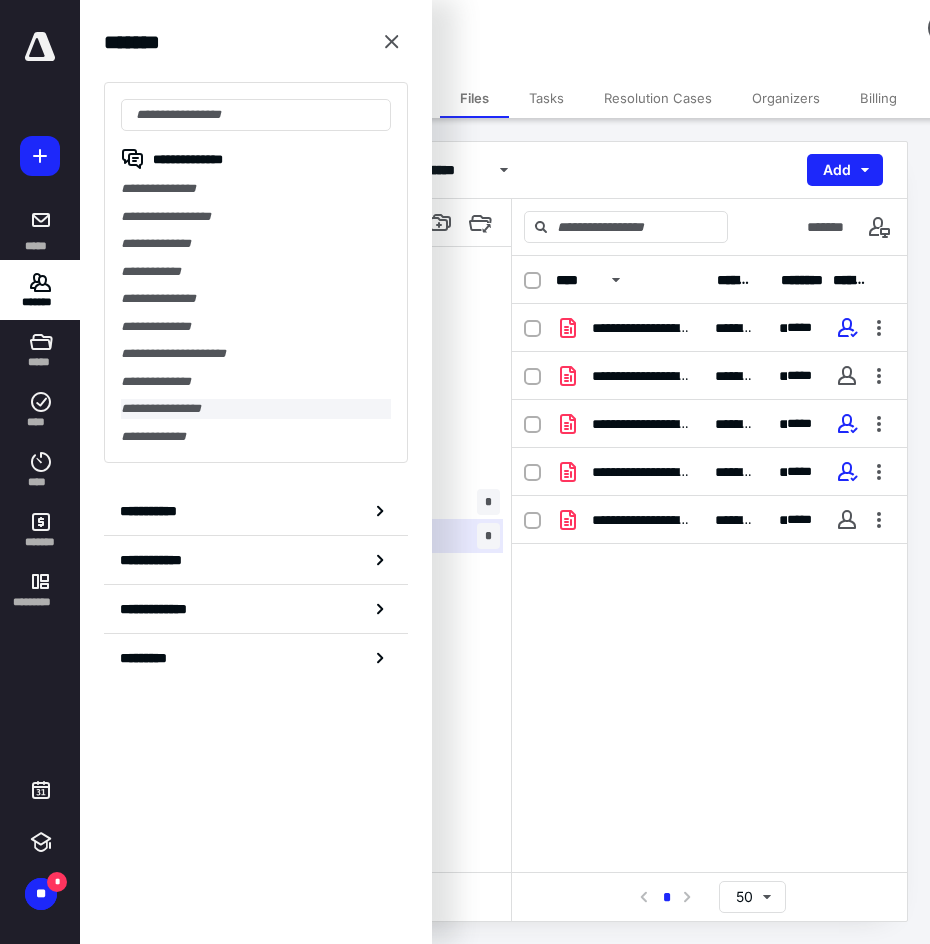 click on "**********" at bounding box center [256, 409] 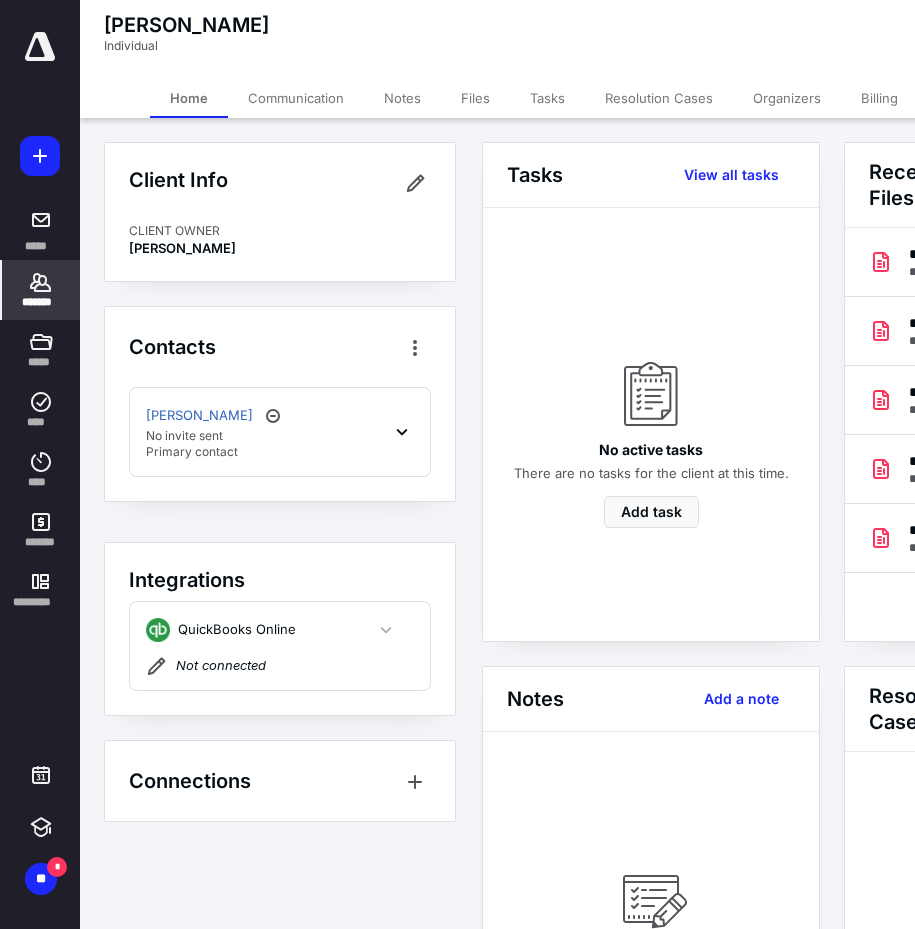 click on "Files" at bounding box center [475, 98] 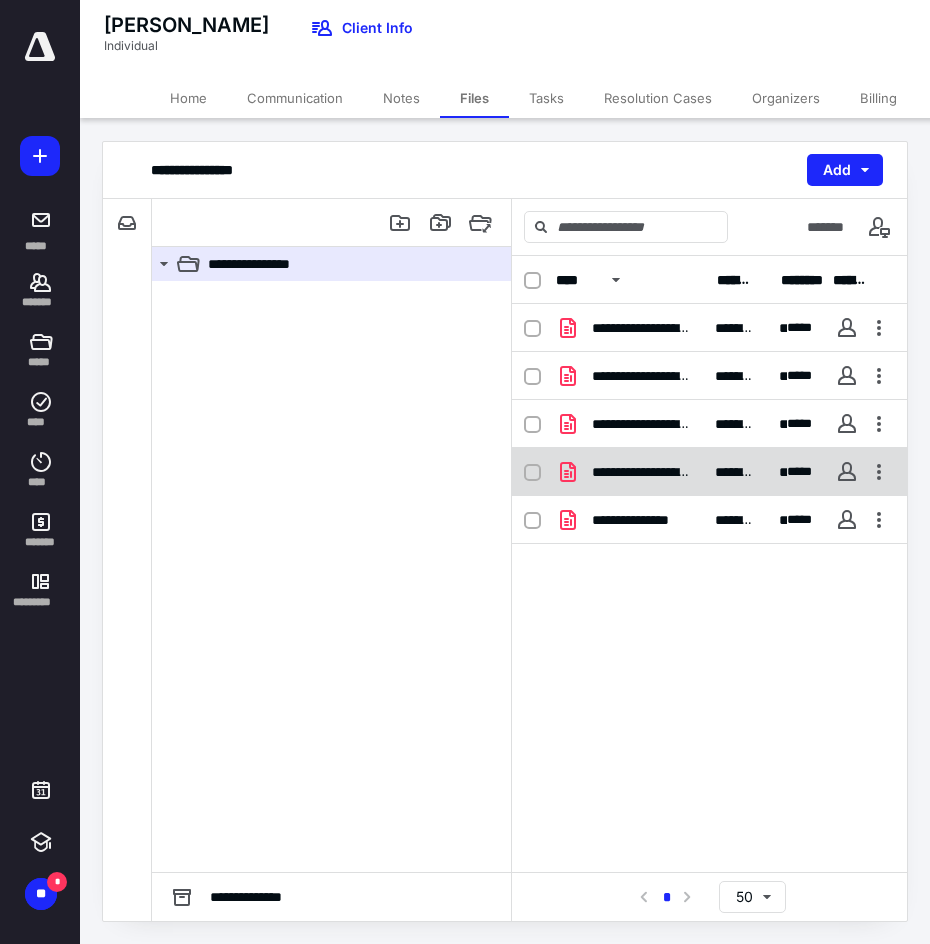 click on "**********" at bounding box center [641, 472] 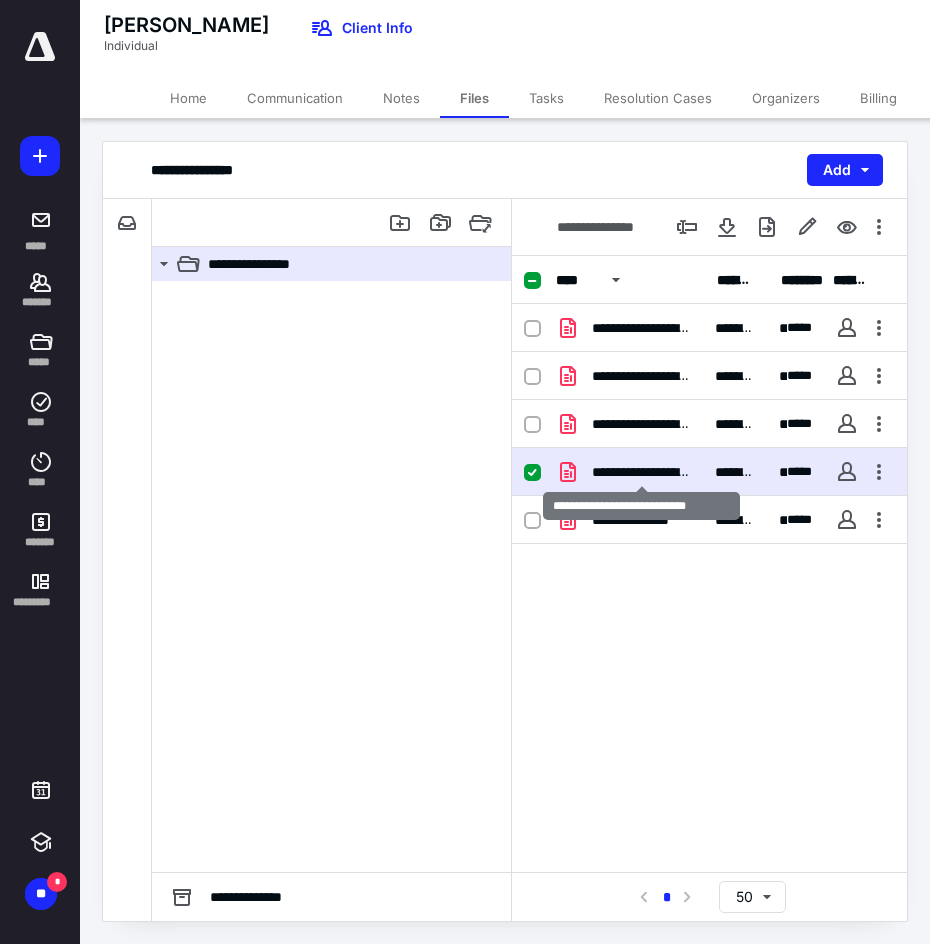 click on "**********" at bounding box center (641, 472) 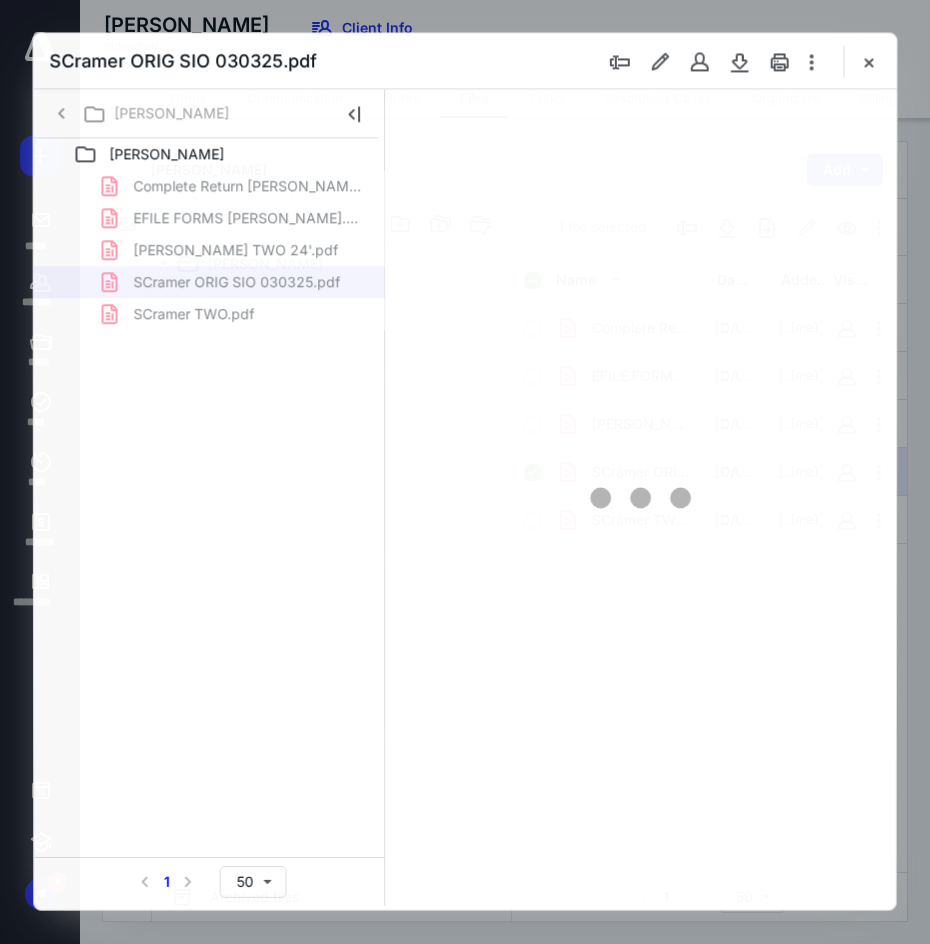 scroll, scrollTop: 0, scrollLeft: 0, axis: both 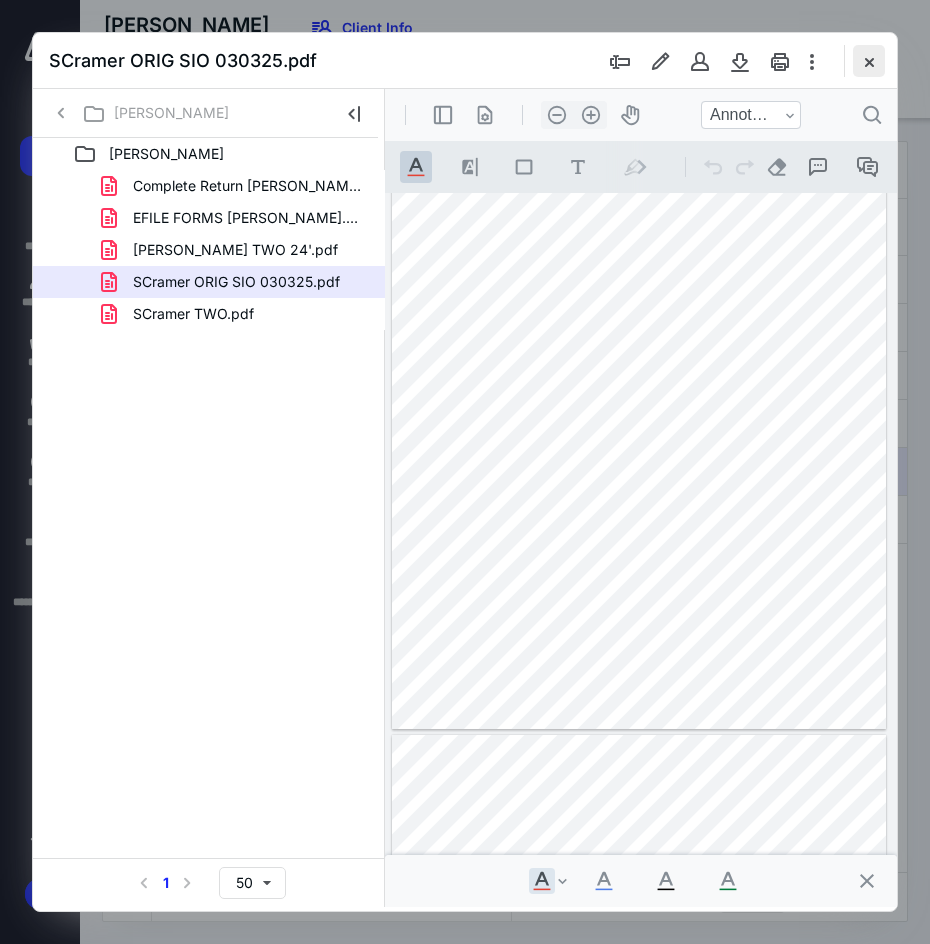click at bounding box center [869, 61] 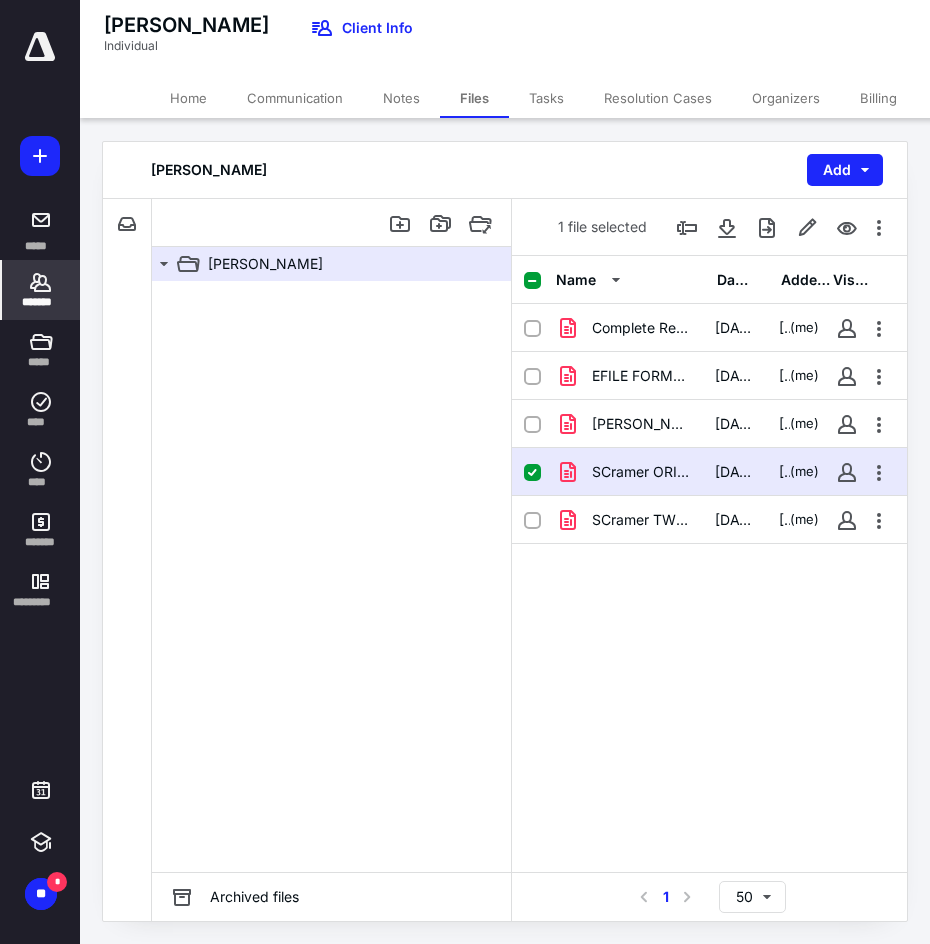 click on "*******" at bounding box center (41, 290) 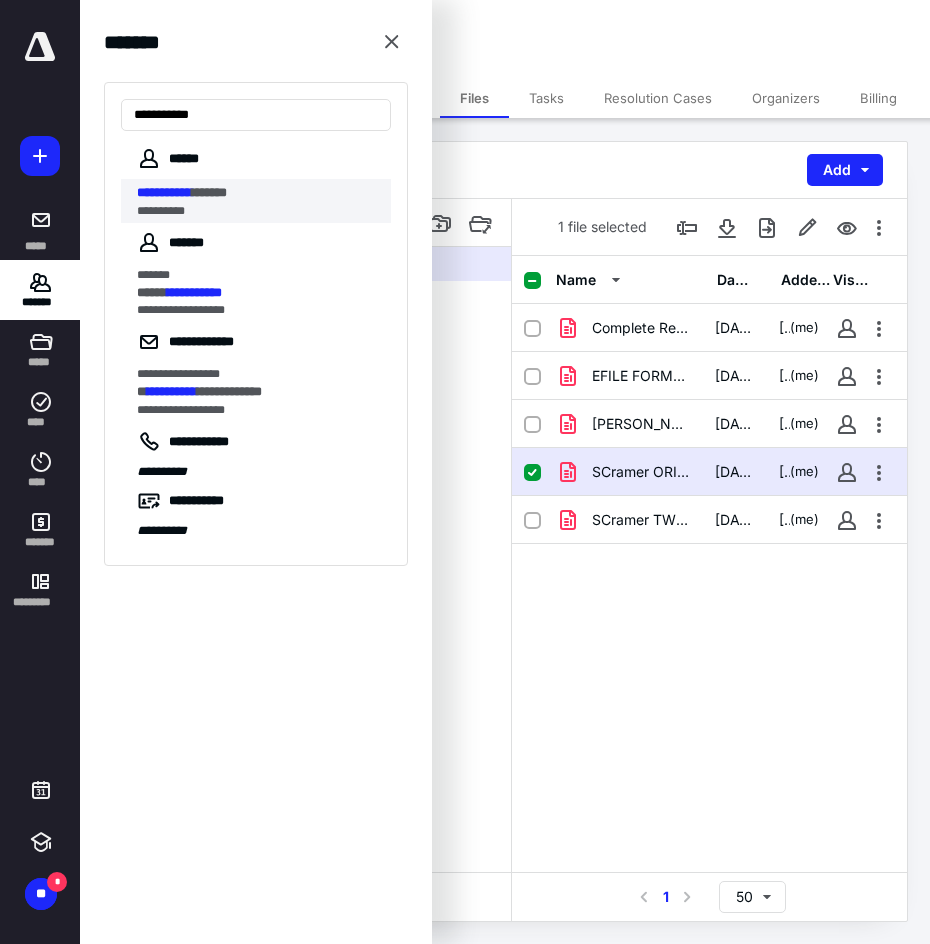 type on "**********" 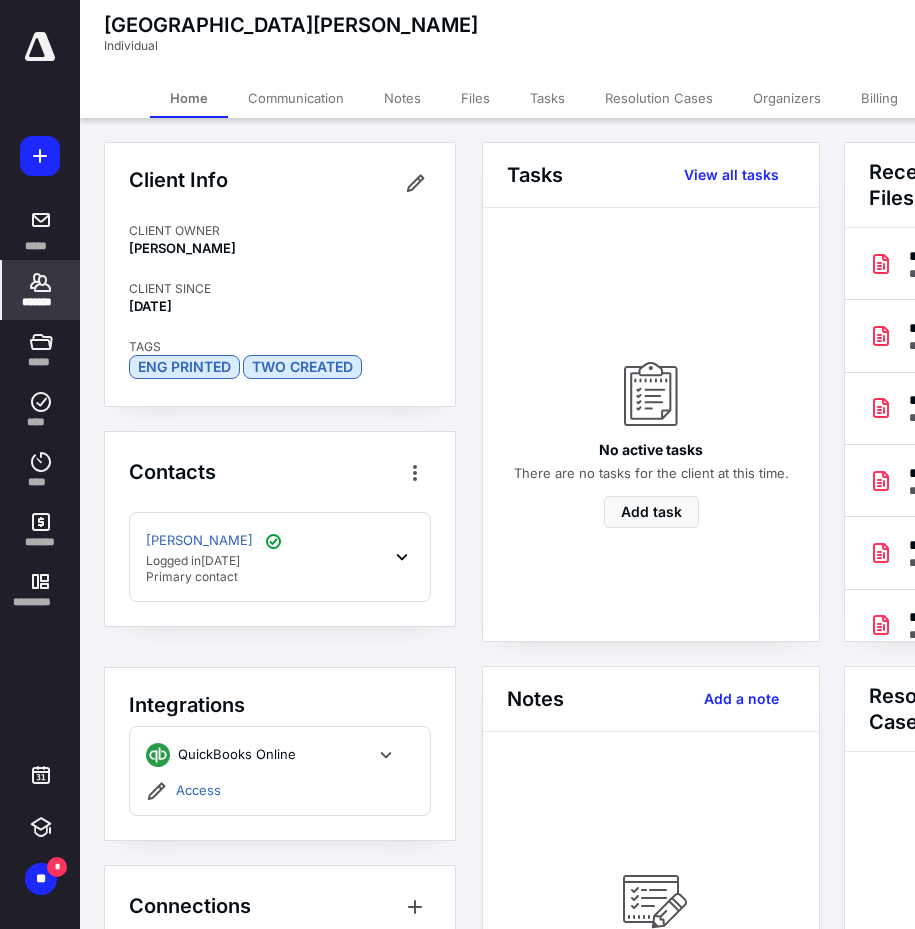 click on "Files" at bounding box center [475, 98] 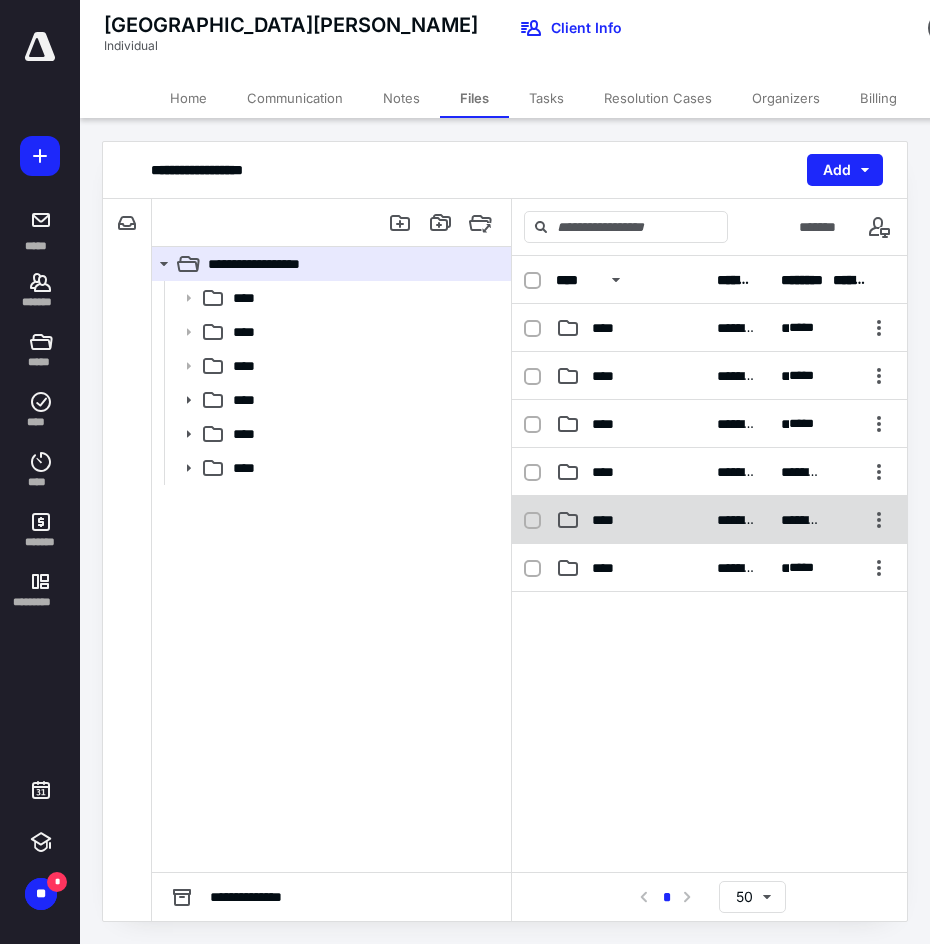 click on "****" at bounding box center (609, 520) 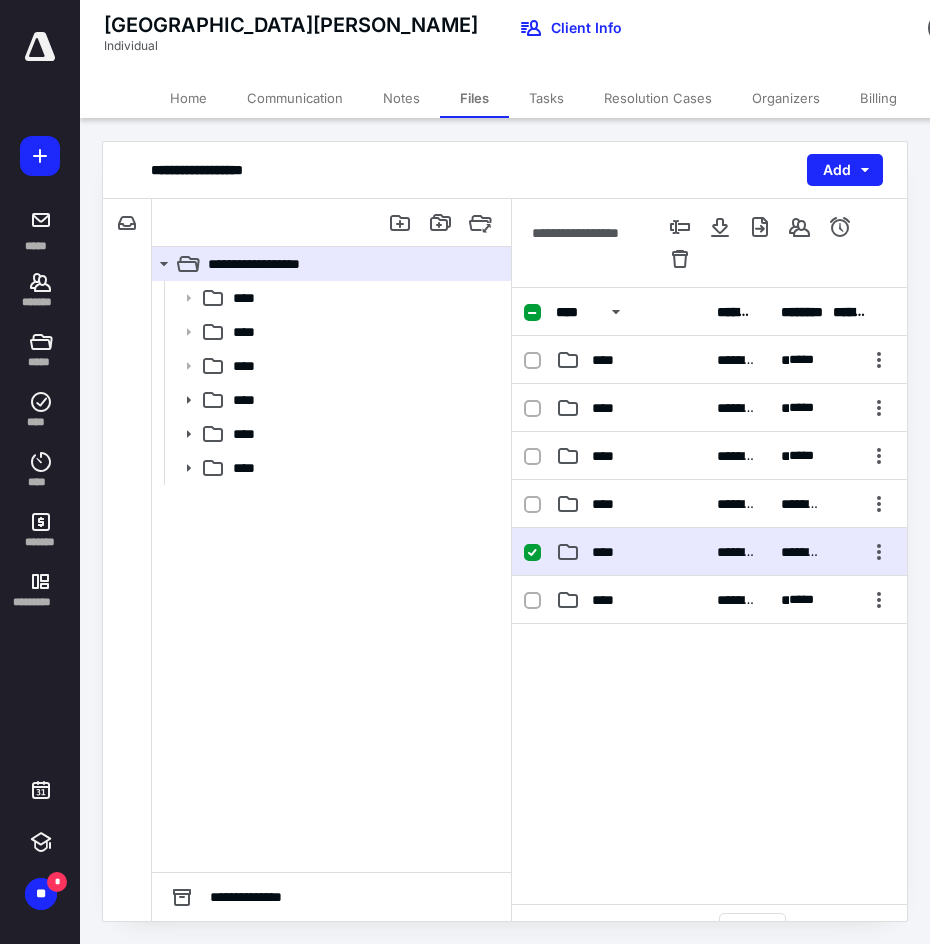 click on "**********" at bounding box center [709, 552] 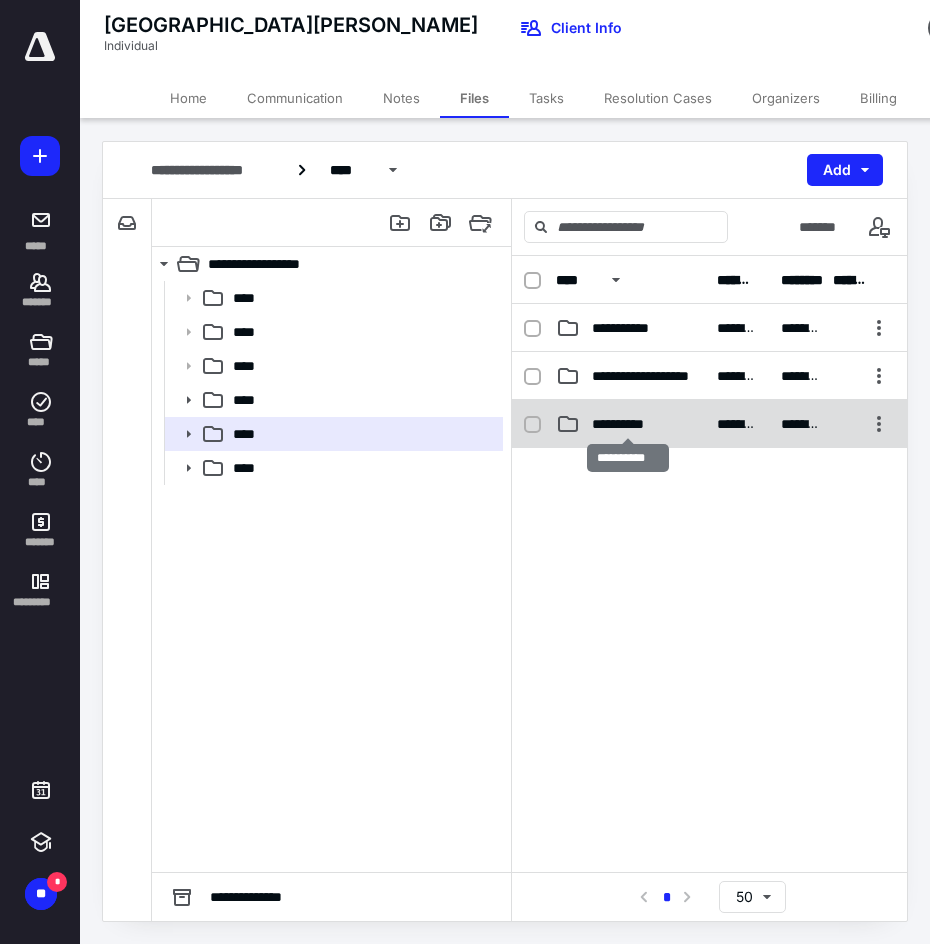 click on "**********" at bounding box center (627, 424) 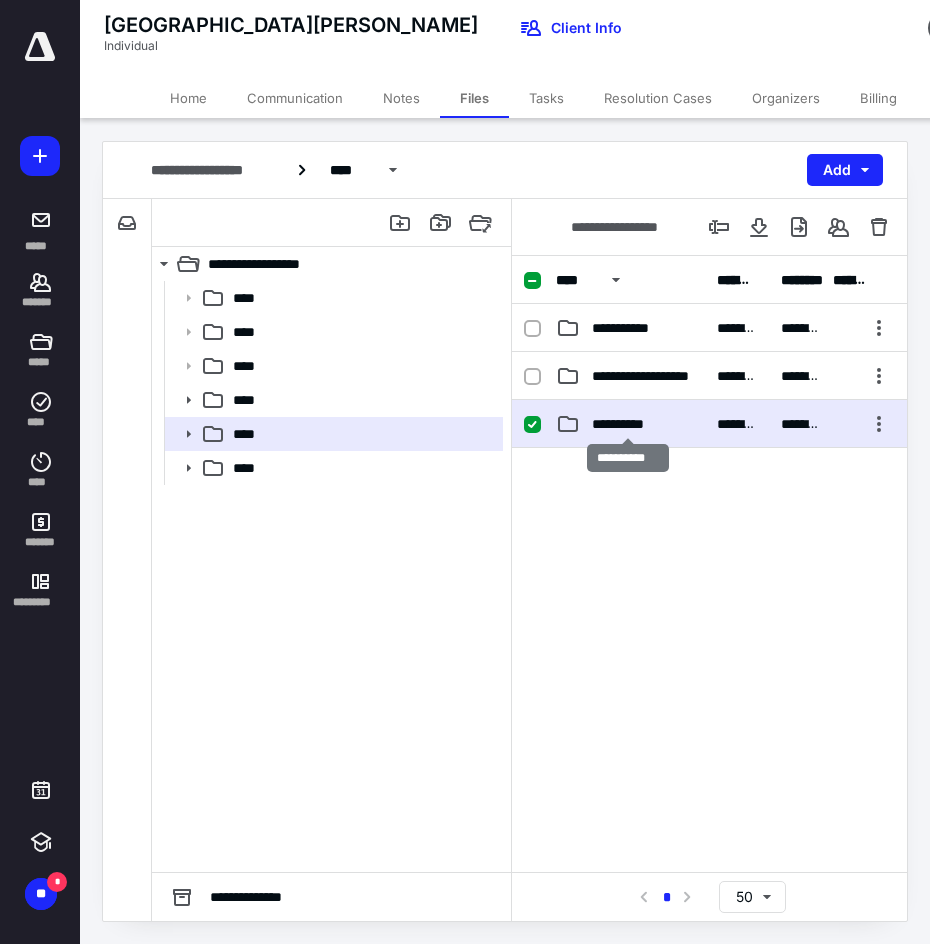 click on "**********" at bounding box center (627, 424) 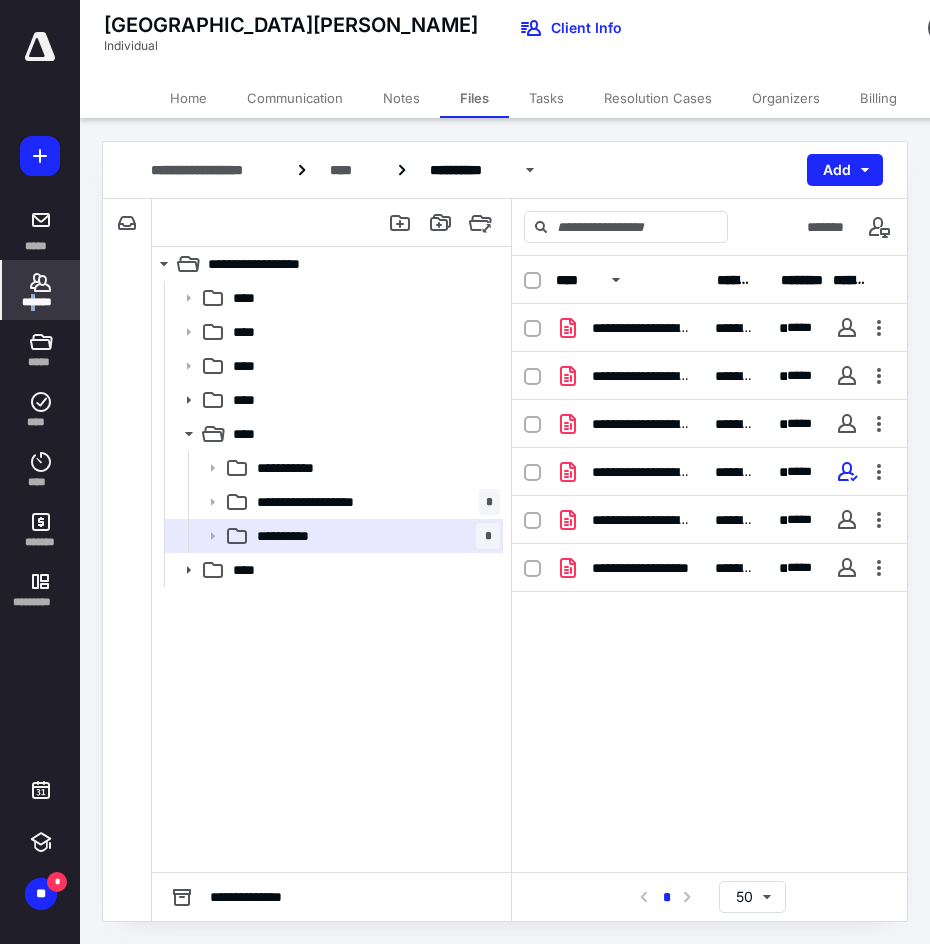 click on "*******" at bounding box center (41, 302) 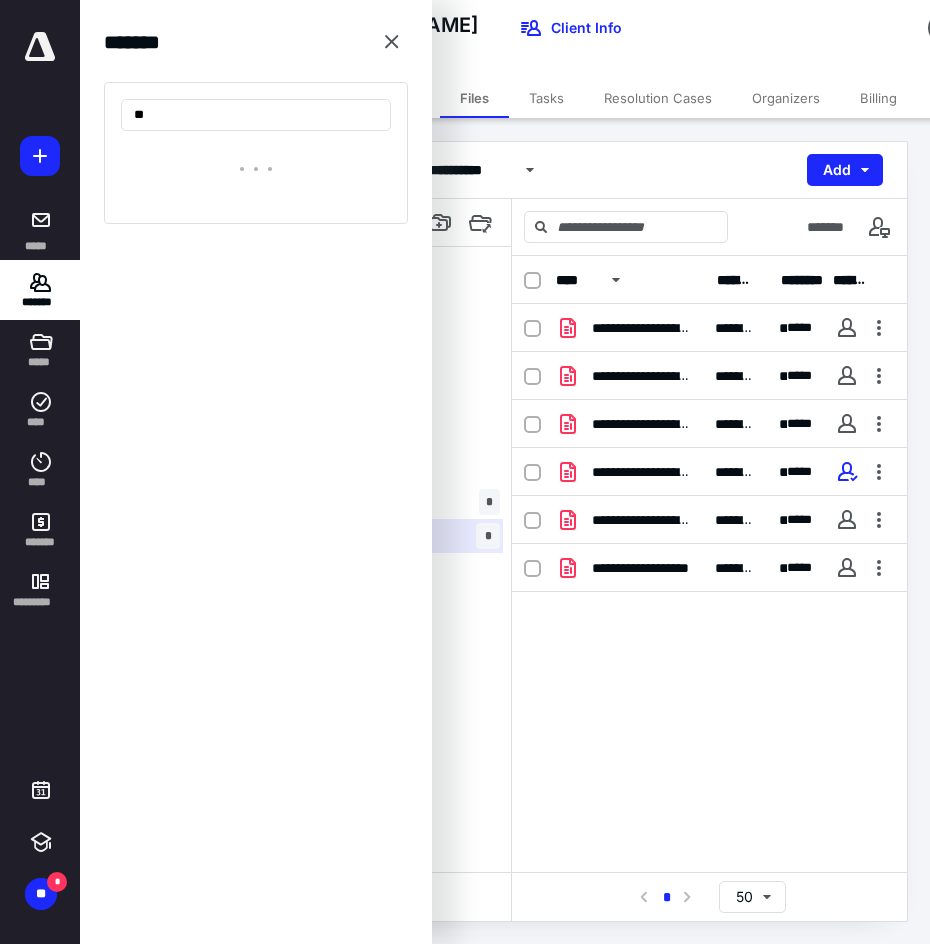 type on "*" 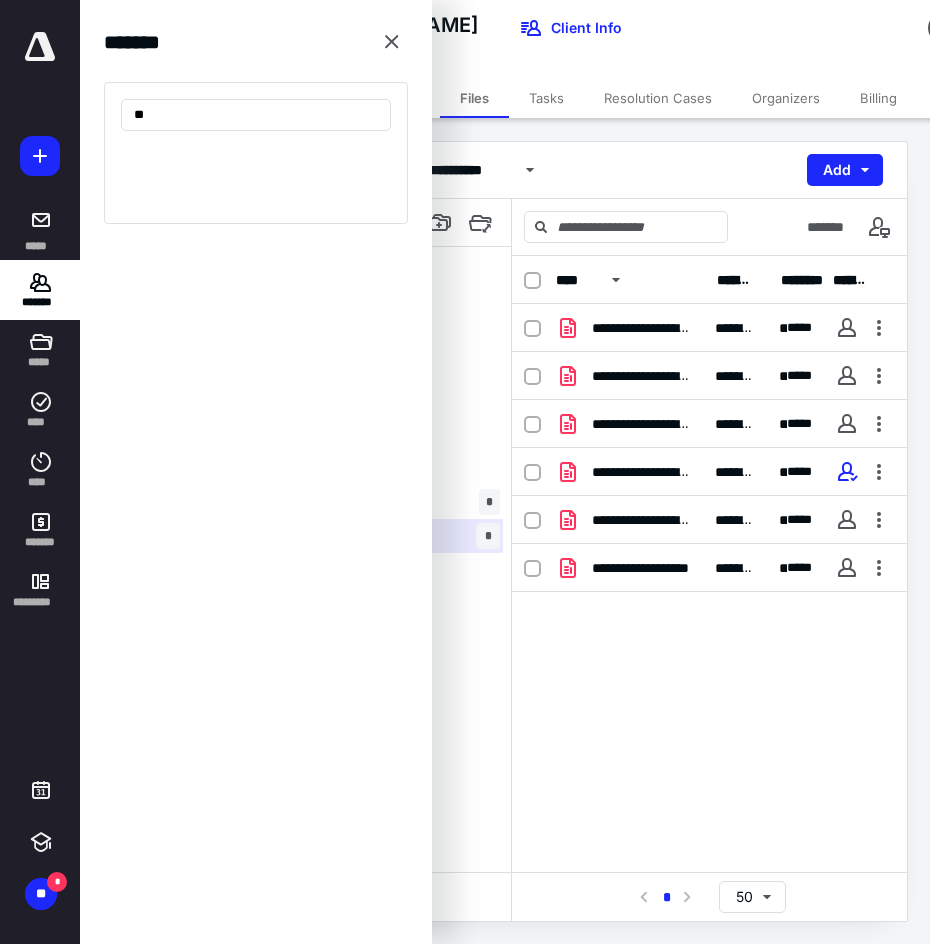 type on "*" 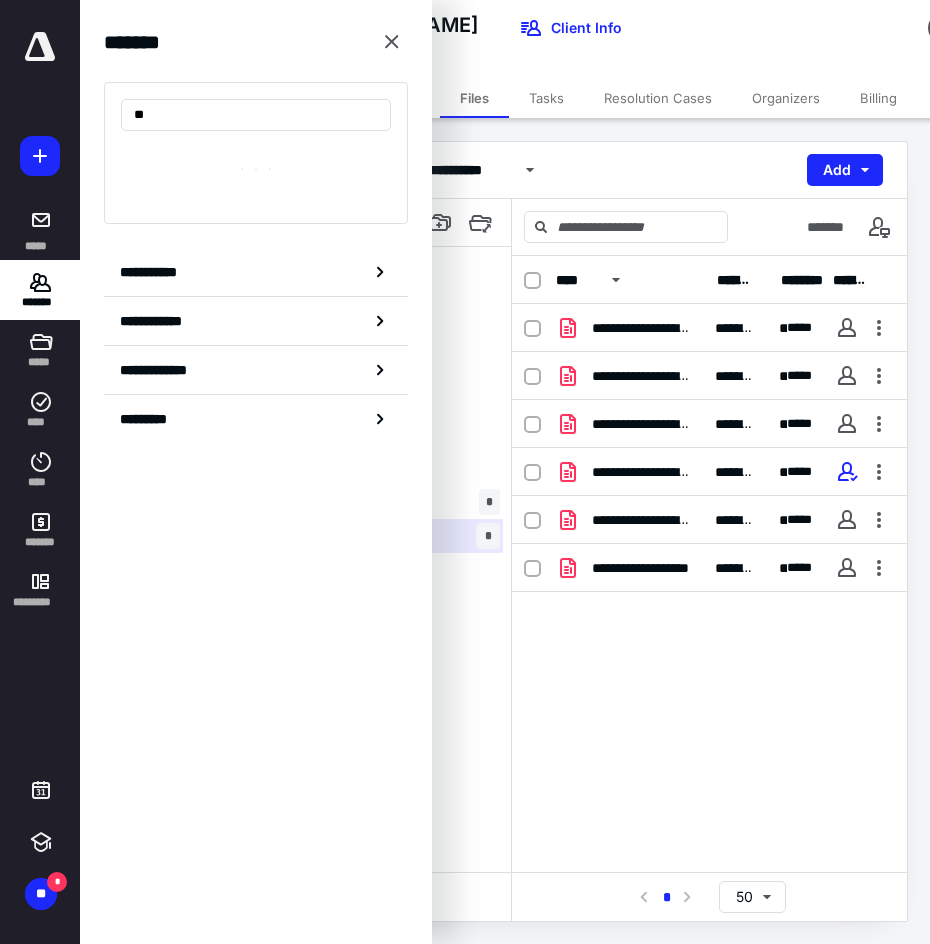 type on "*" 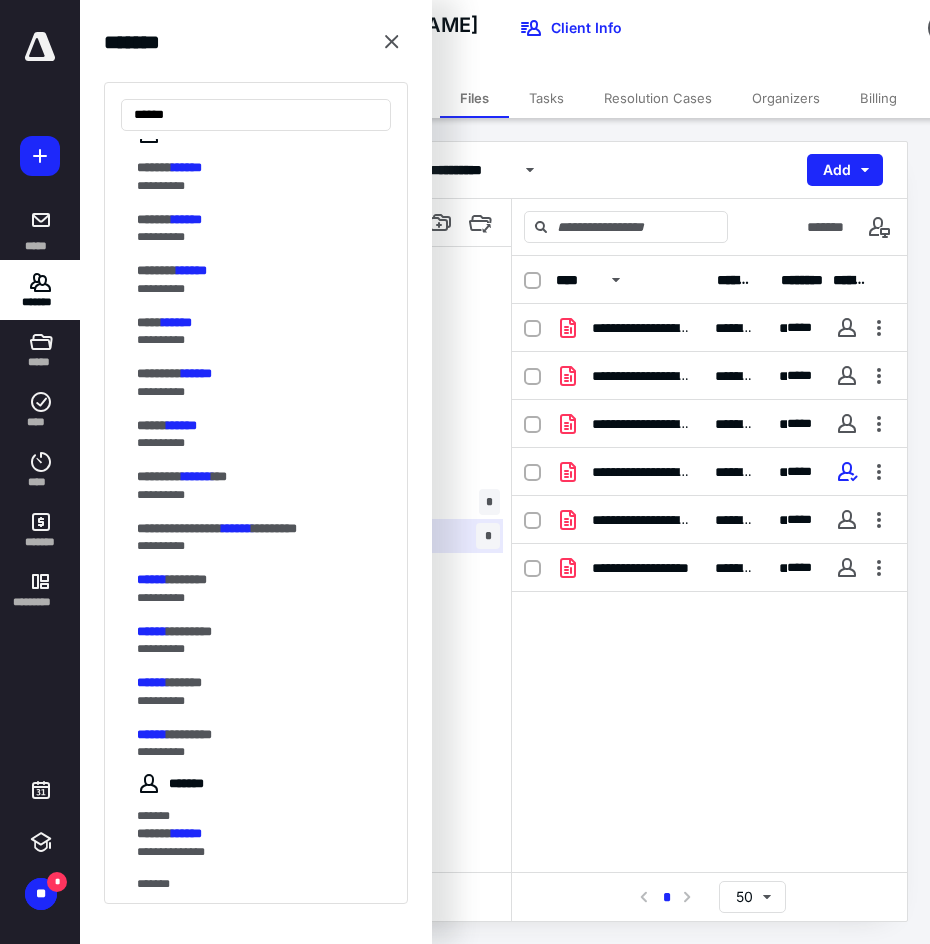 scroll, scrollTop: 0, scrollLeft: 0, axis: both 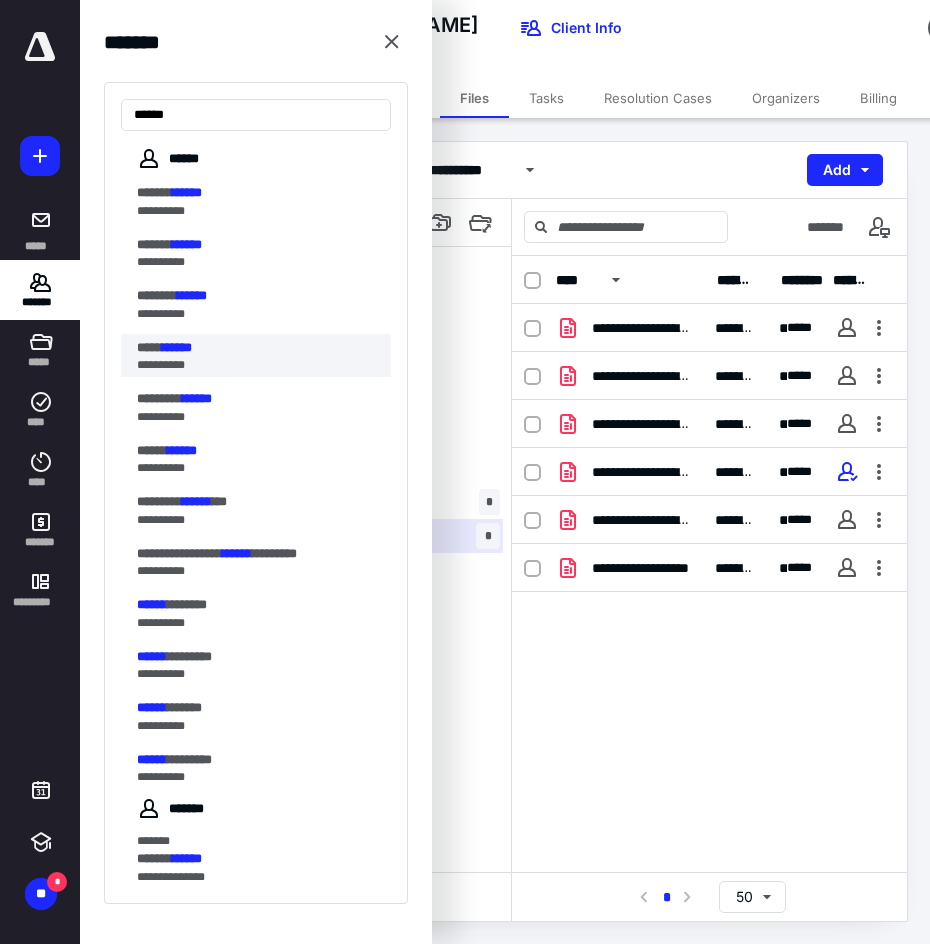 type on "******" 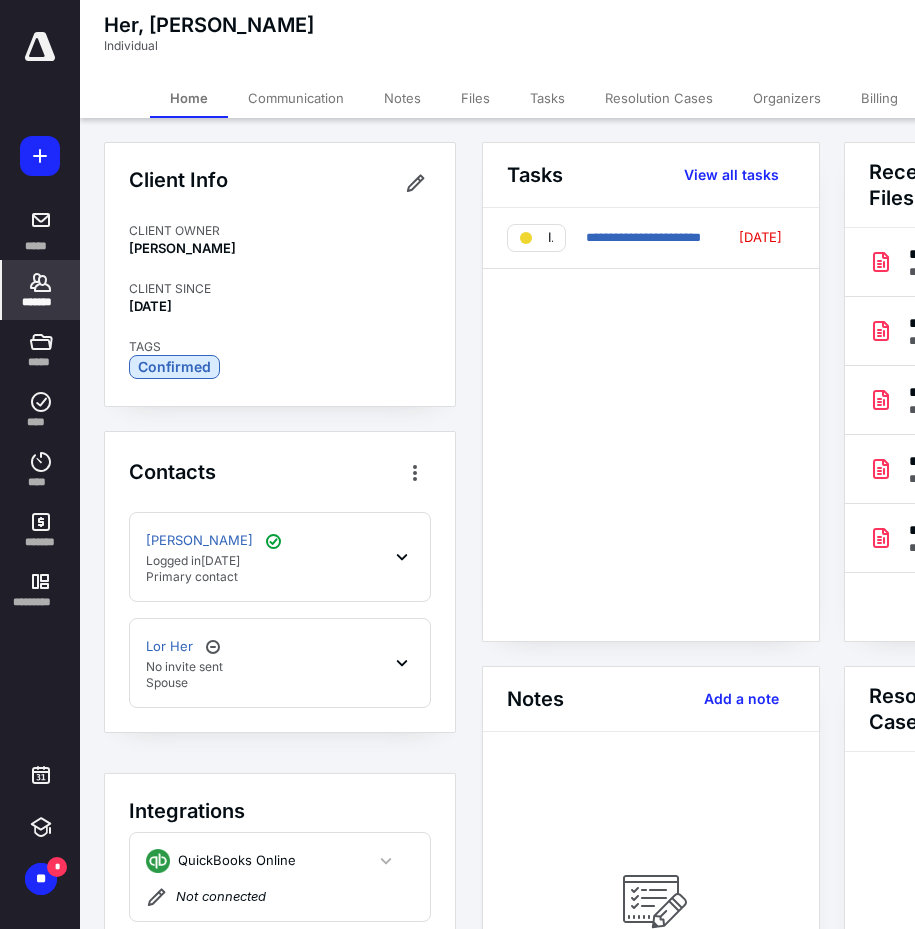 click on "[PERSON_NAME] Her Logged [DATE][DATE] Primary contact" at bounding box center (280, 557) 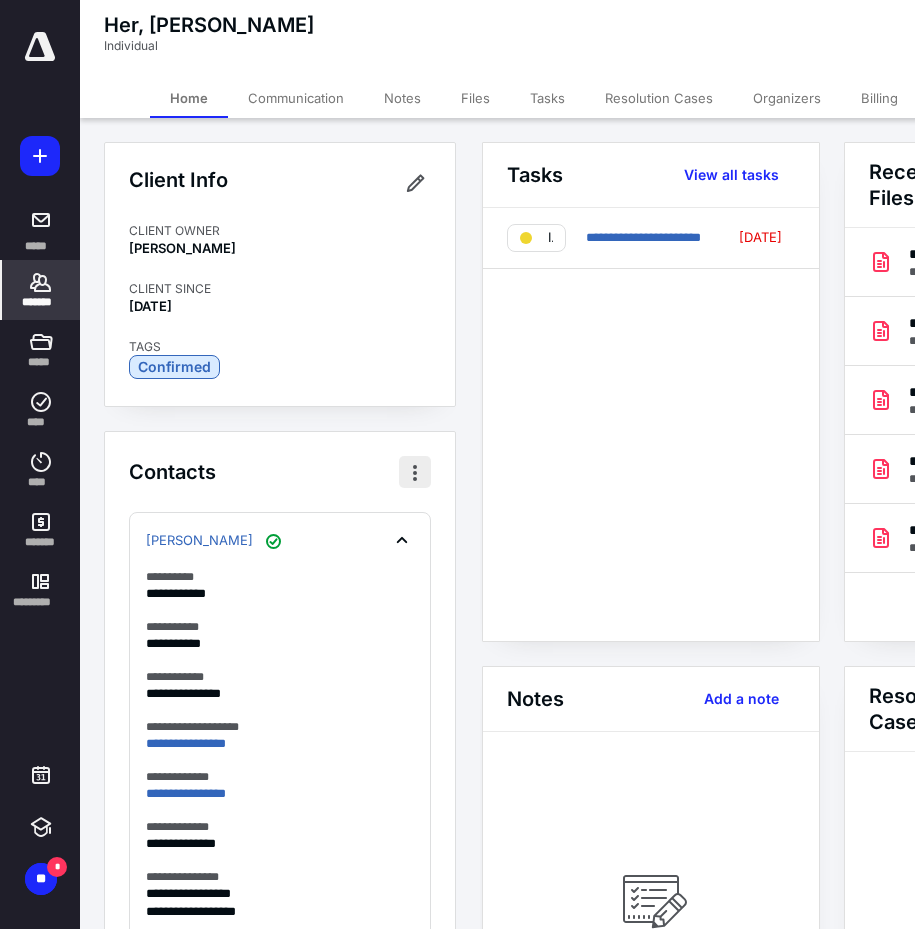 click at bounding box center [415, 472] 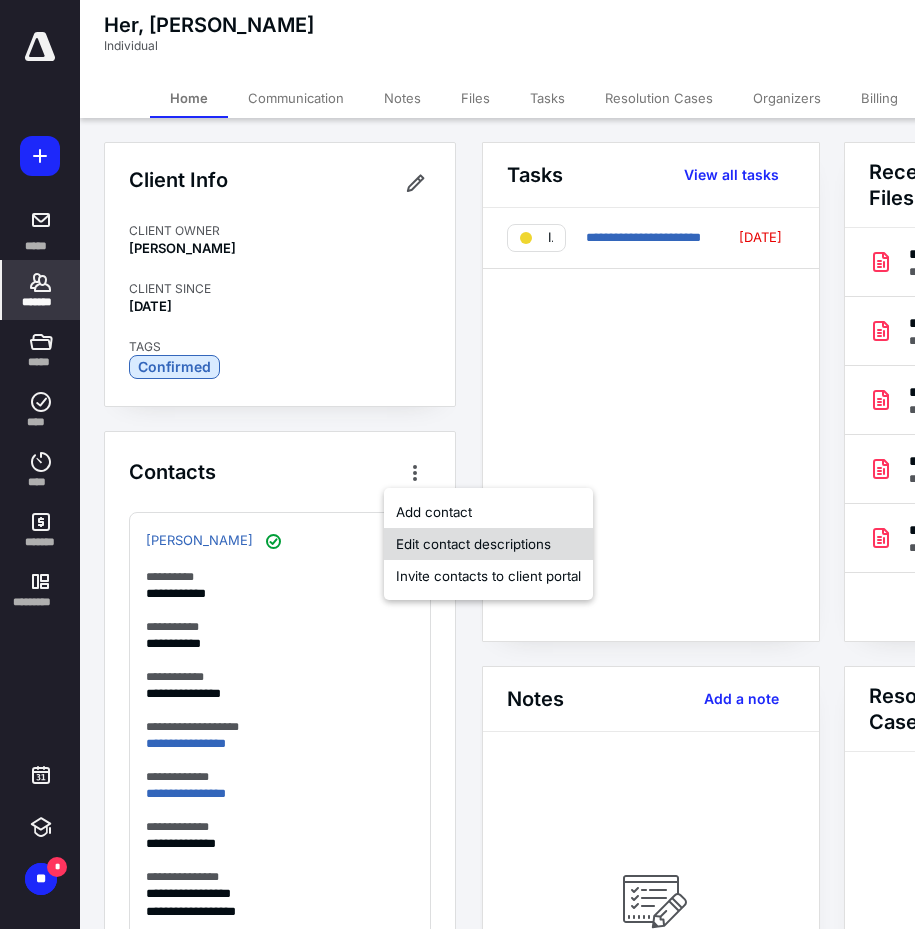 click on "Edit contact descriptions" at bounding box center [488, 544] 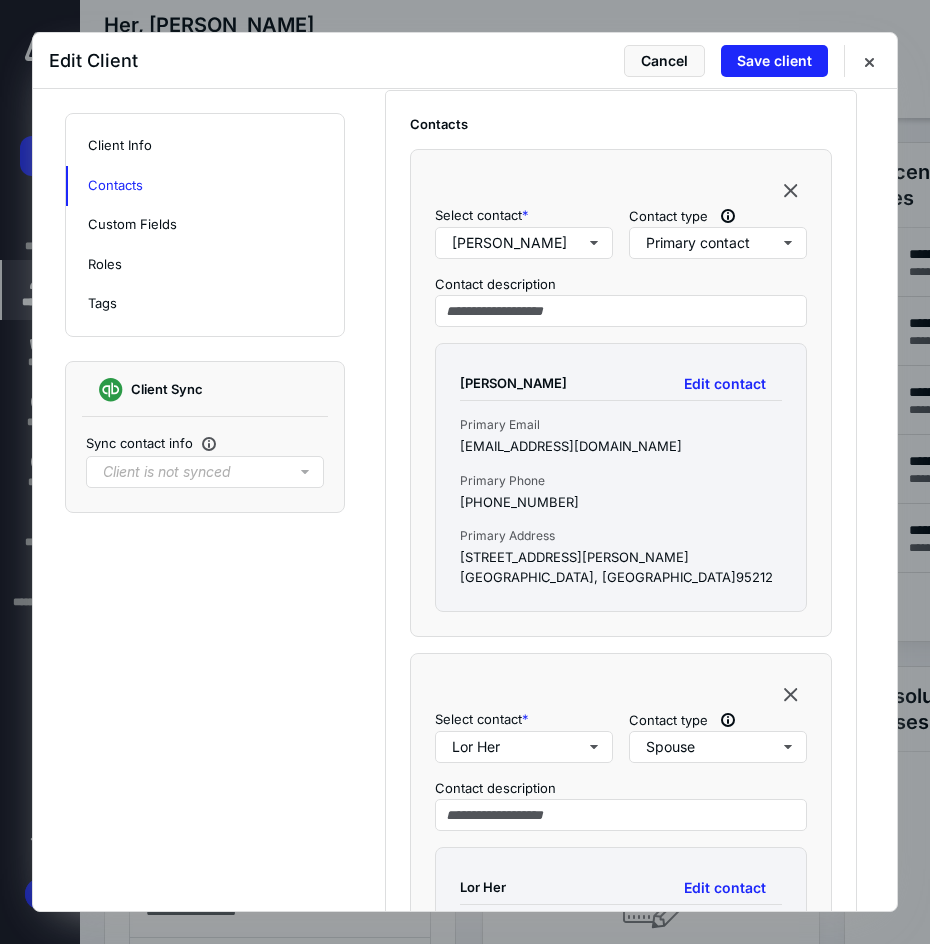 scroll, scrollTop: 720, scrollLeft: 0, axis: vertical 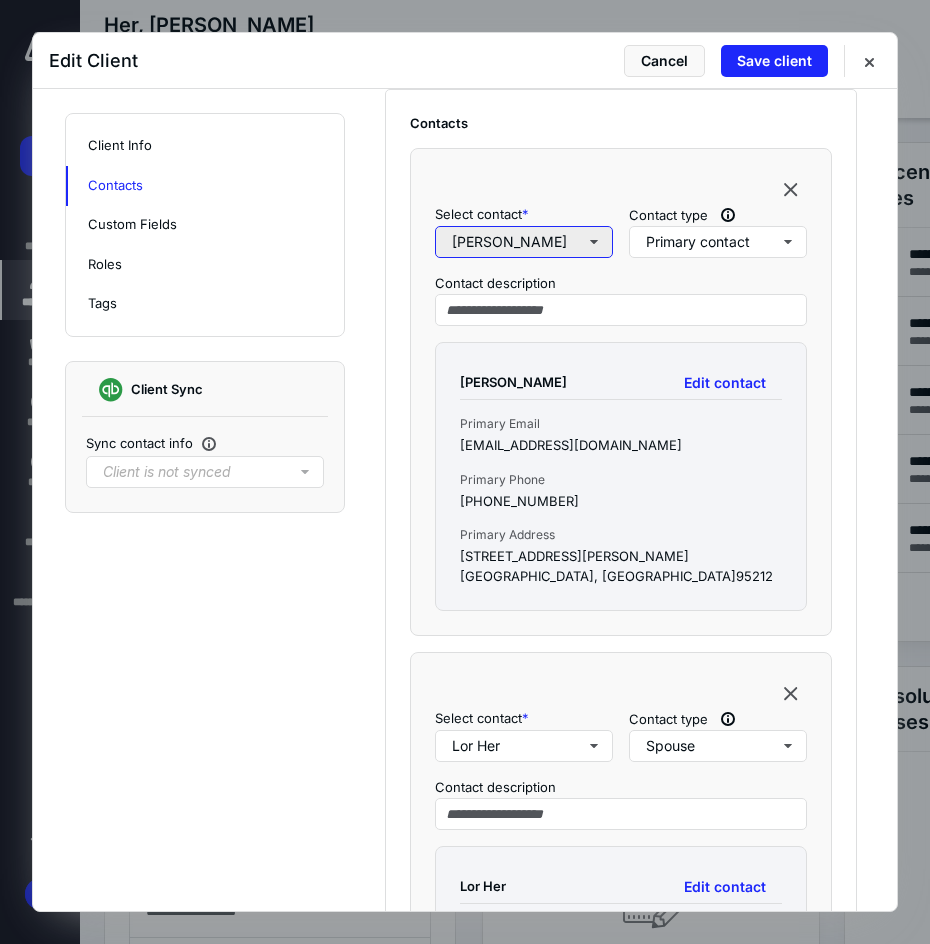 click on "[PERSON_NAME]" at bounding box center (524, 242) 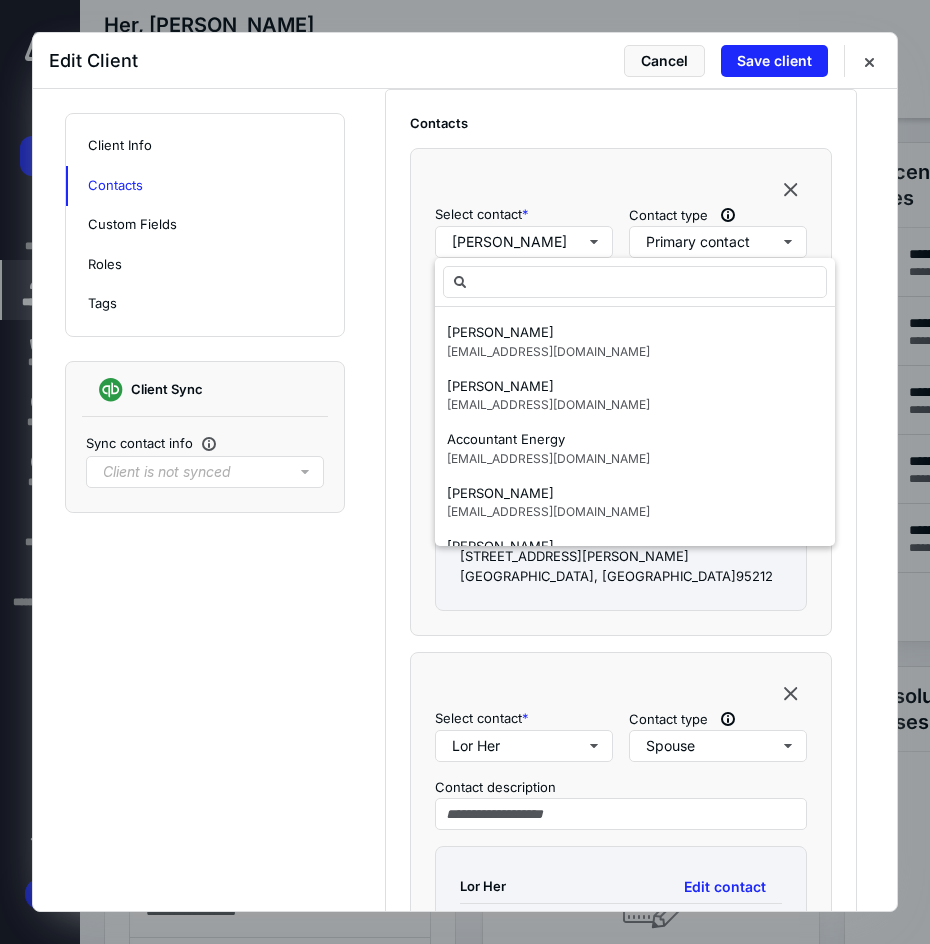 click on "**********" at bounding box center (465, 564) 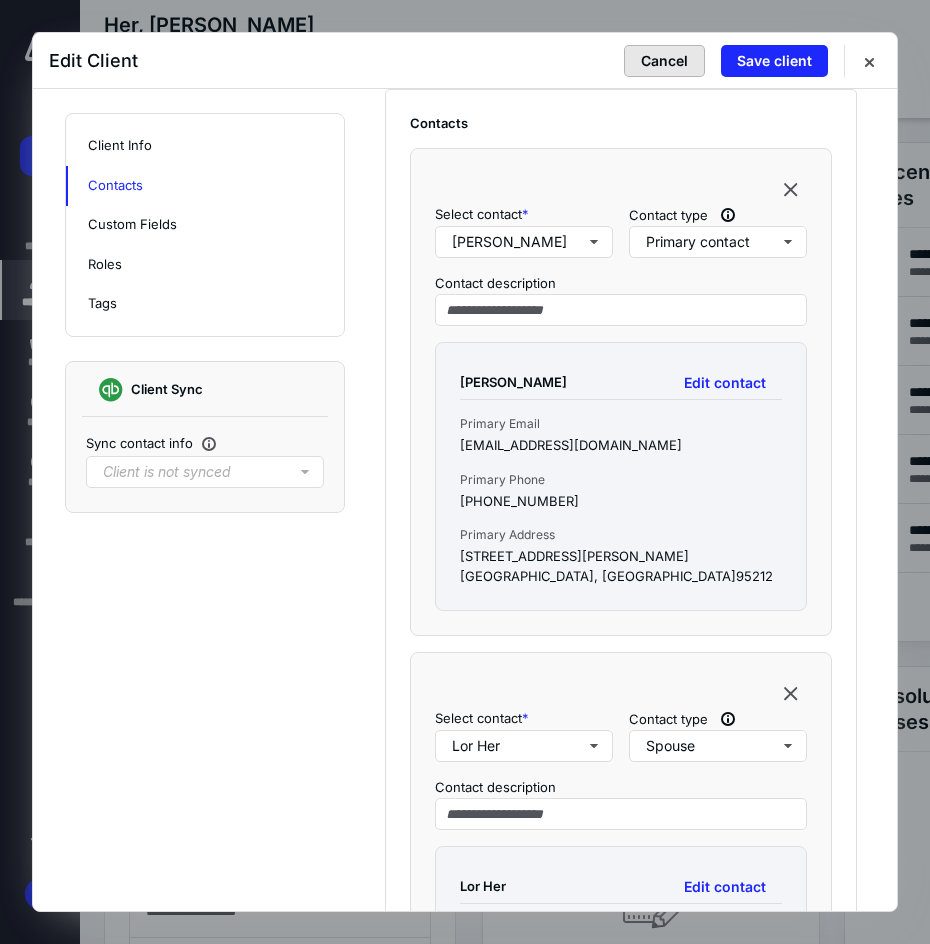 click on "Cancel" at bounding box center [664, 61] 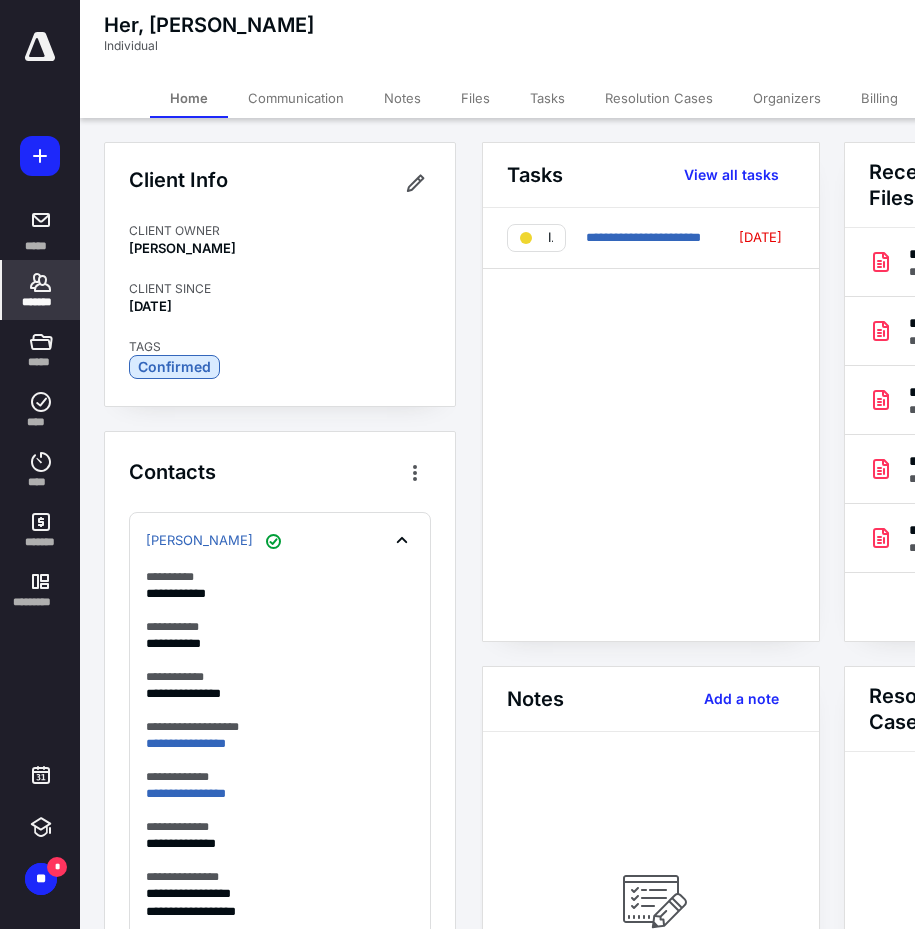 click on "Files" at bounding box center (475, 98) 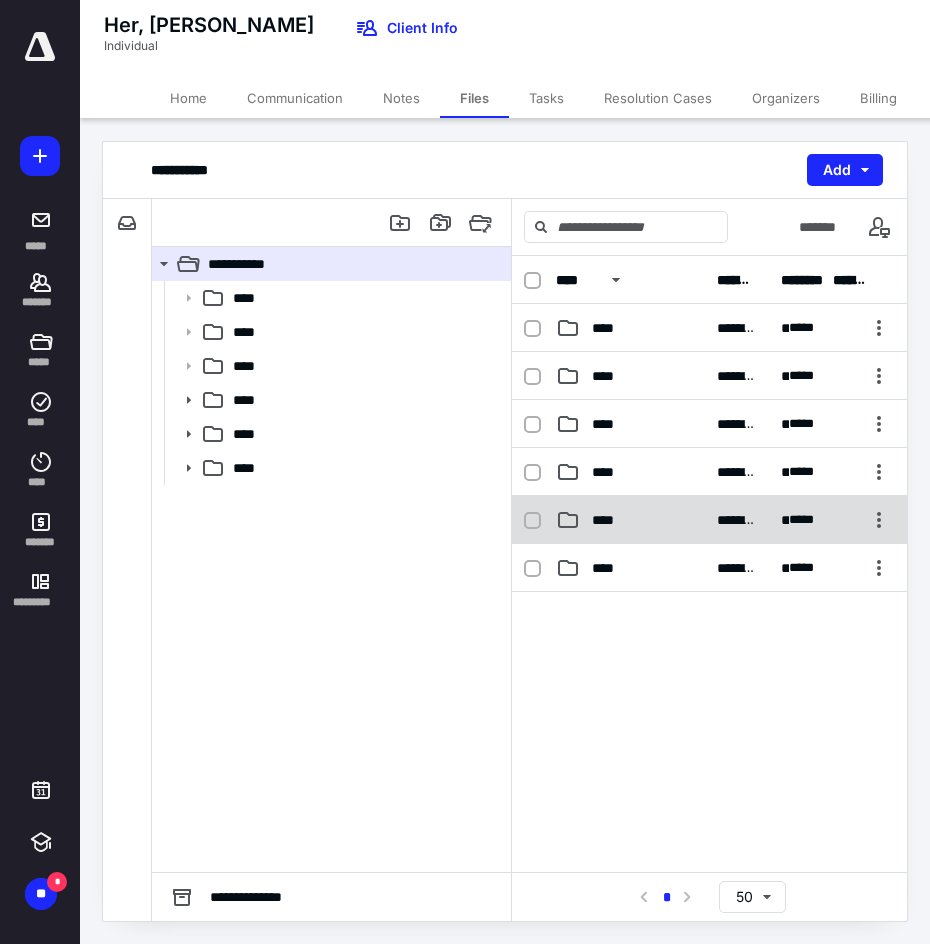 click on "****" at bounding box center (630, 520) 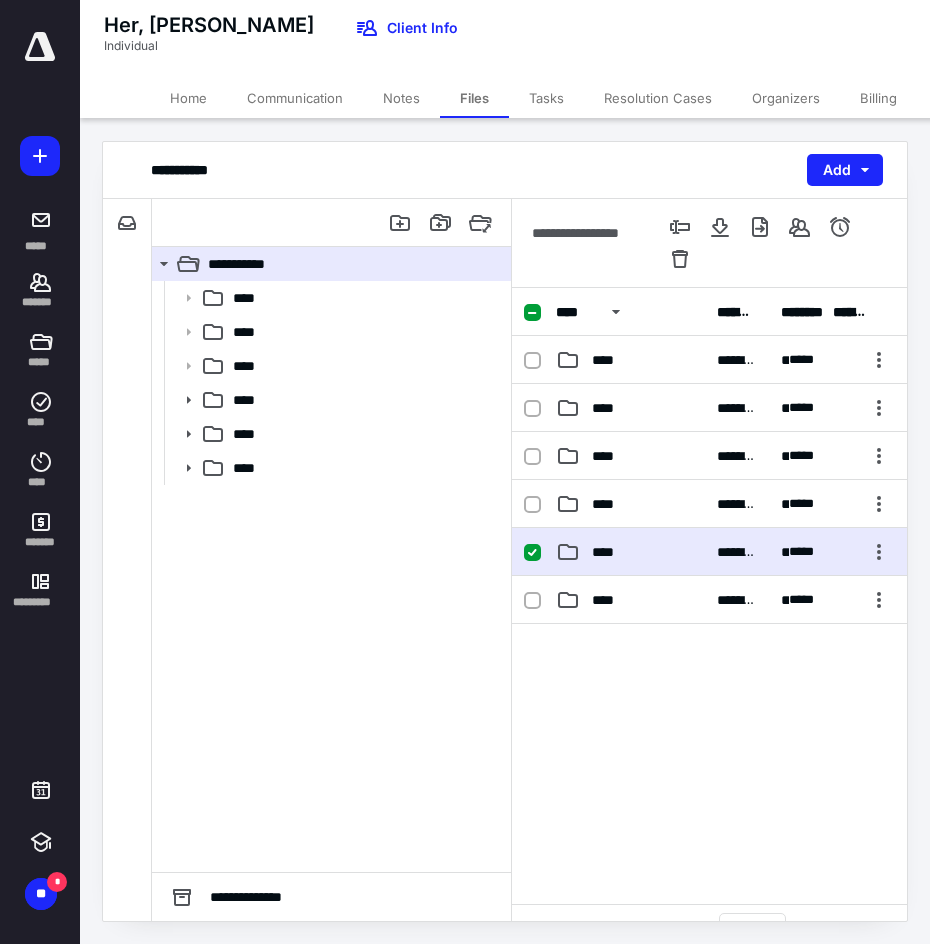 click on "****" at bounding box center (609, 552) 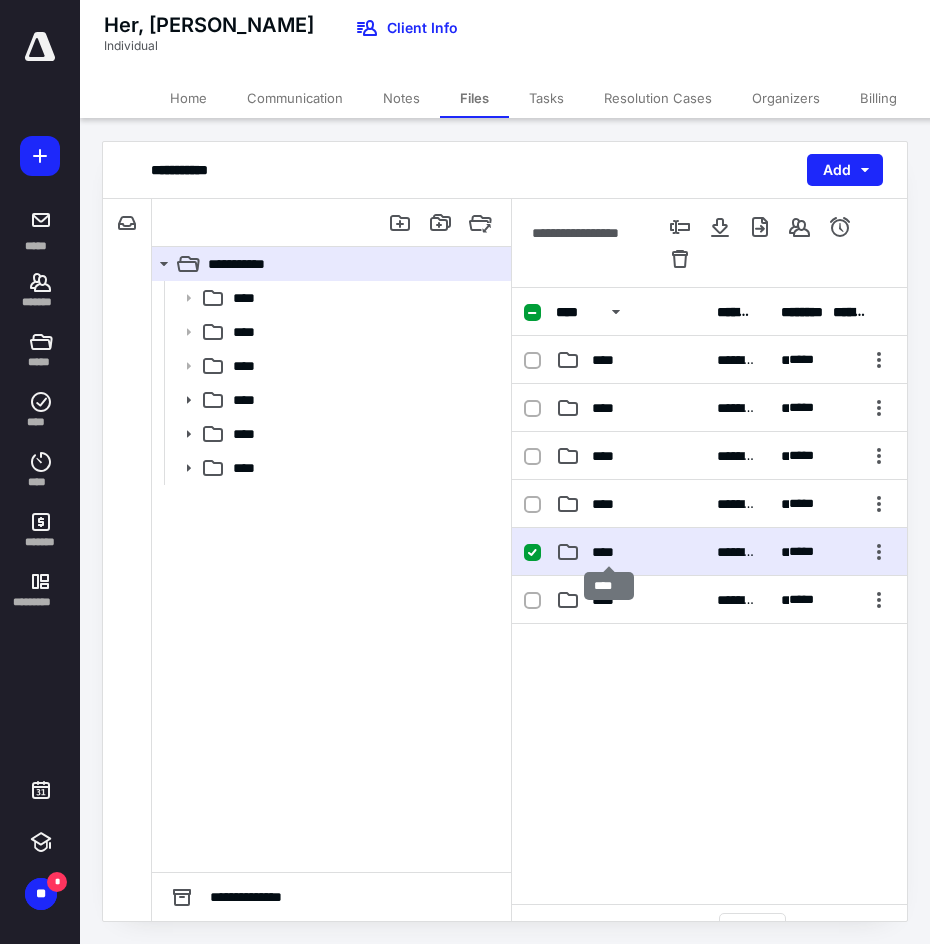 click on "****" at bounding box center (609, 552) 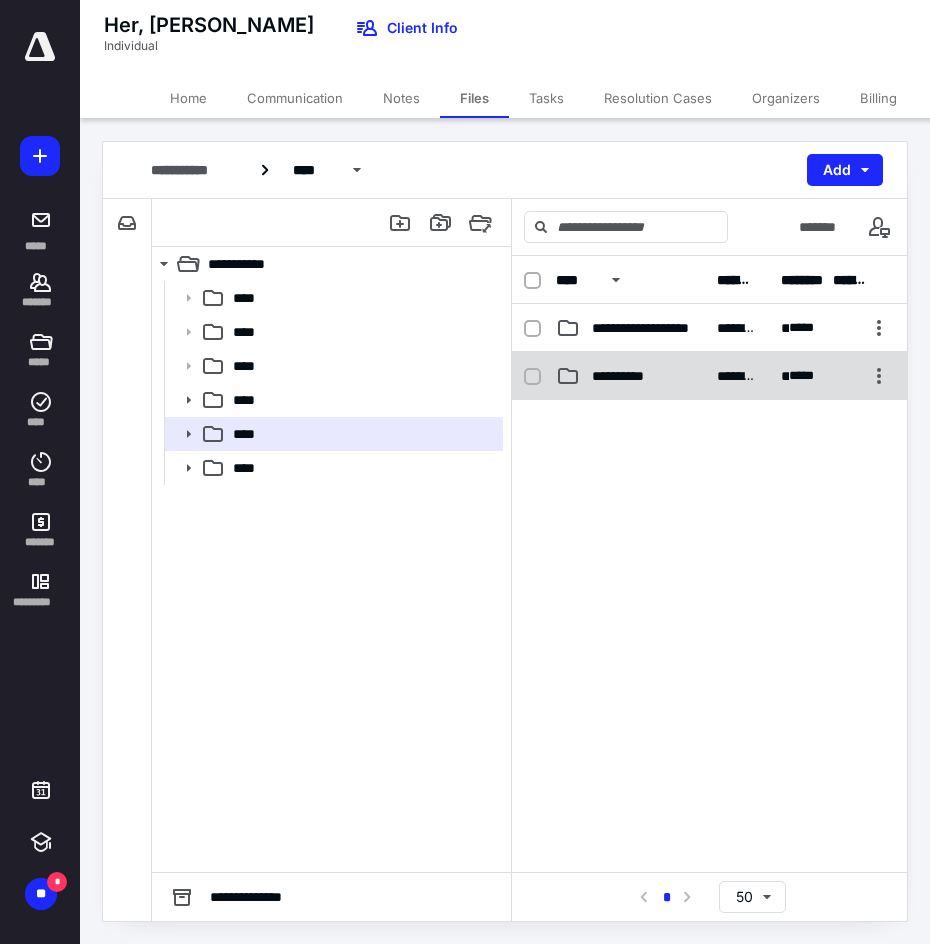 click on "**********" at bounding box center (627, 376) 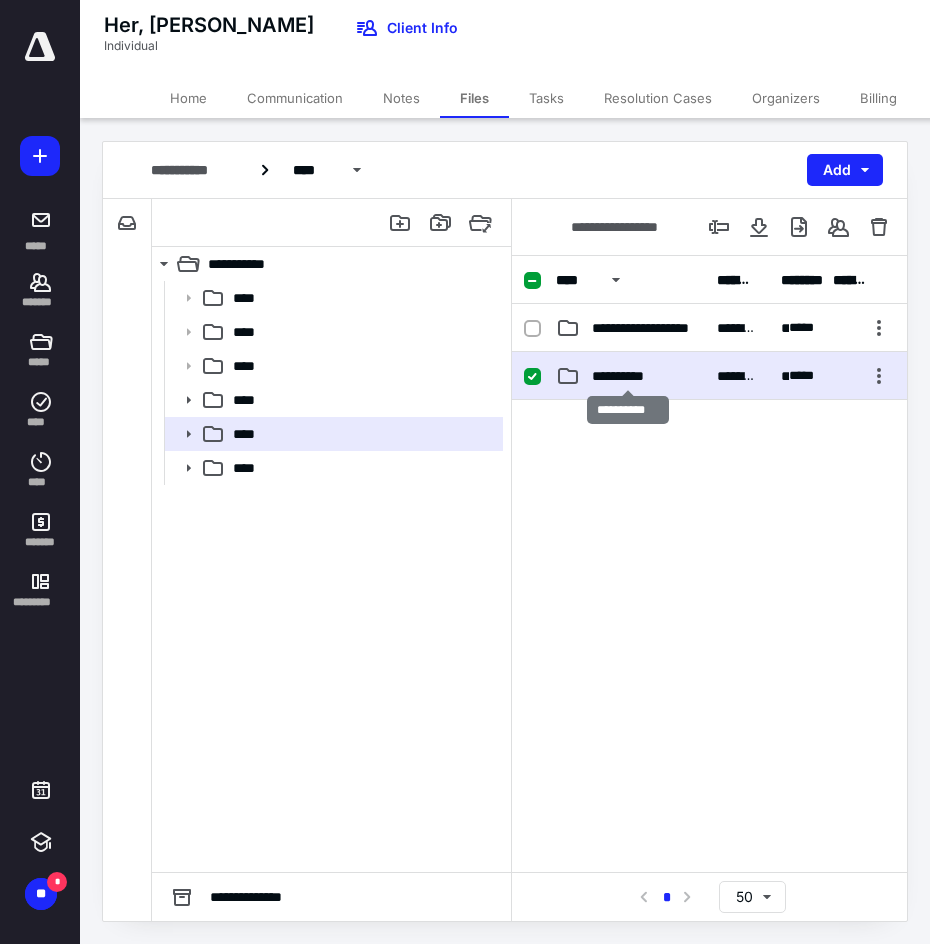 click on "**********" at bounding box center (627, 376) 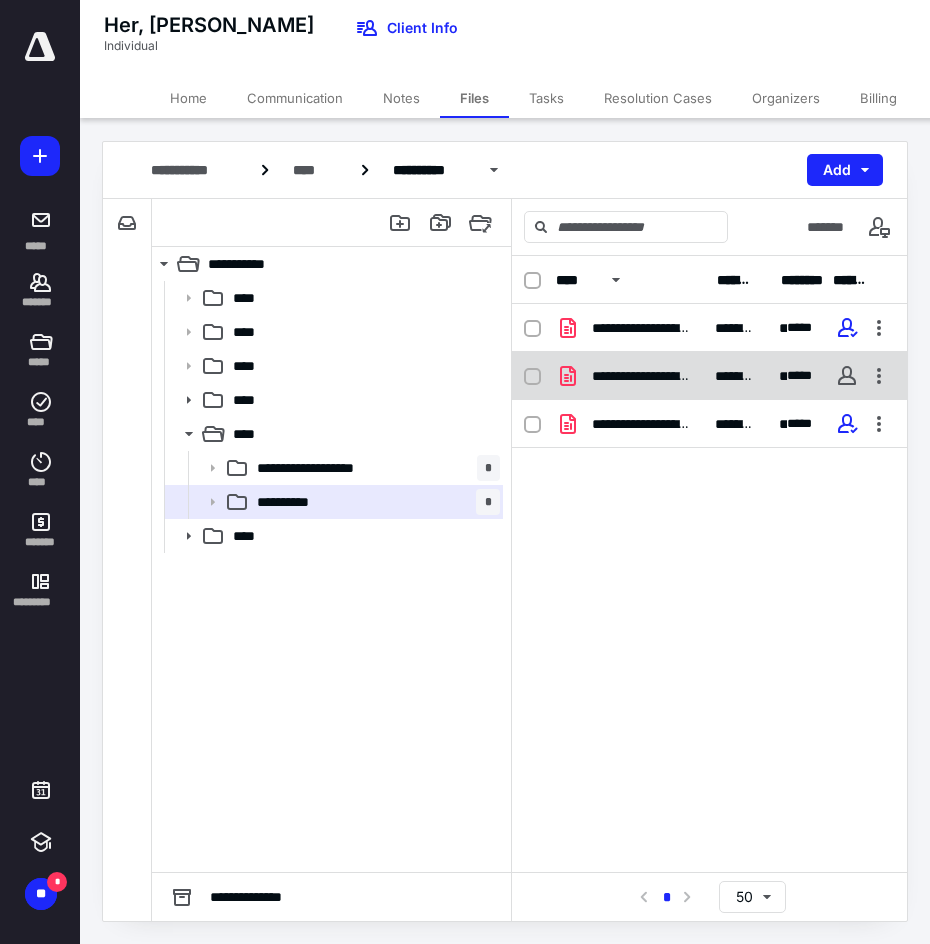 click on "**********" at bounding box center [709, 376] 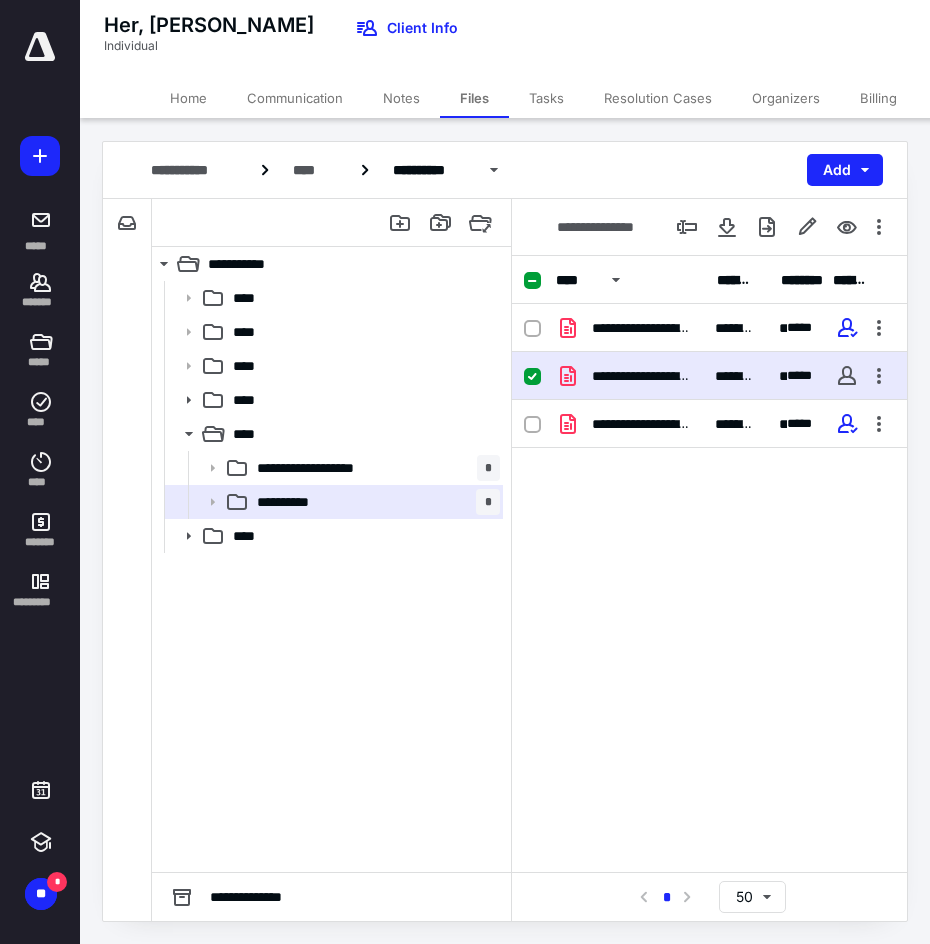 click on "**********" at bounding box center (709, 376) 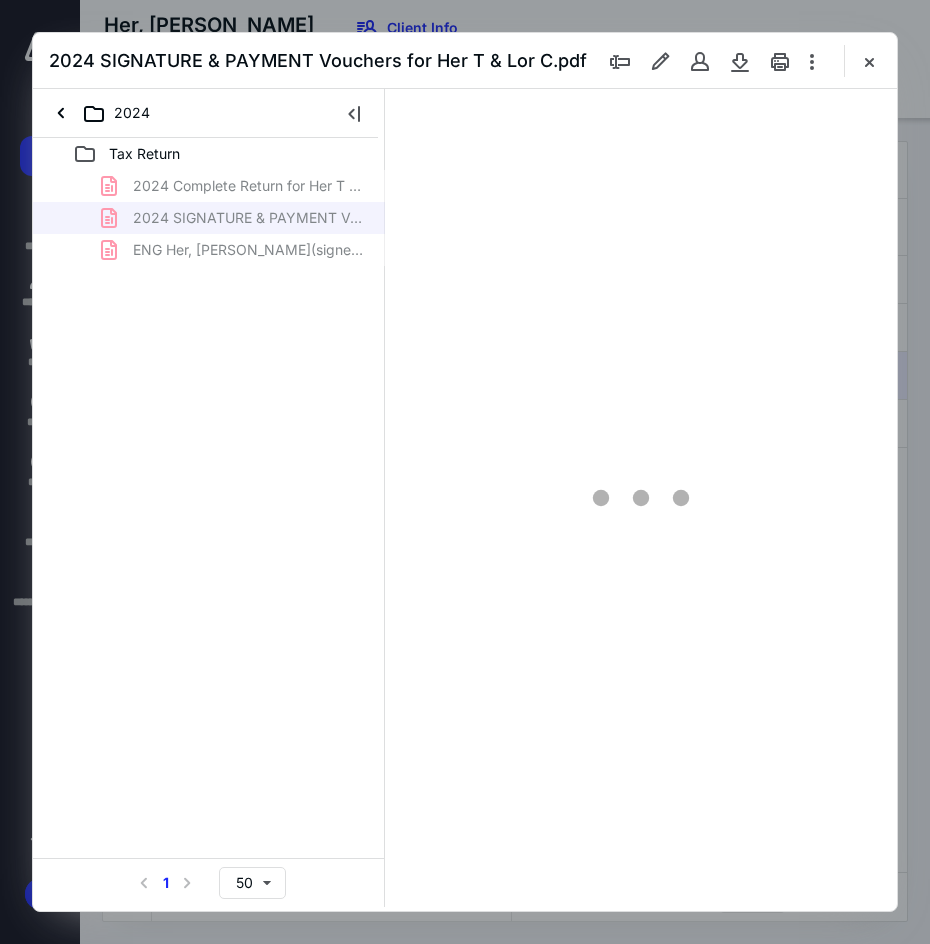 scroll, scrollTop: 0, scrollLeft: 0, axis: both 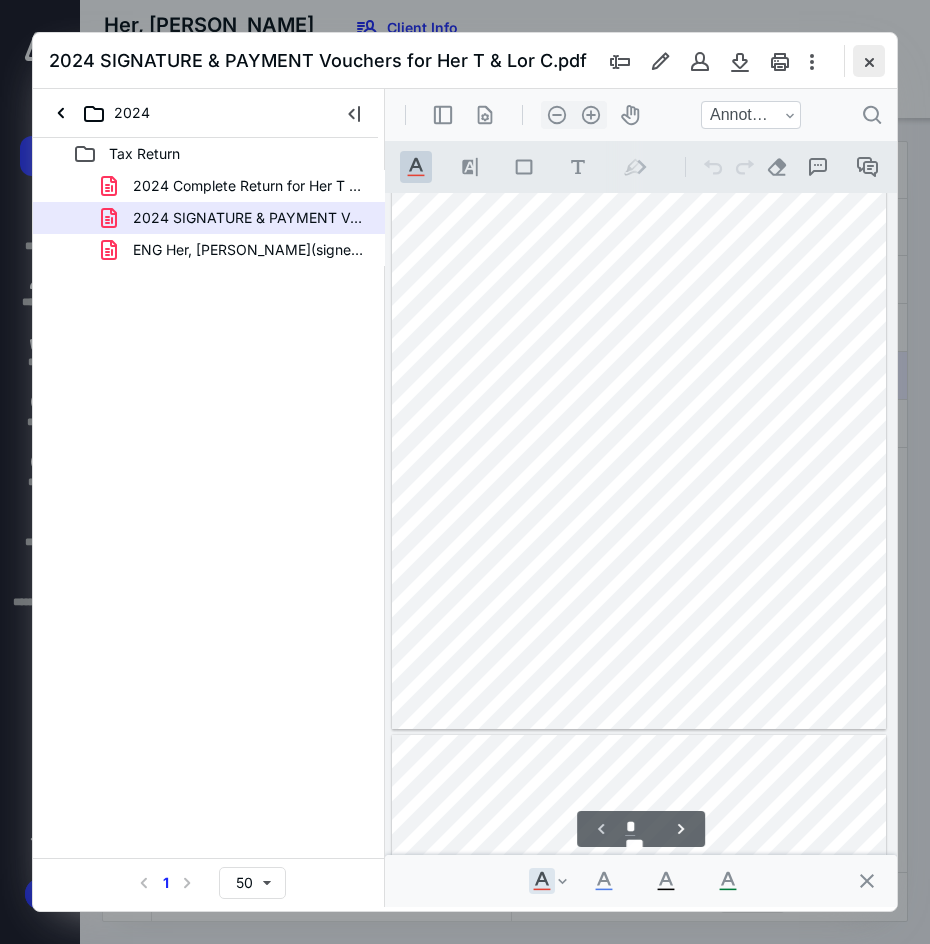 click at bounding box center [869, 61] 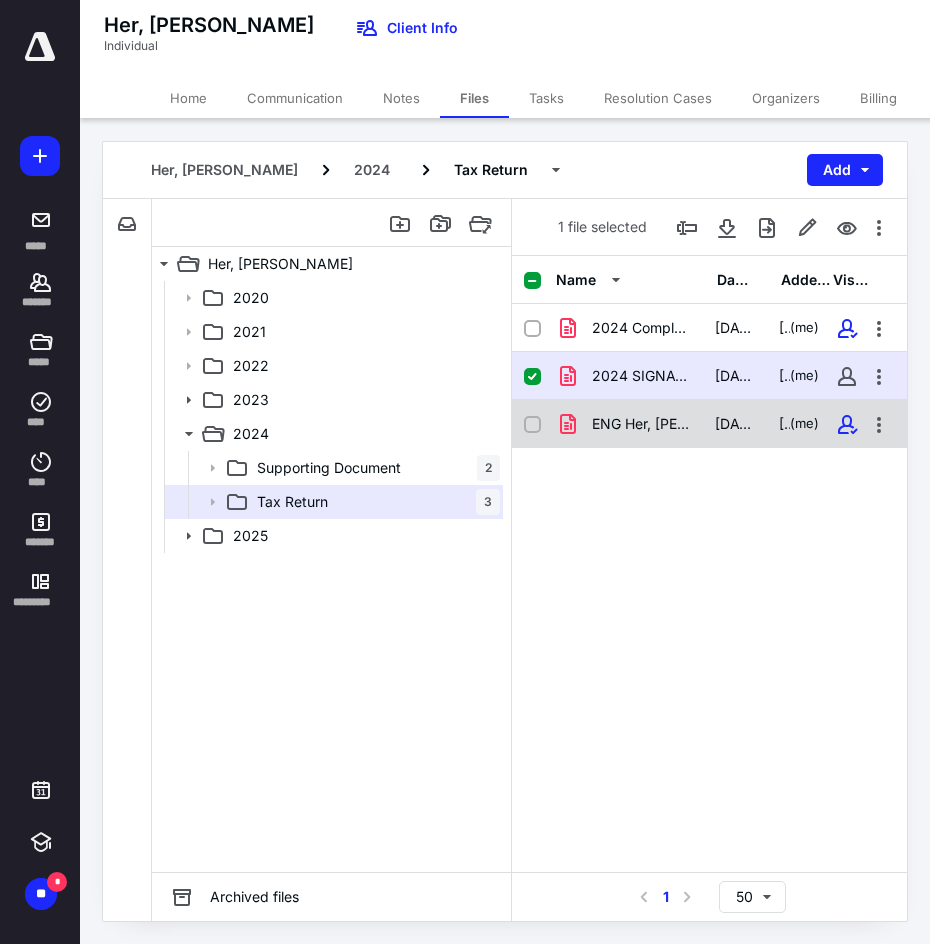 click on "[DATE]" at bounding box center [735, 424] 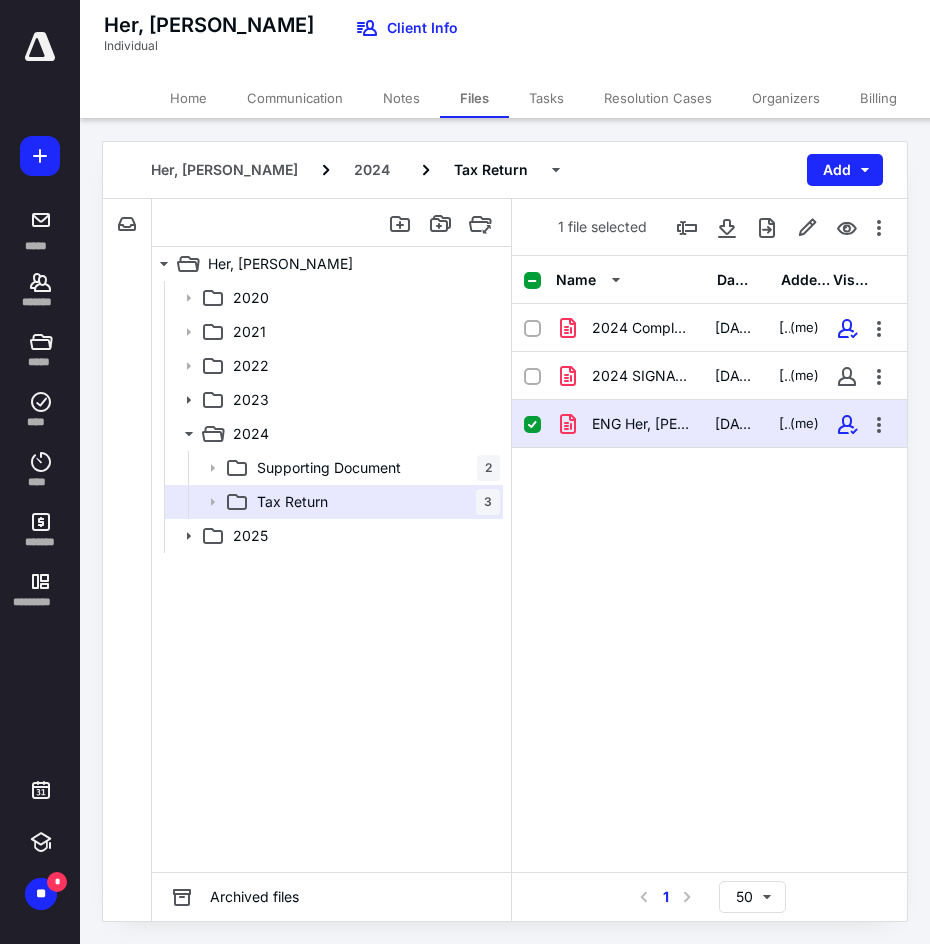 click on "[DATE]" at bounding box center (735, 424) 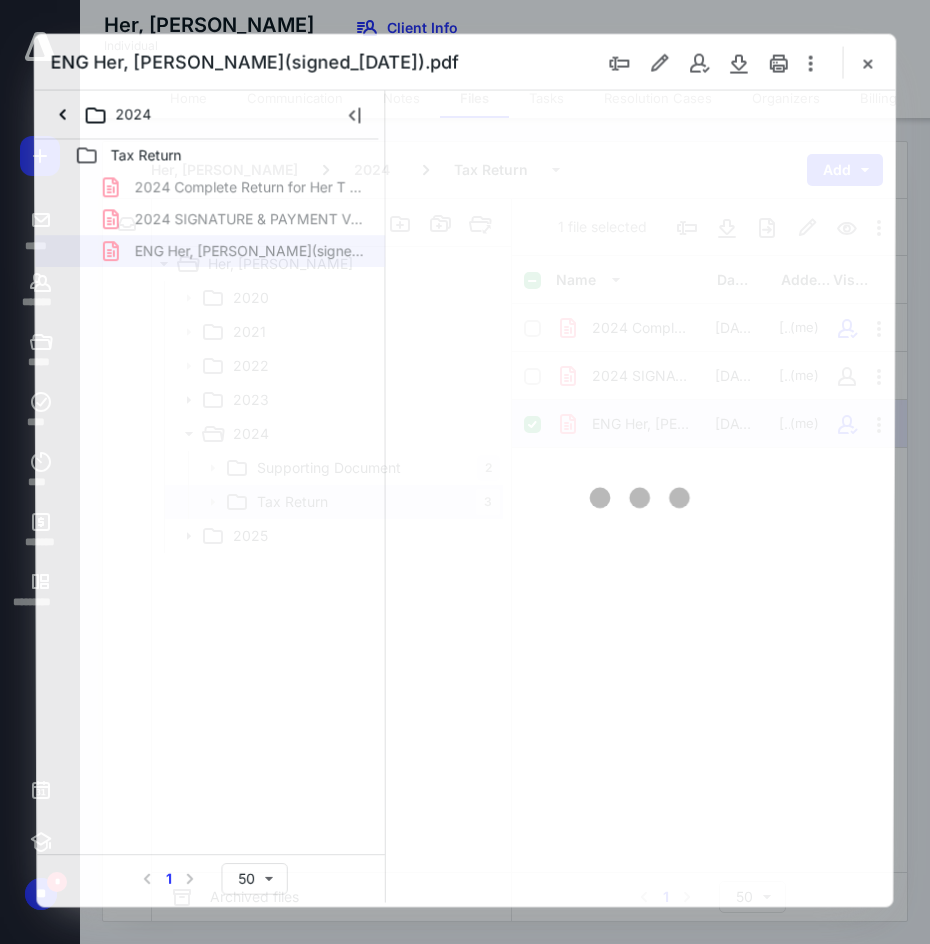scroll, scrollTop: 0, scrollLeft: 0, axis: both 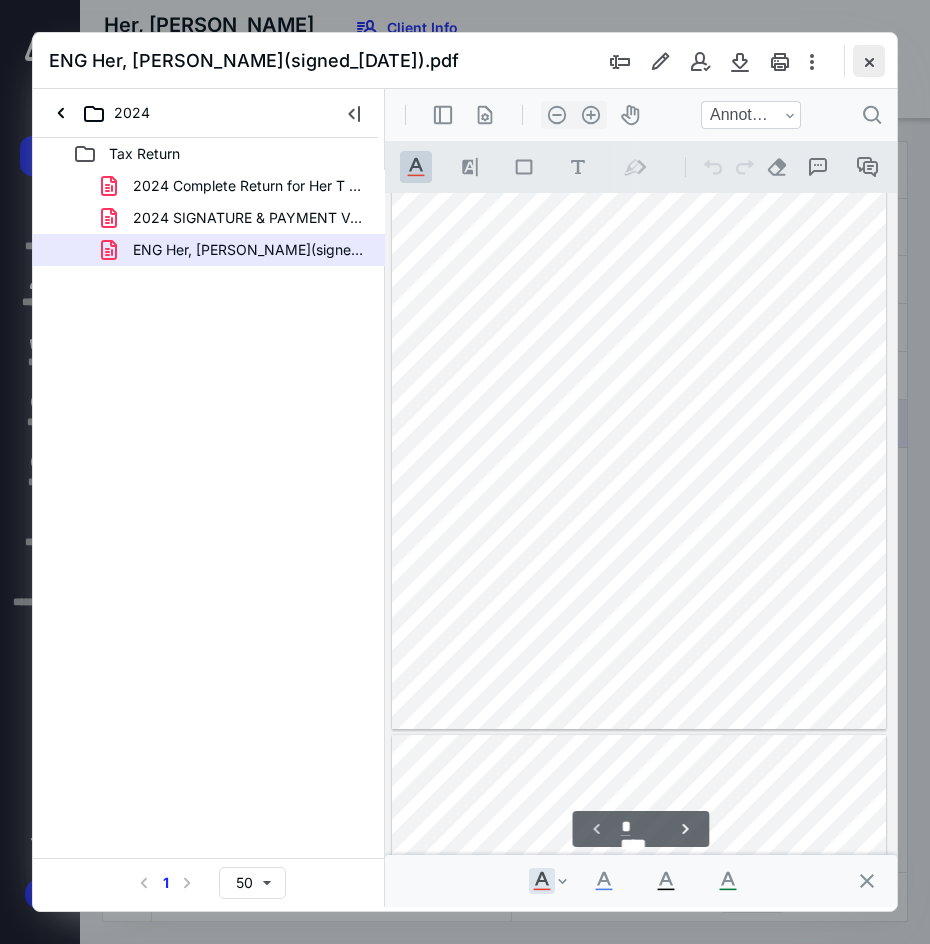 click at bounding box center (869, 61) 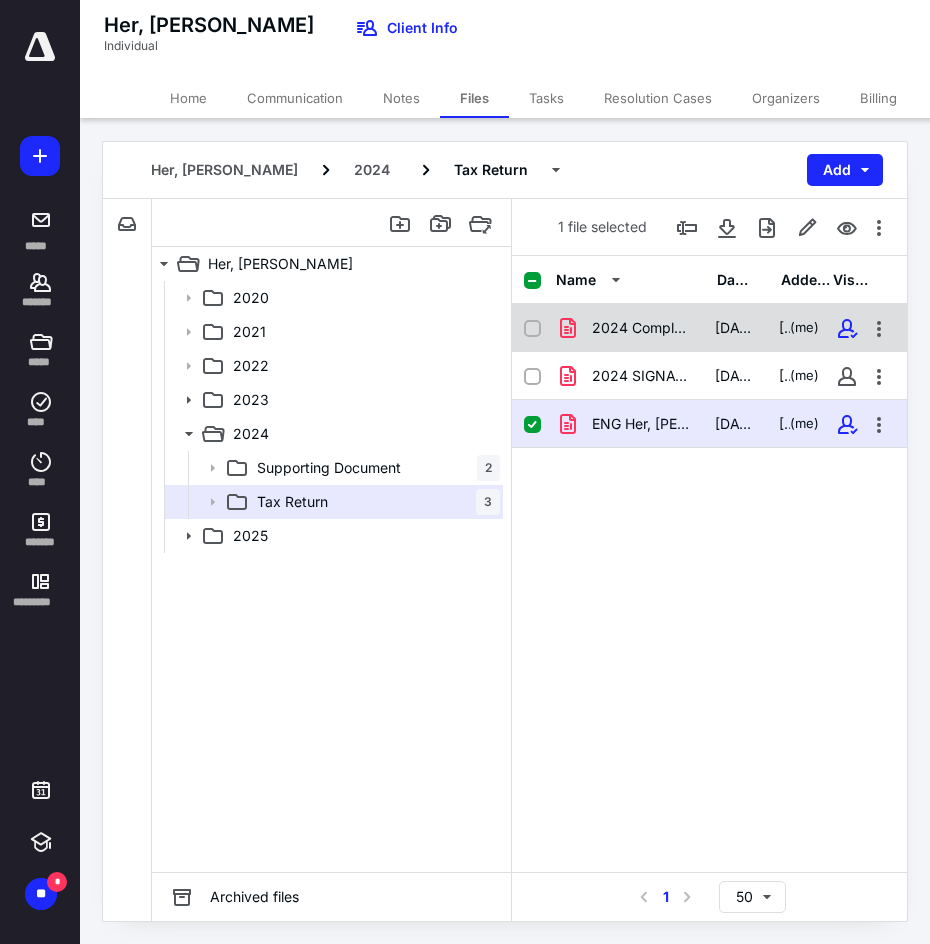 click on "2024 Complete Return for Her T & [PERSON_NAME]pdf" at bounding box center (641, 328) 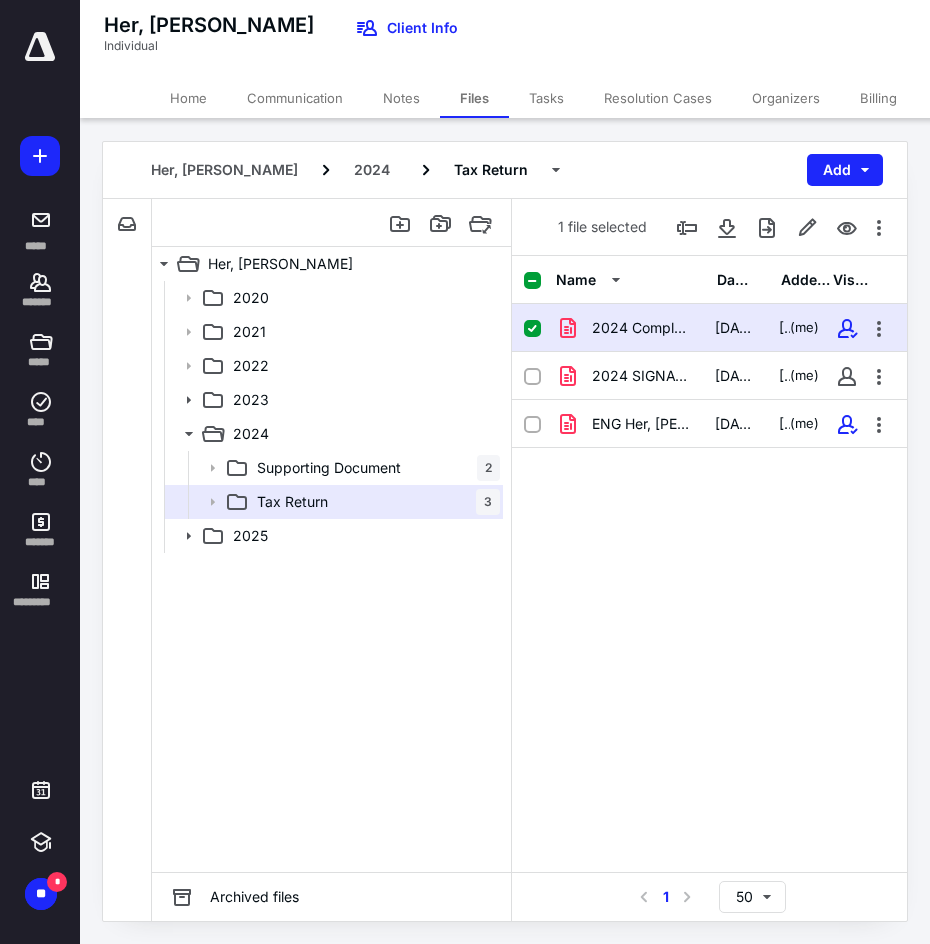 click on "2024 Complete Return for Her T & [PERSON_NAME]pdf" at bounding box center (641, 328) 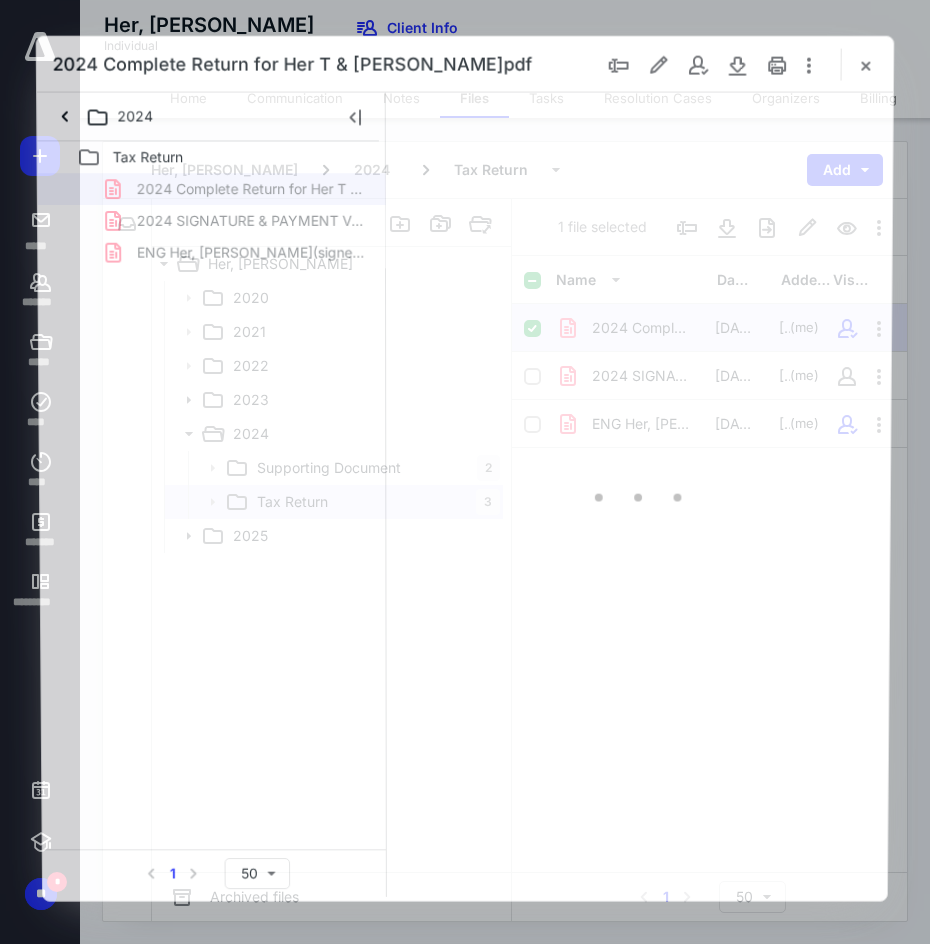 scroll, scrollTop: 0, scrollLeft: 0, axis: both 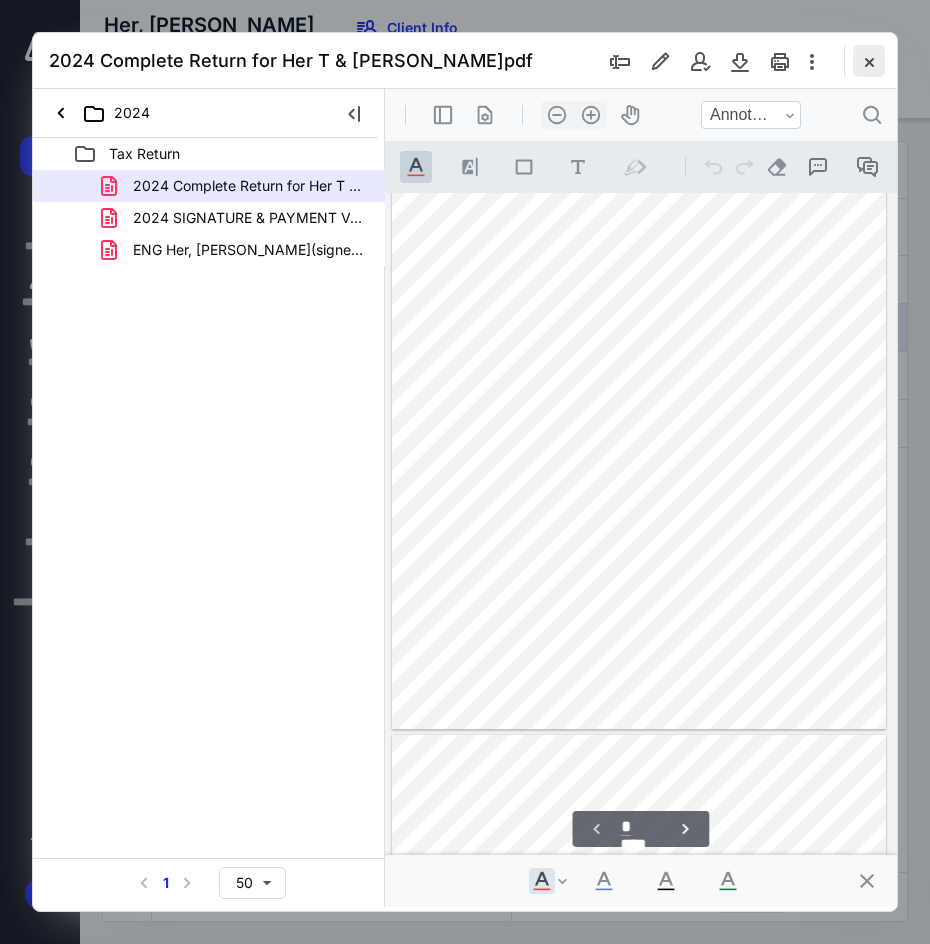click at bounding box center [869, 61] 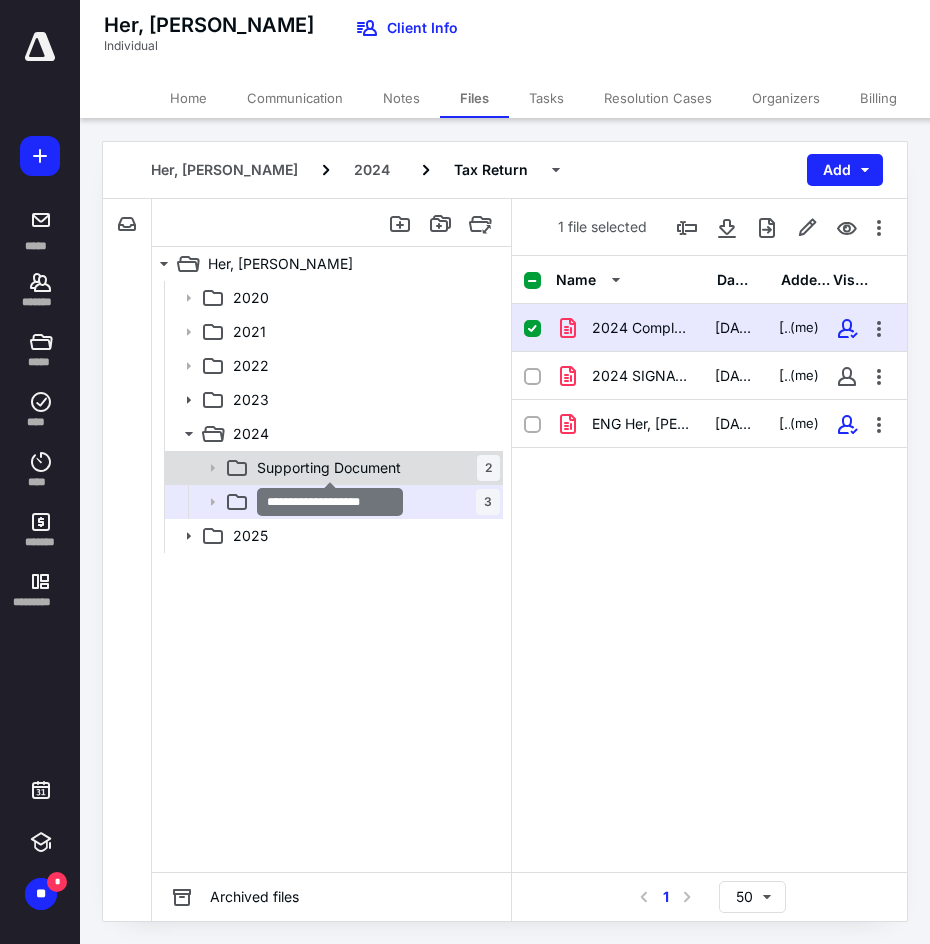 click on "Supporting Document" at bounding box center [329, 468] 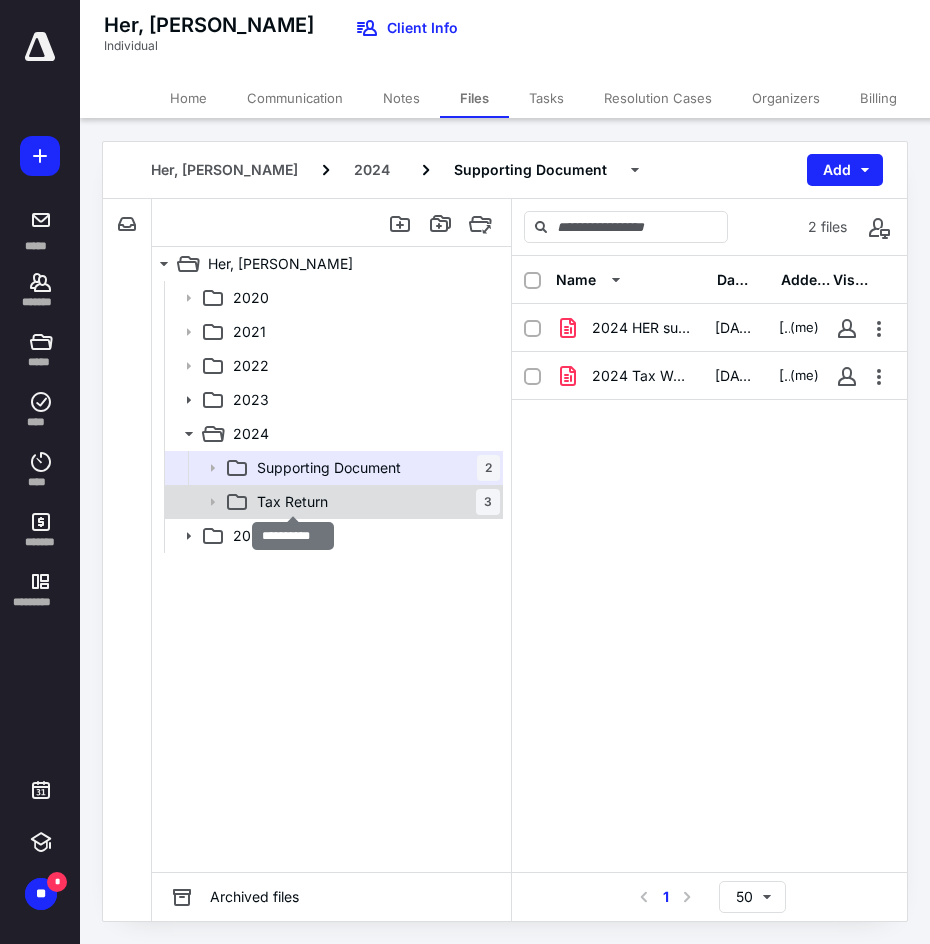 click on "Tax Return" at bounding box center (292, 502) 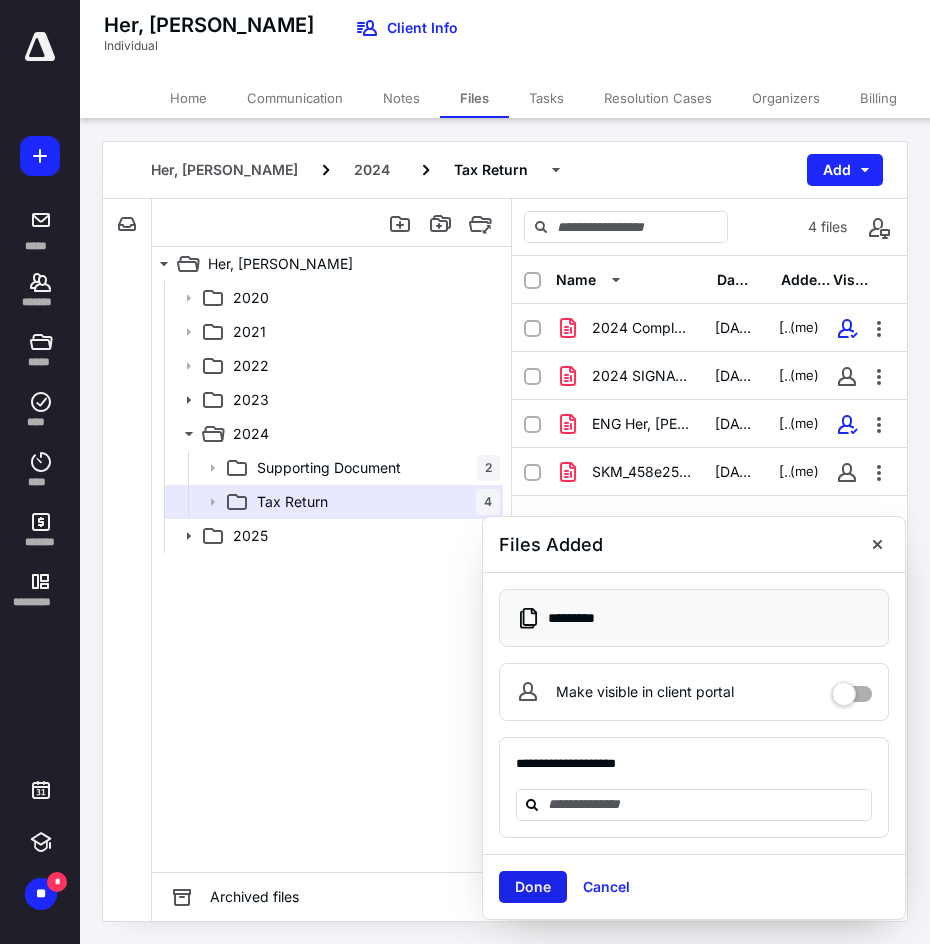 click on "Done" at bounding box center [533, 887] 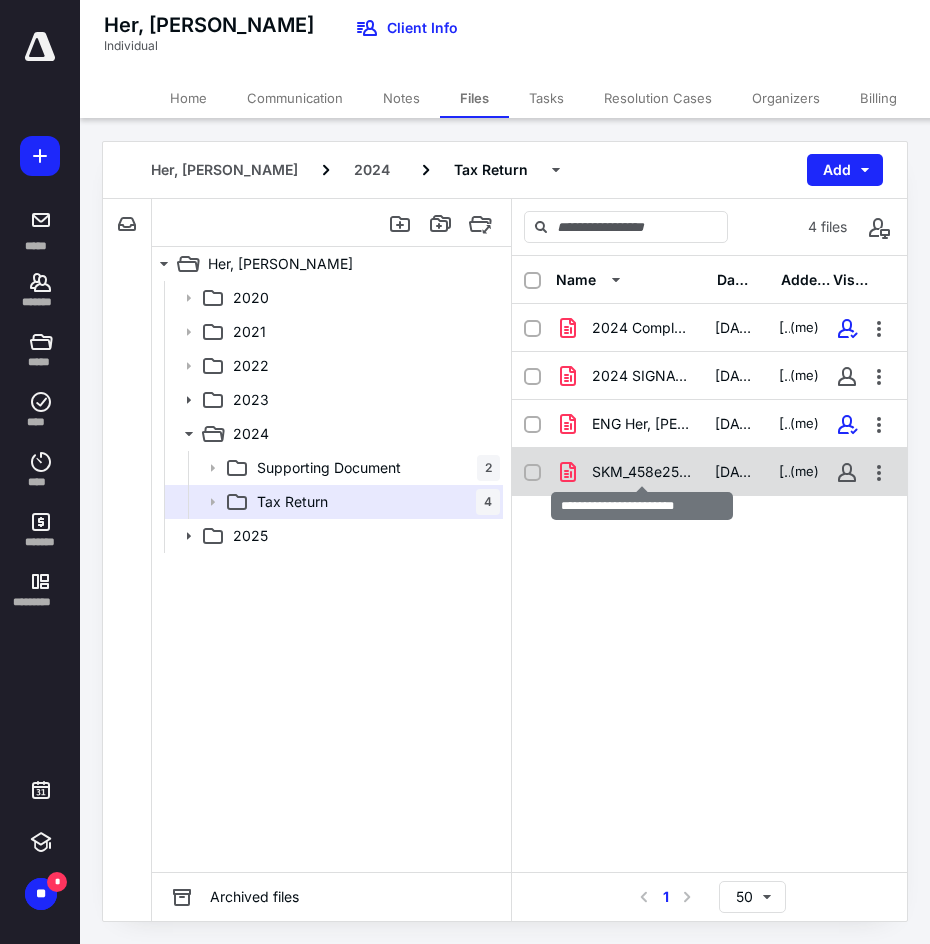 click on "SKM_458e25062511360.pdf" at bounding box center [641, 472] 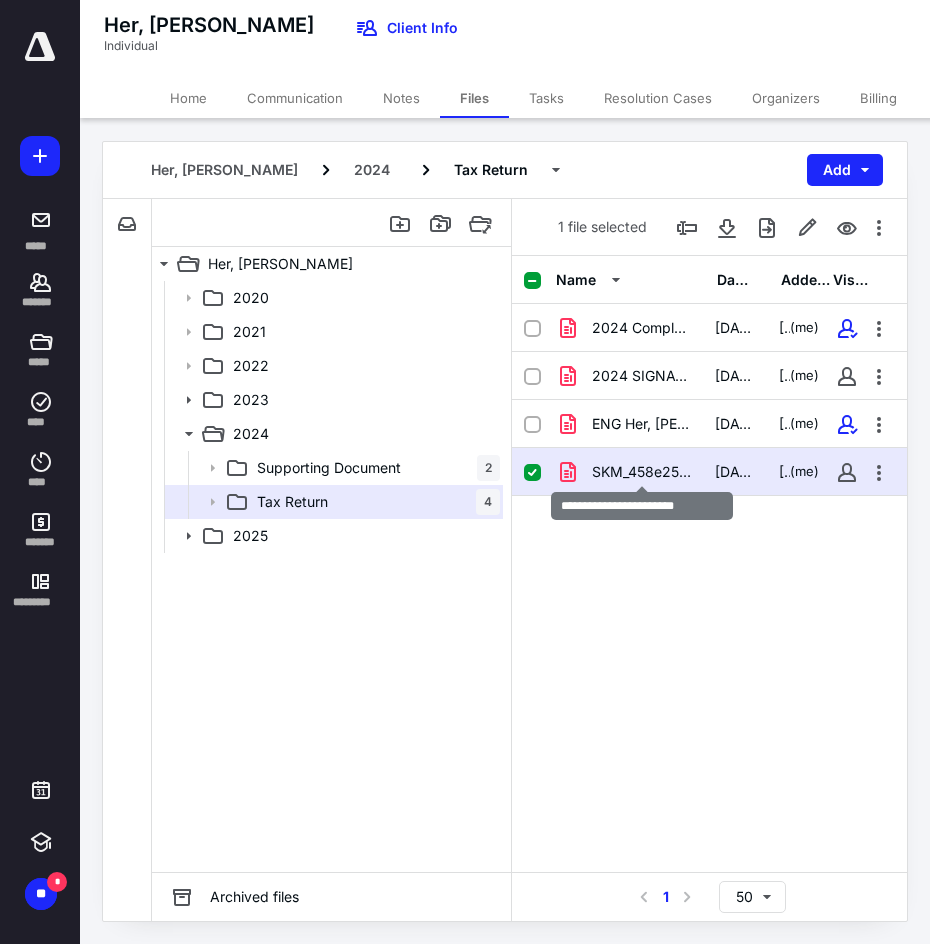 click on "SKM_458e25062511360.pdf" at bounding box center [641, 472] 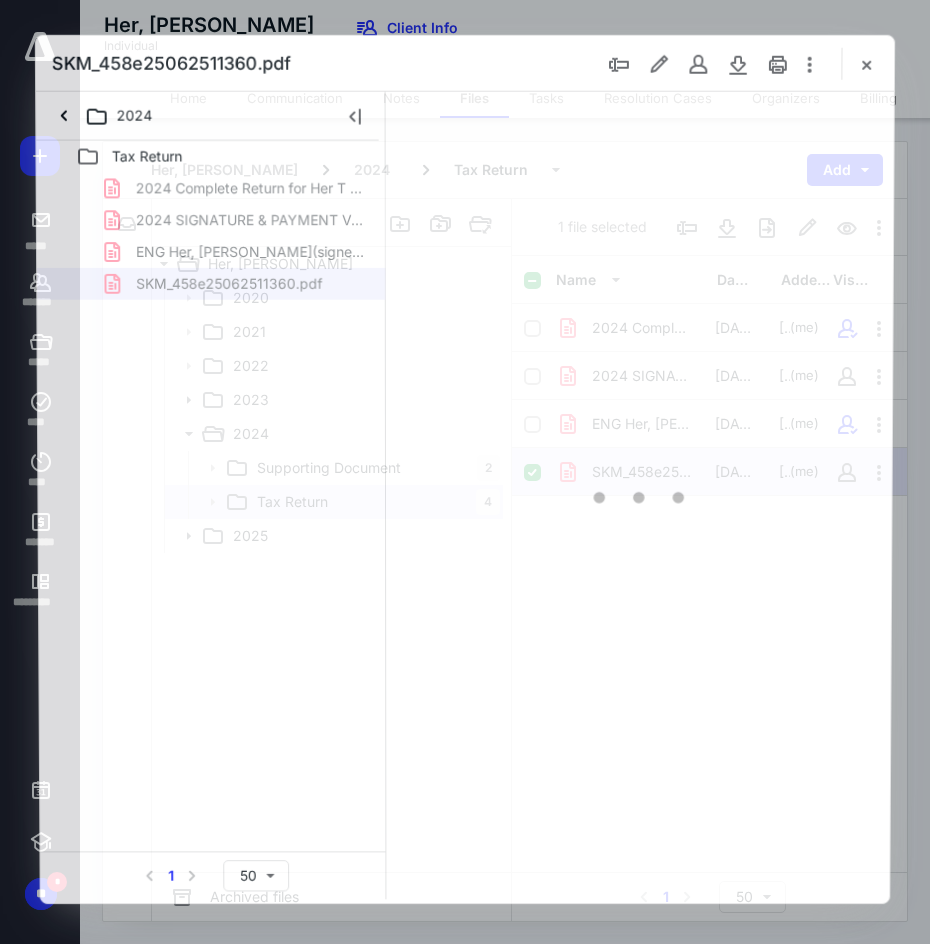 scroll, scrollTop: 0, scrollLeft: 0, axis: both 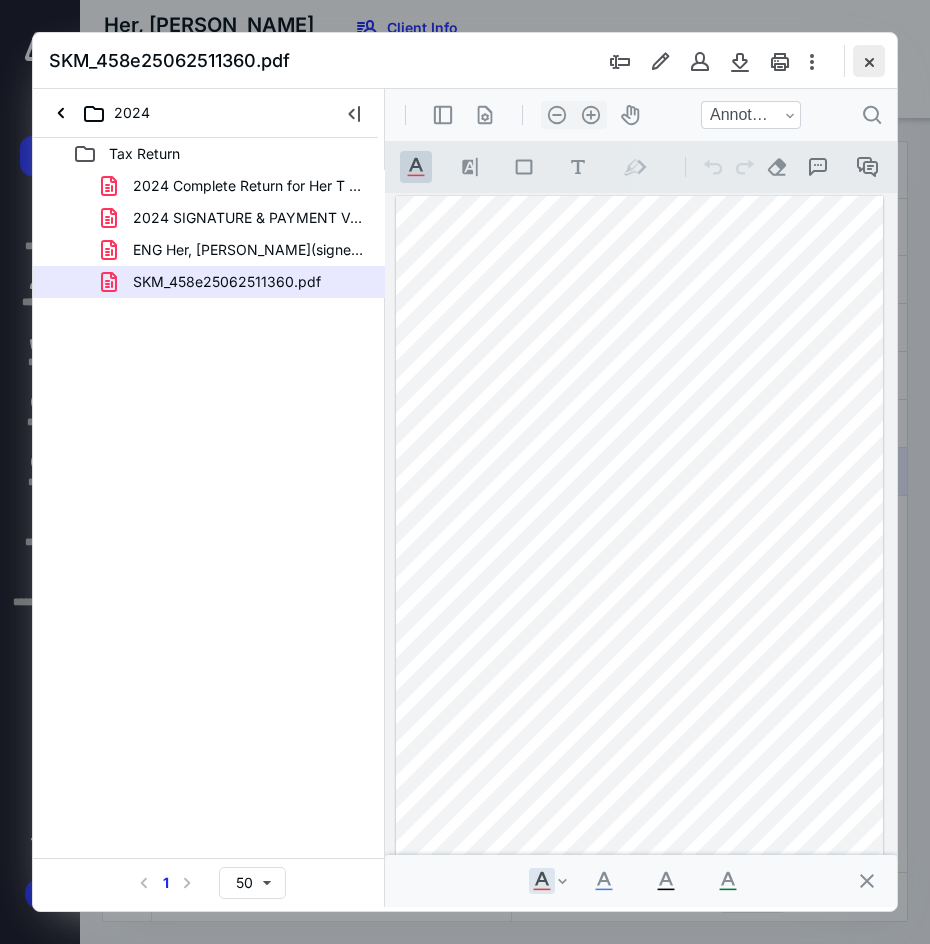 click at bounding box center (869, 61) 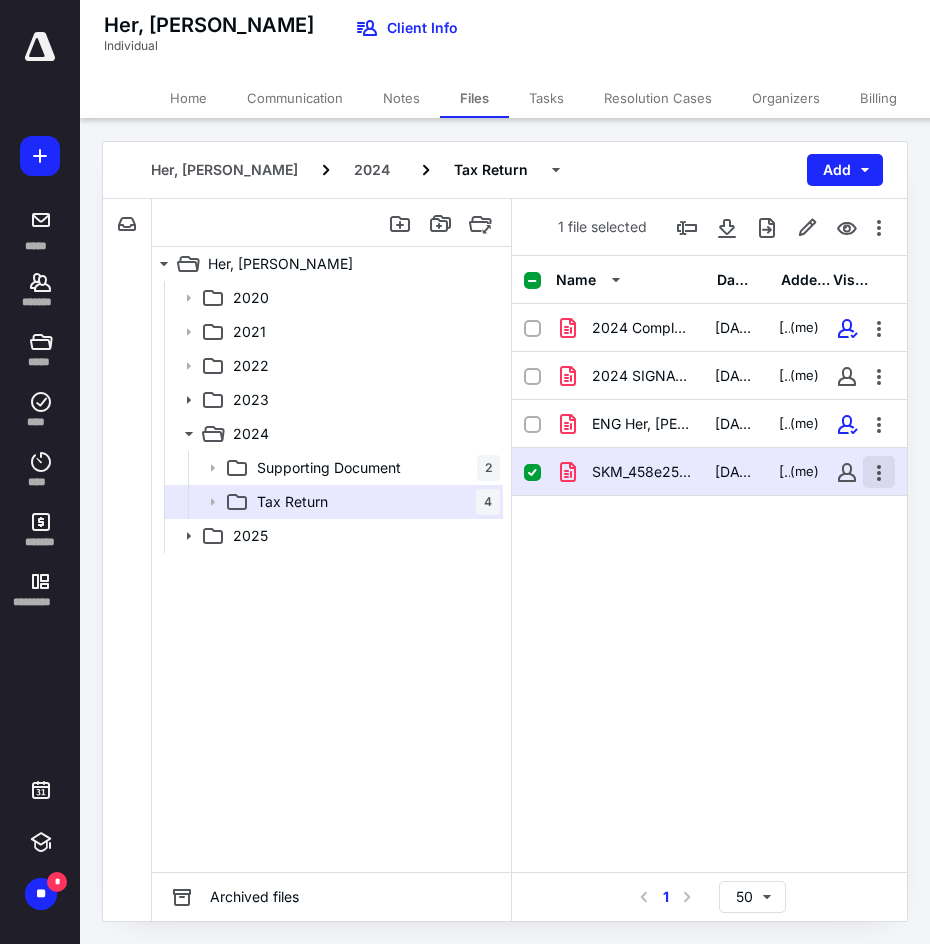 click at bounding box center [879, 472] 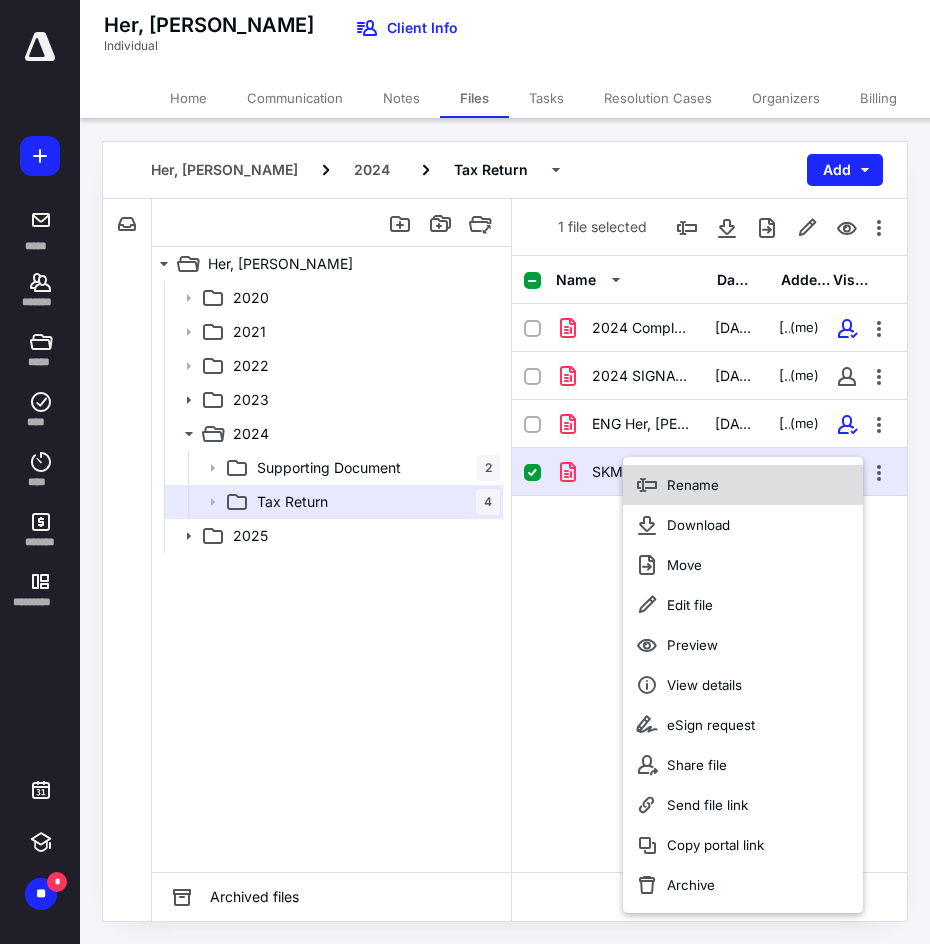 click on "Rename" at bounding box center (743, 485) 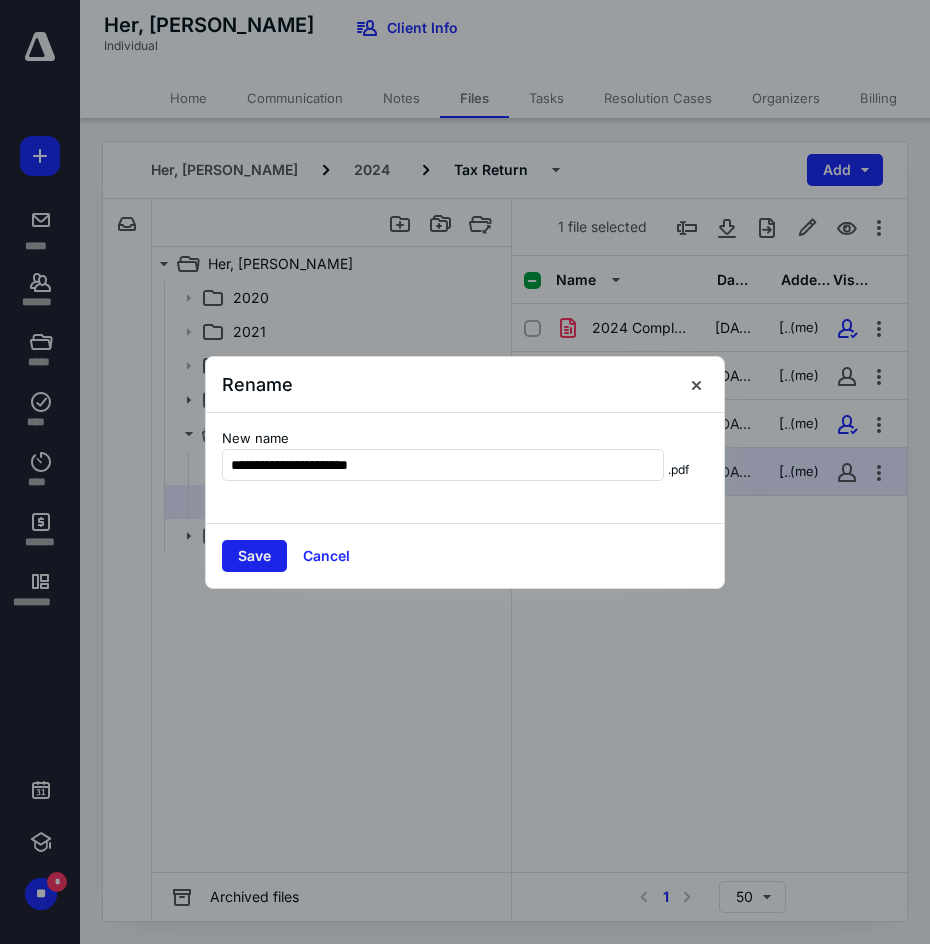 type on "**********" 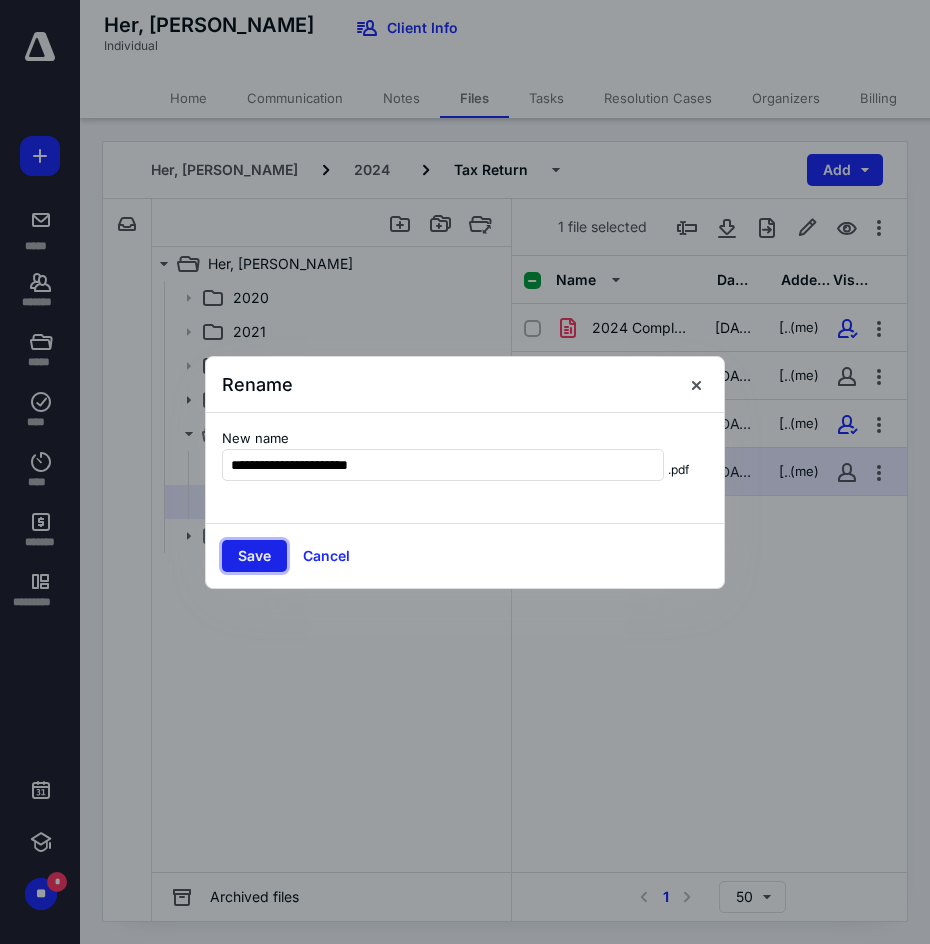 click on "Save" at bounding box center (254, 556) 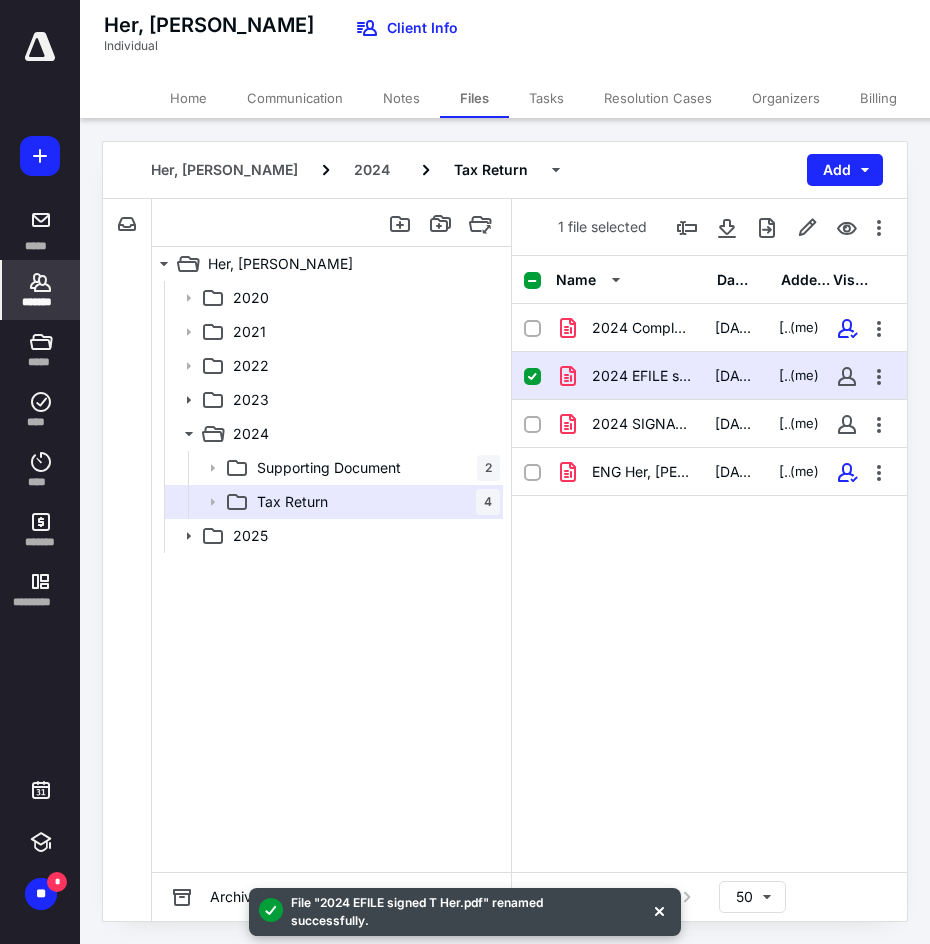 click 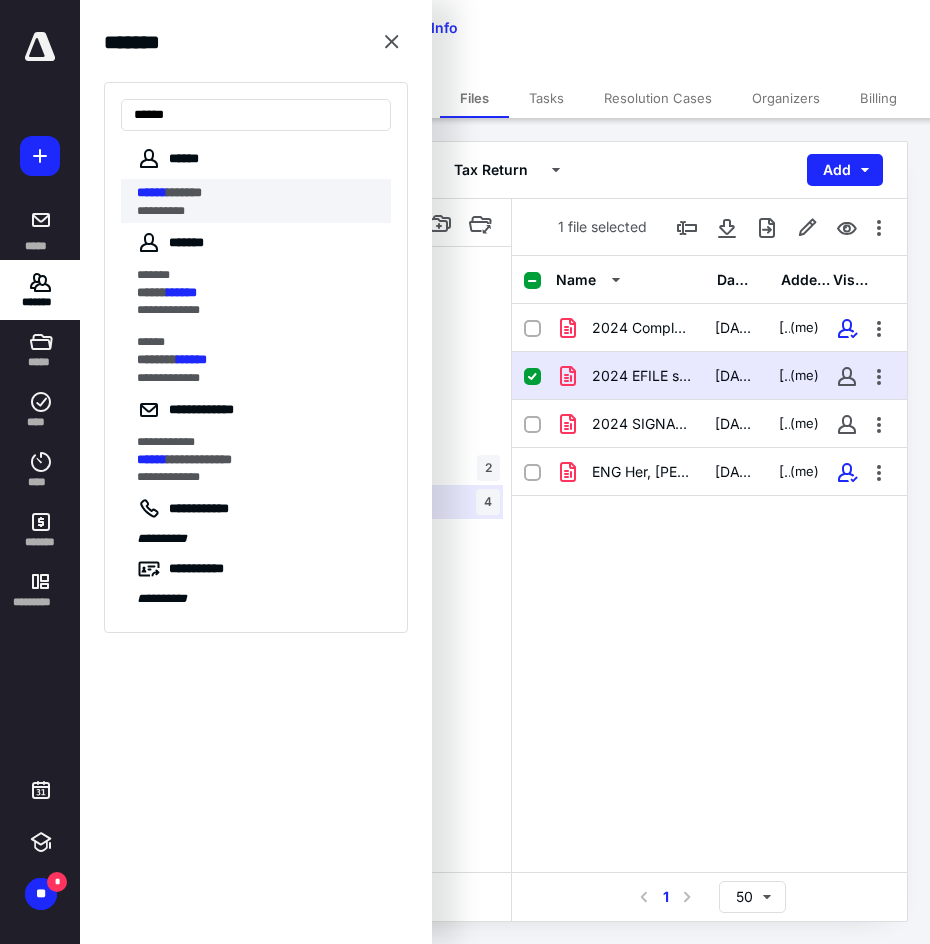 type on "******" 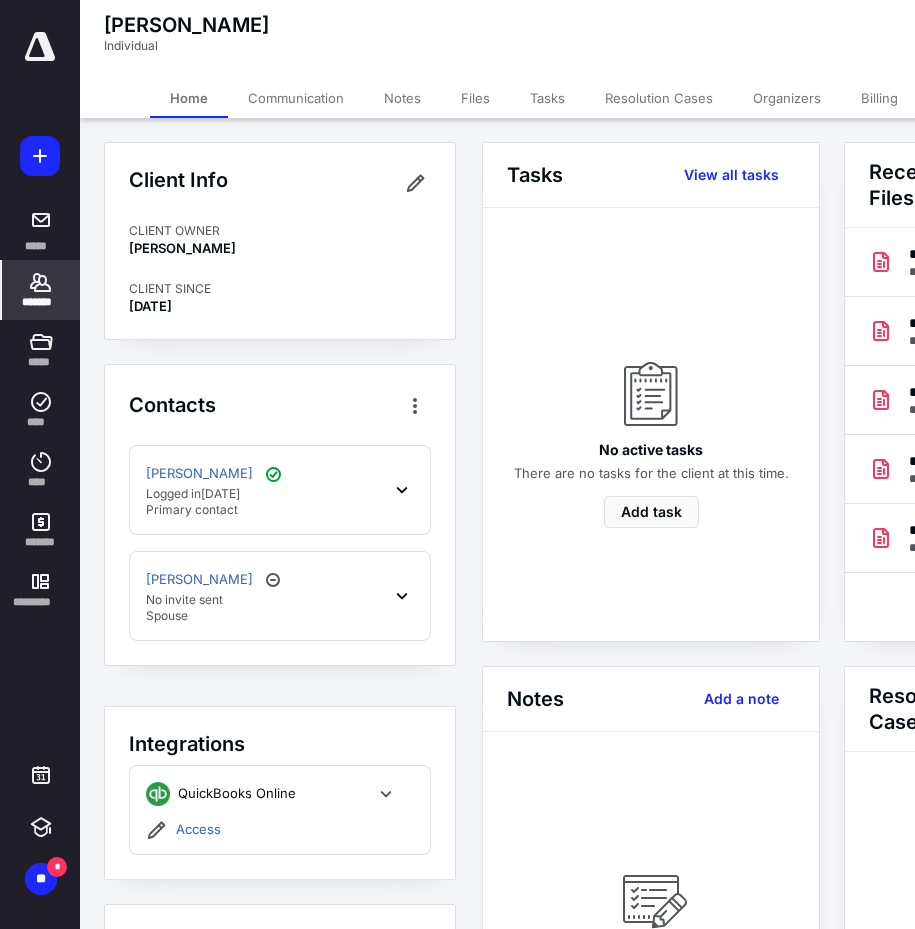 click on "Files" at bounding box center [475, 98] 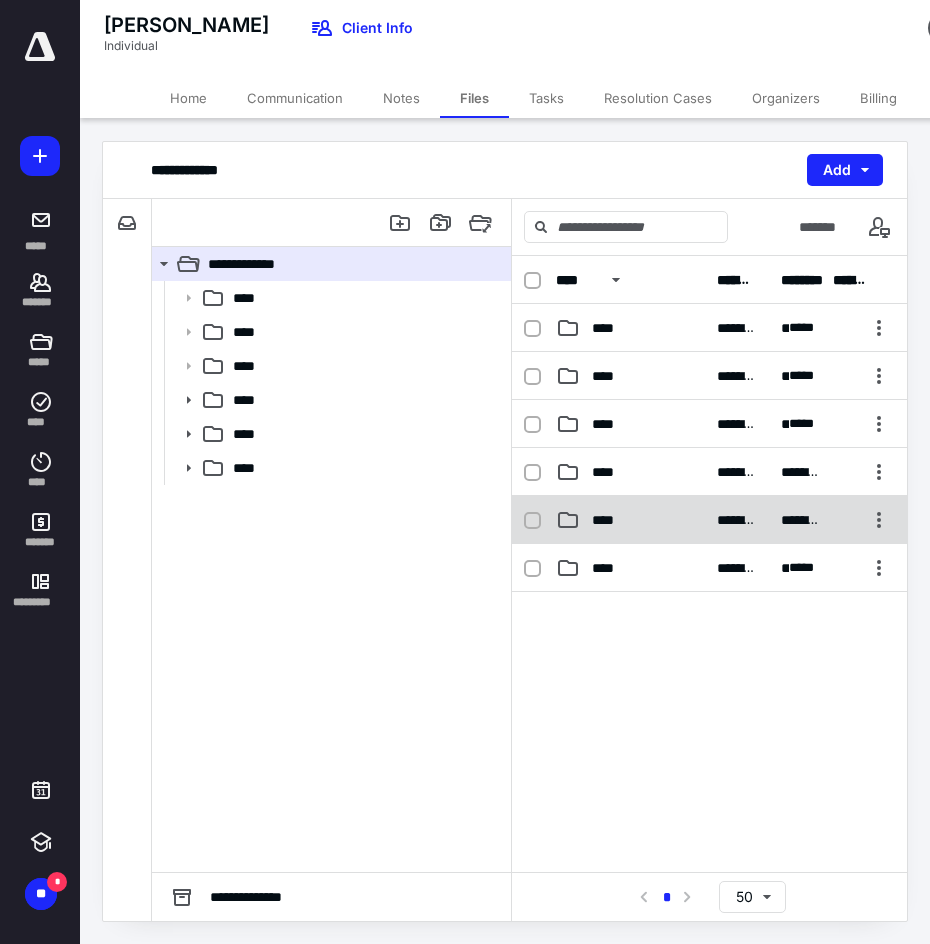 click on "****" at bounding box center (630, 520) 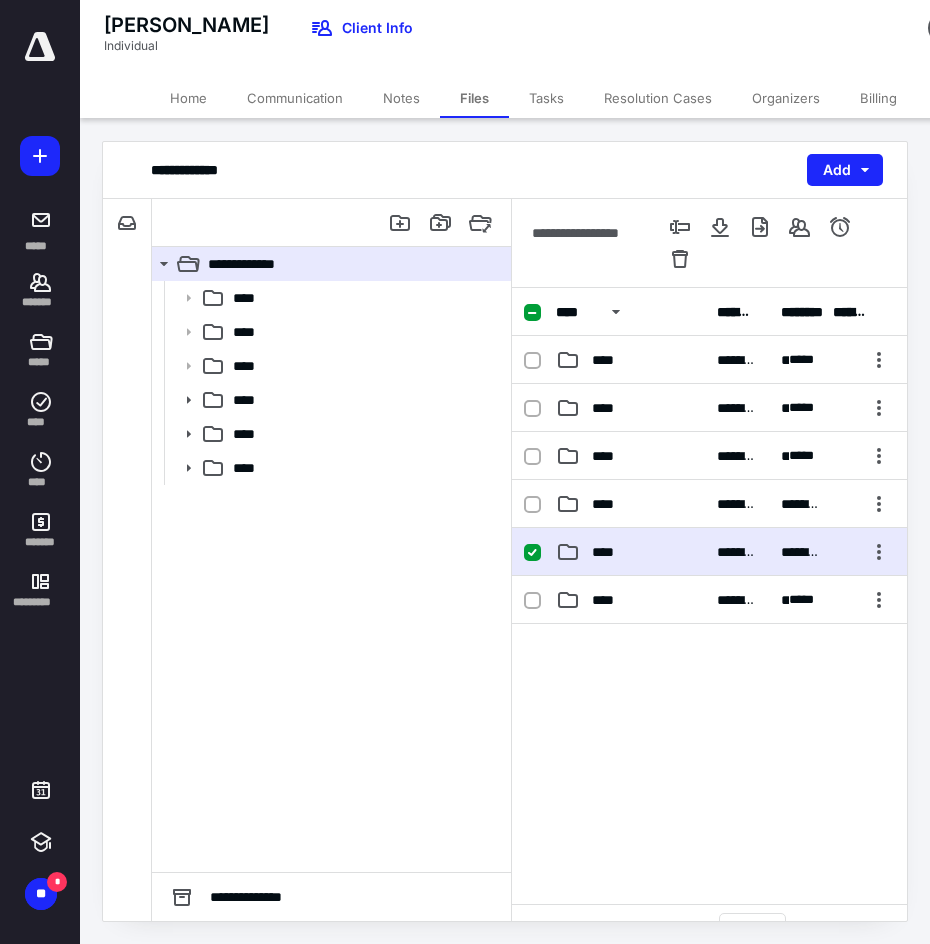 click on "****" at bounding box center (609, 552) 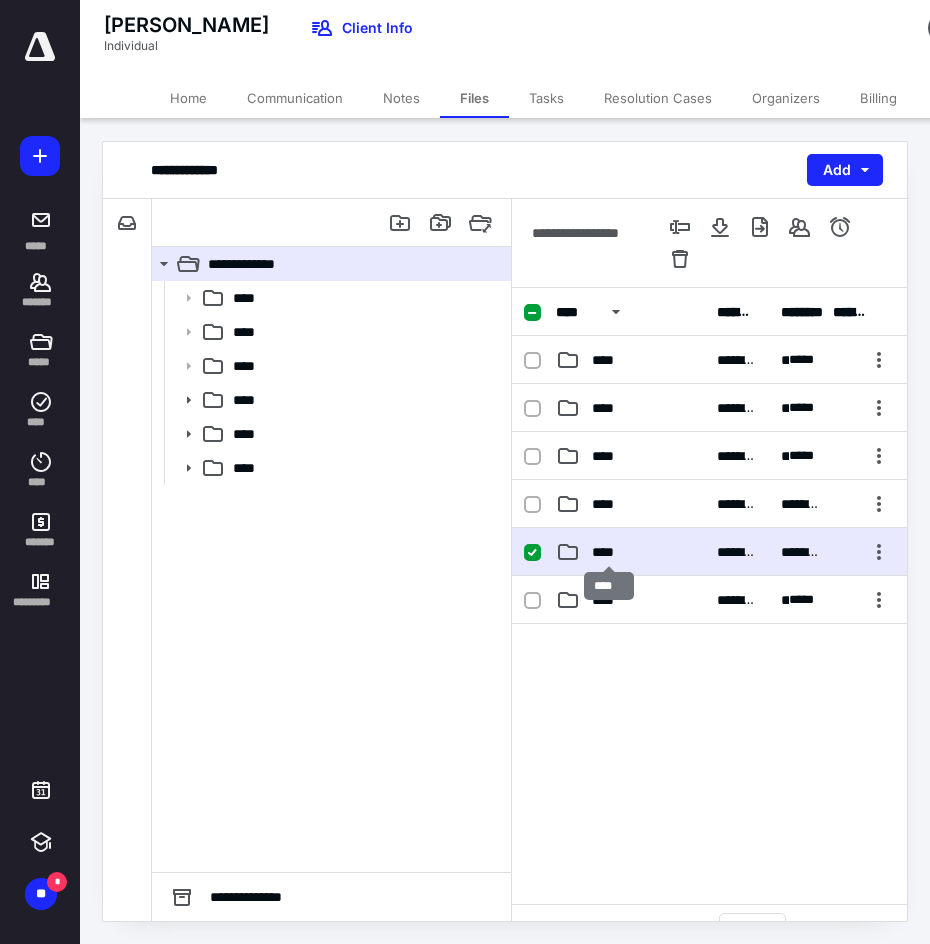 click on "****" at bounding box center (609, 552) 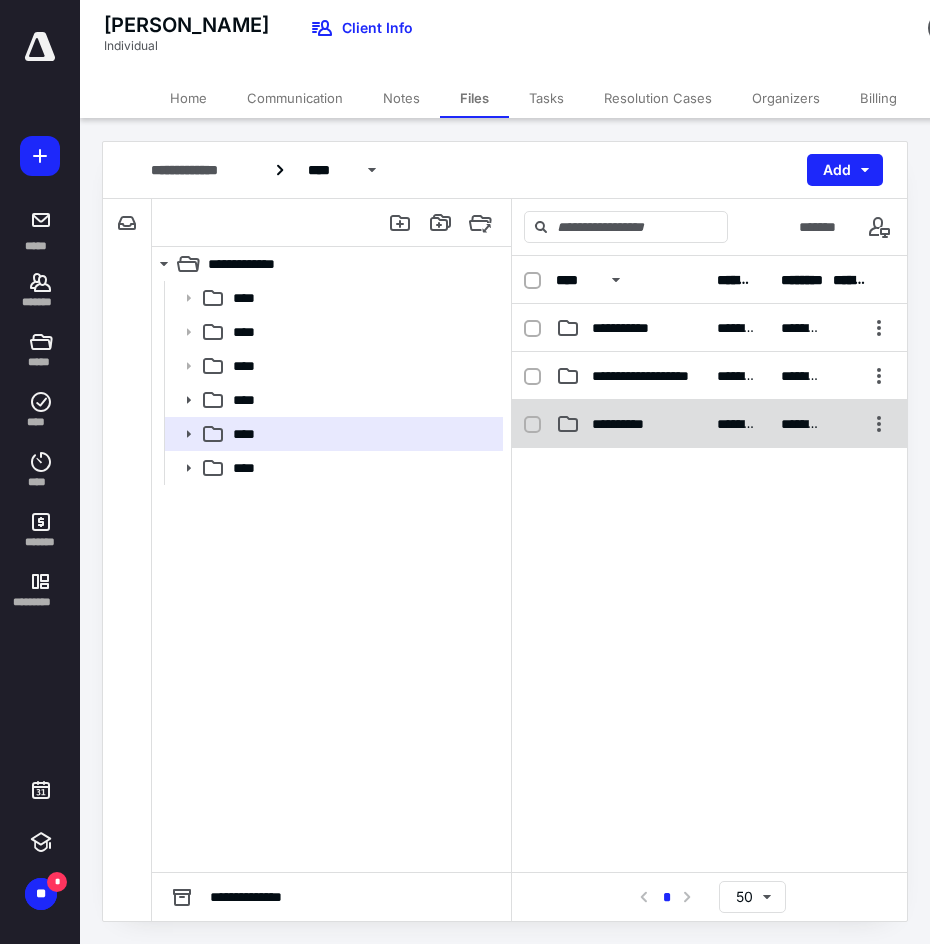 click on "**********" at bounding box center (627, 424) 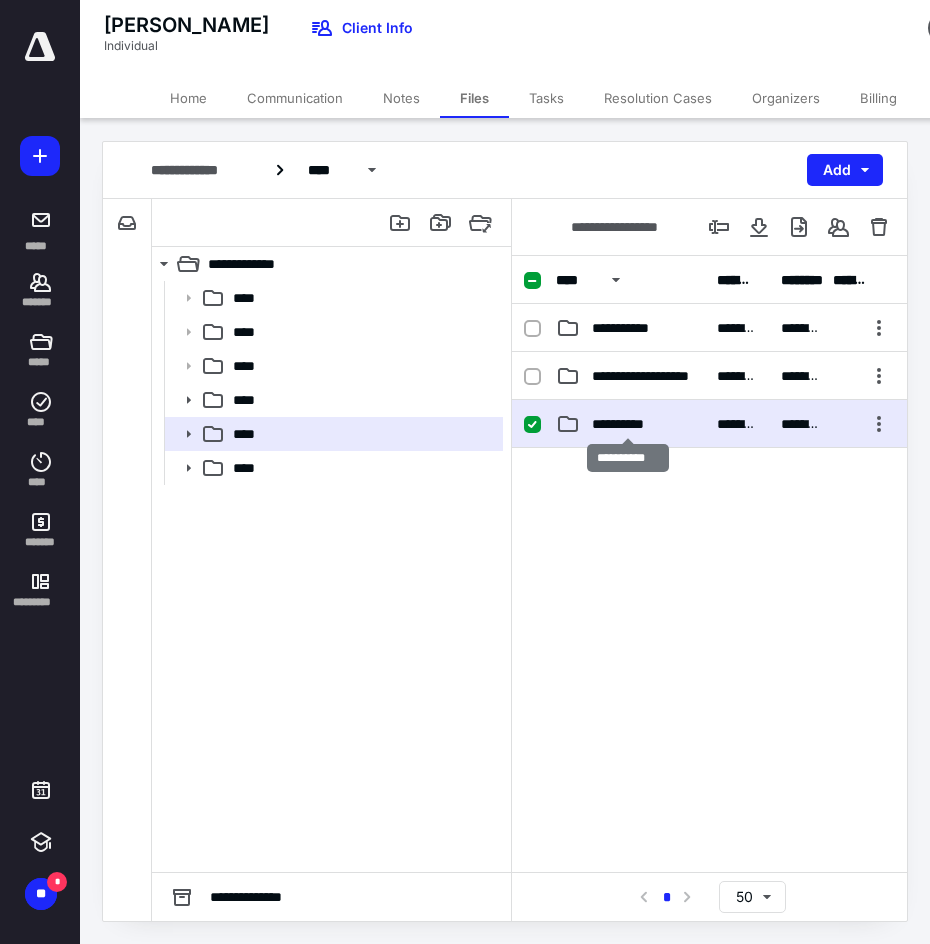 click on "**********" at bounding box center [627, 424] 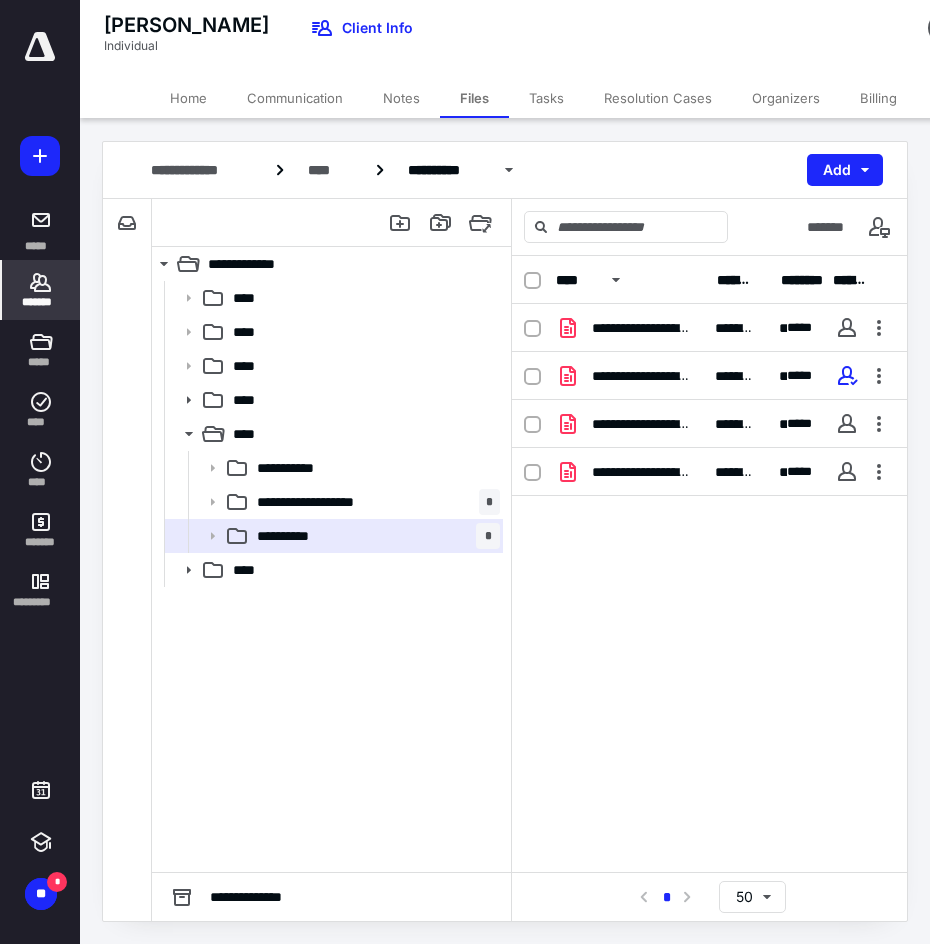 click on "*******" at bounding box center [41, 290] 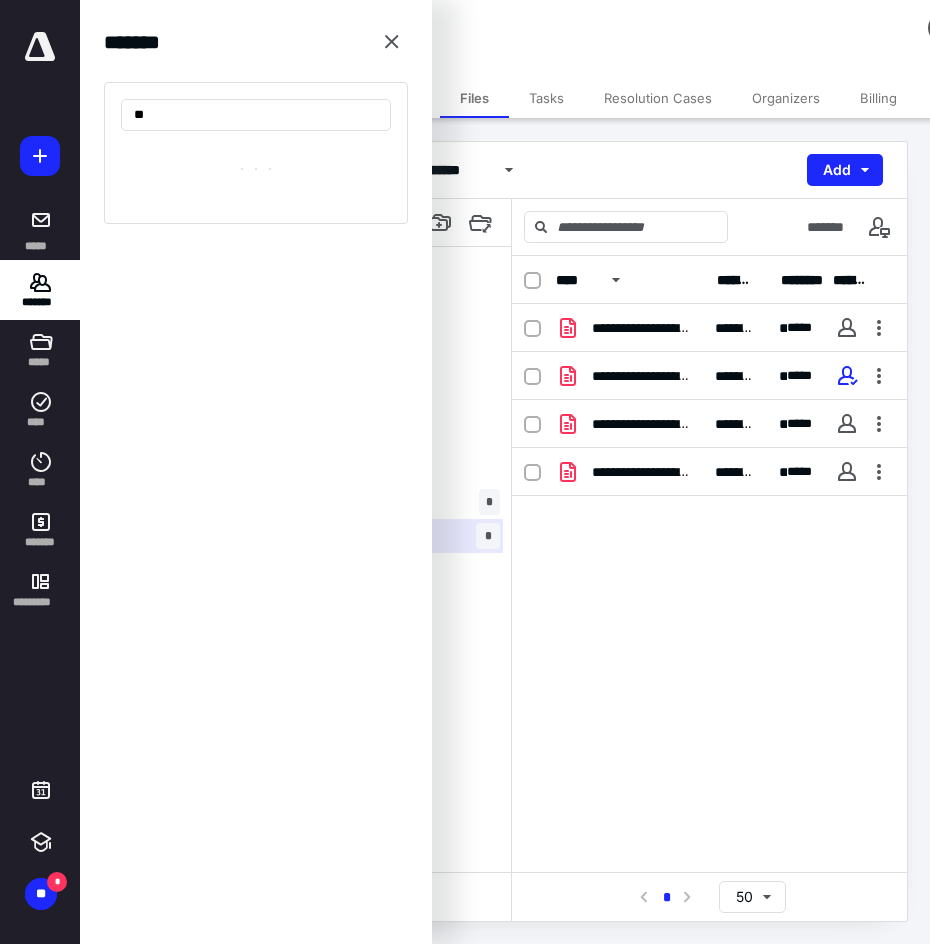 type on "*" 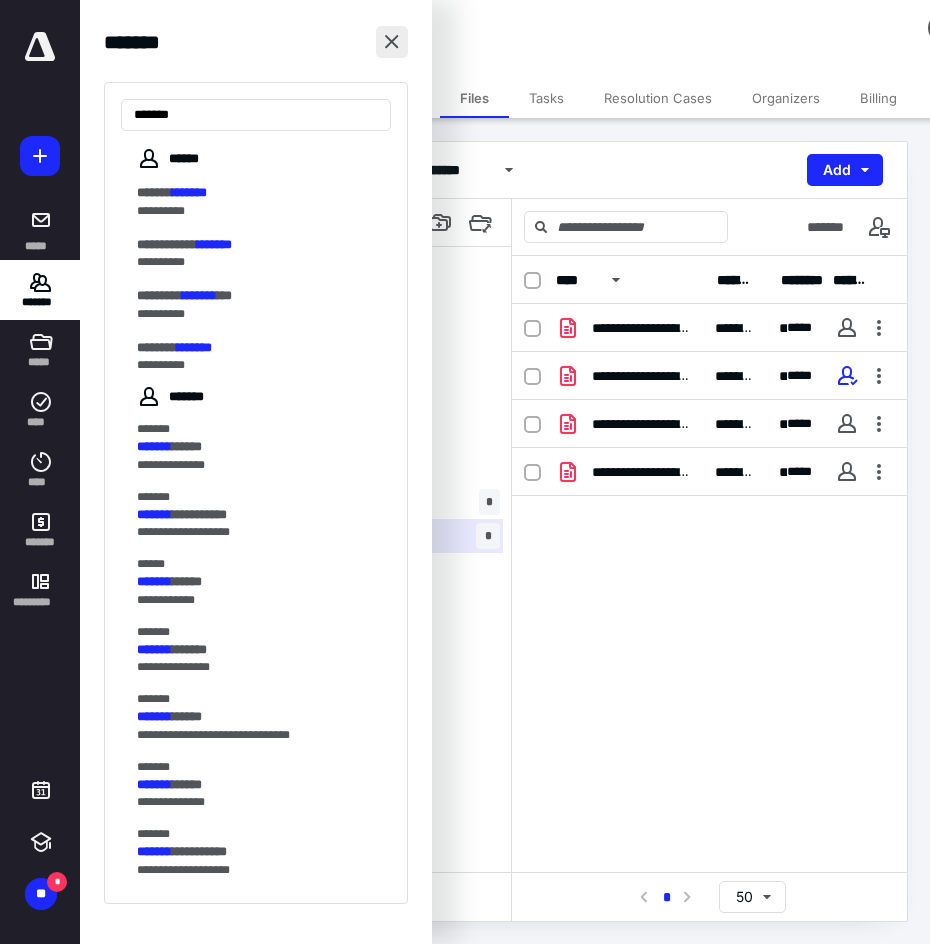 type on "*******" 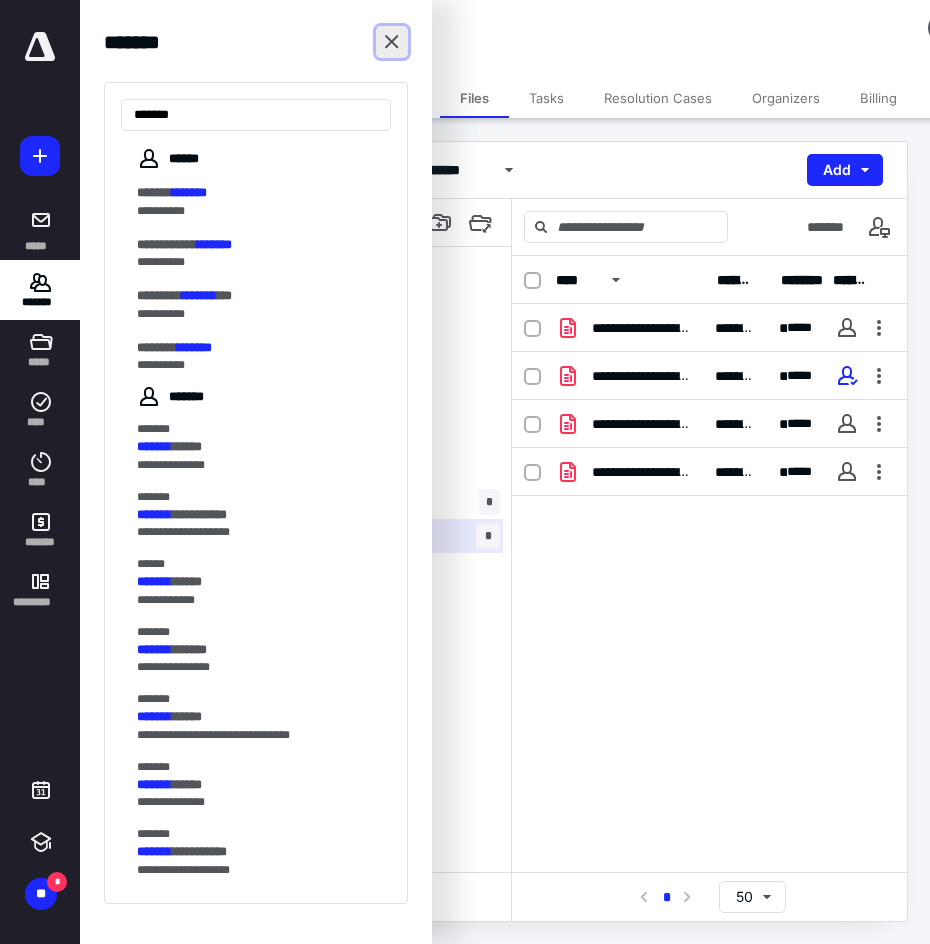 click at bounding box center [392, 42] 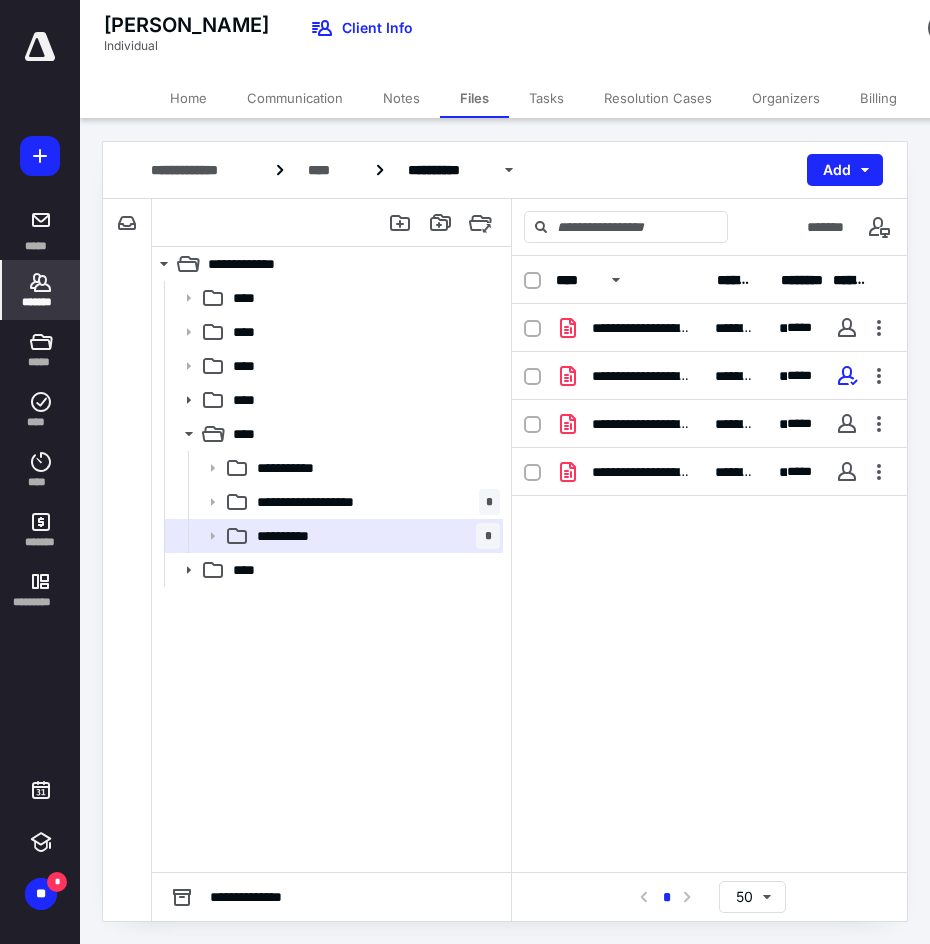 click on "*******" at bounding box center (41, 290) 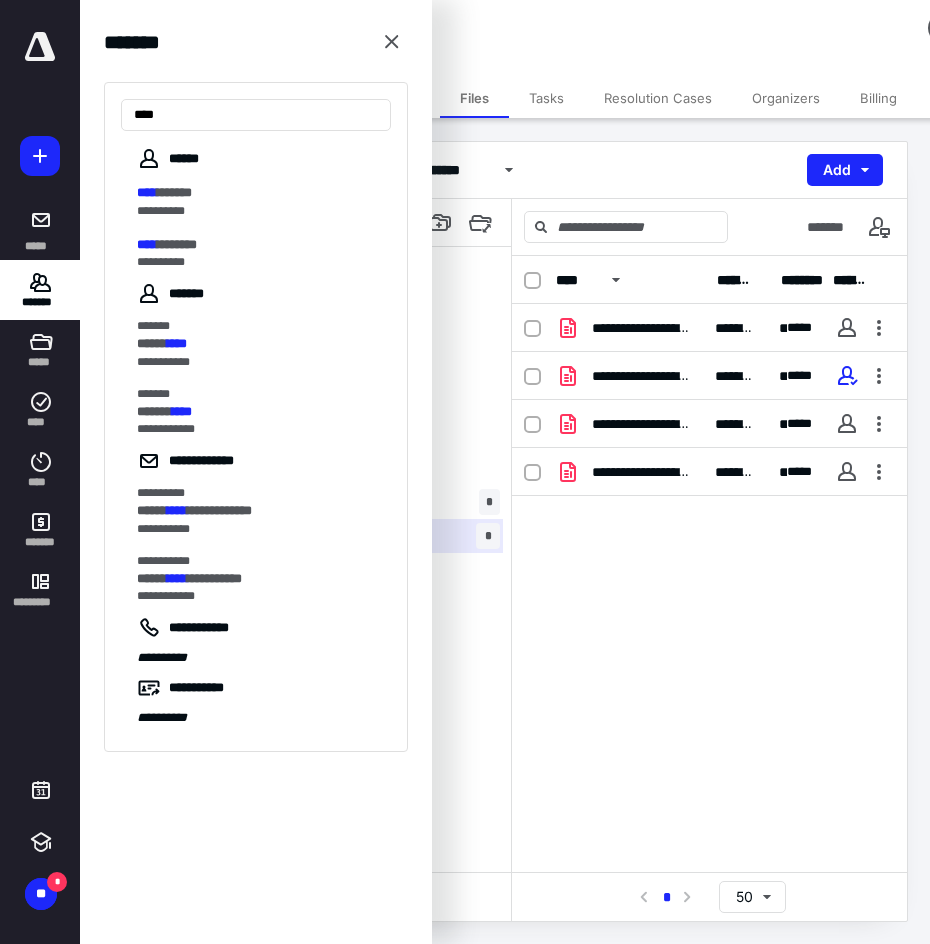 type on "****" 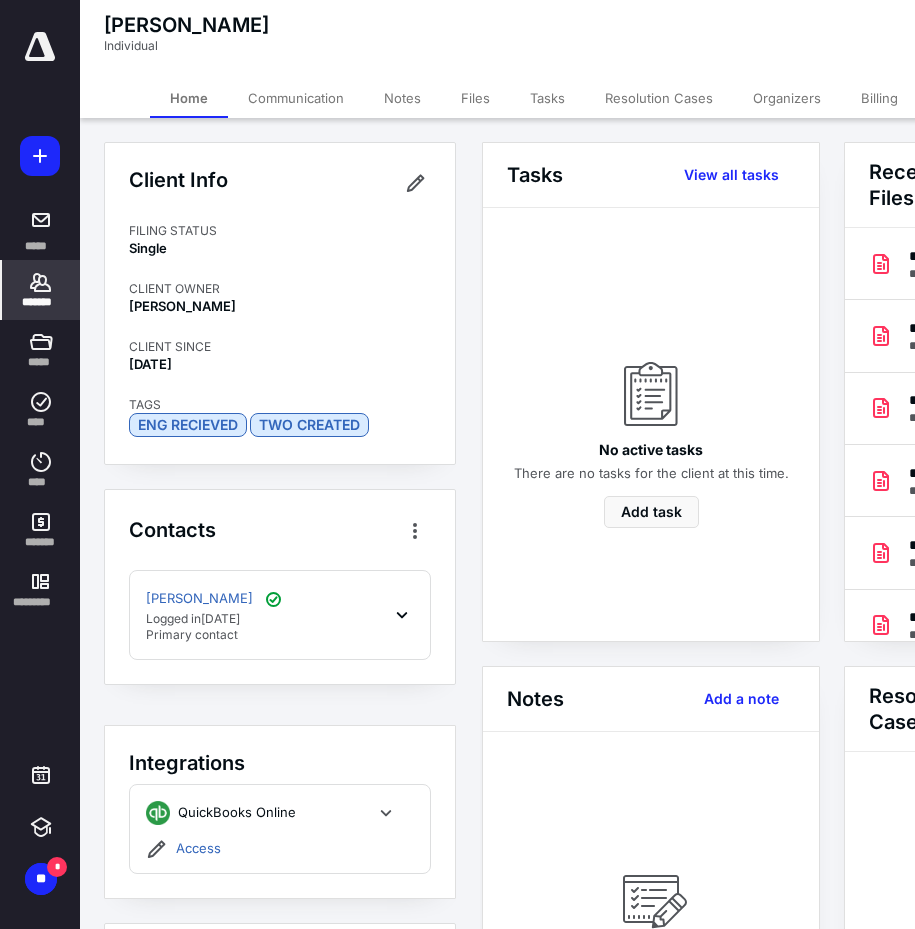 click on "Files" at bounding box center [475, 98] 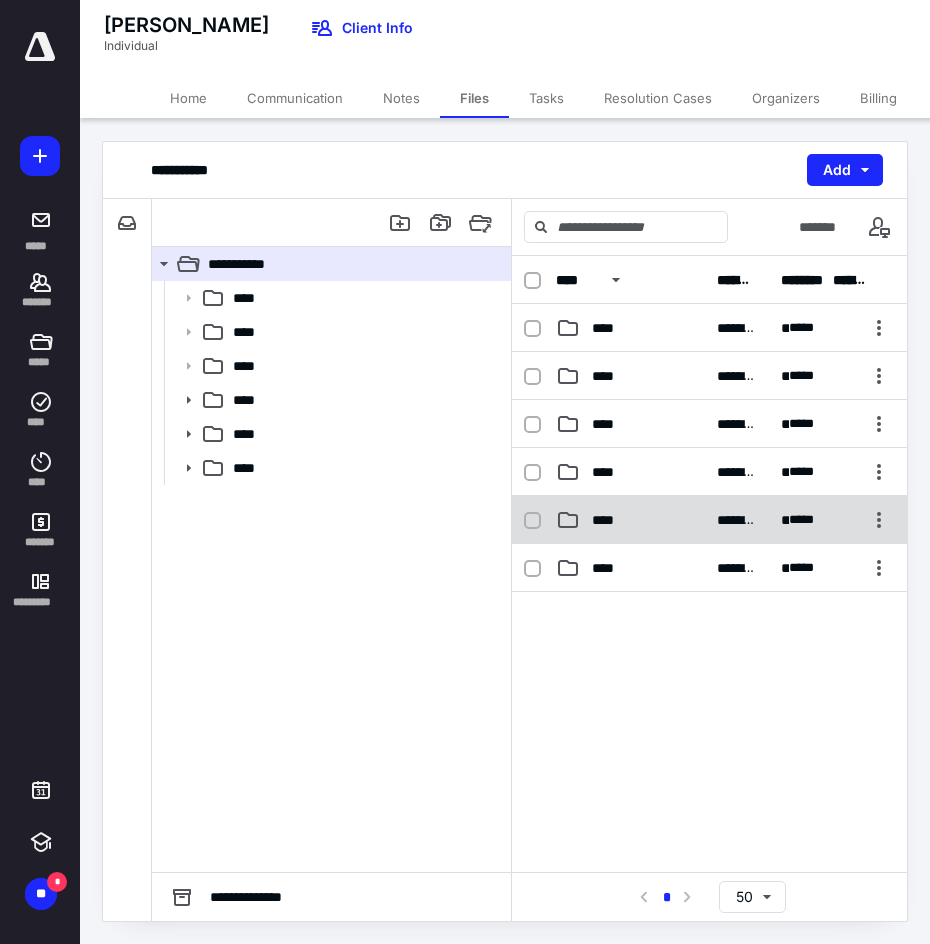 click on "****" at bounding box center [609, 520] 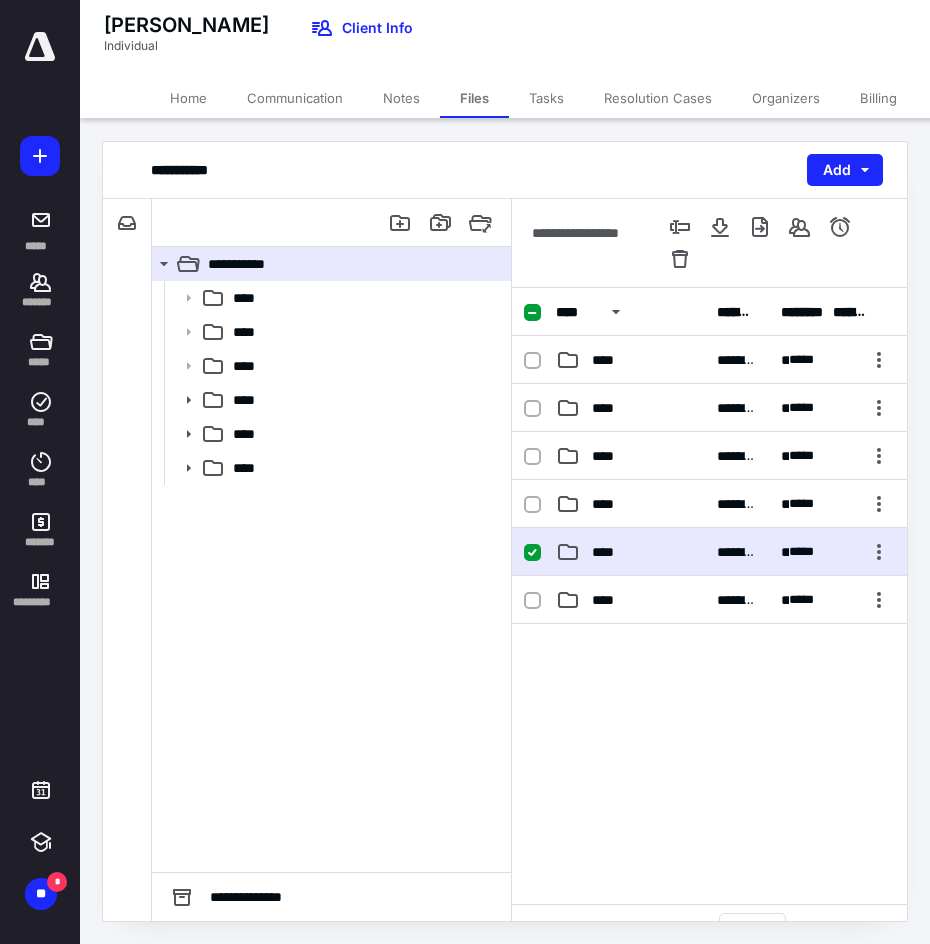click on "****" at bounding box center [609, 552] 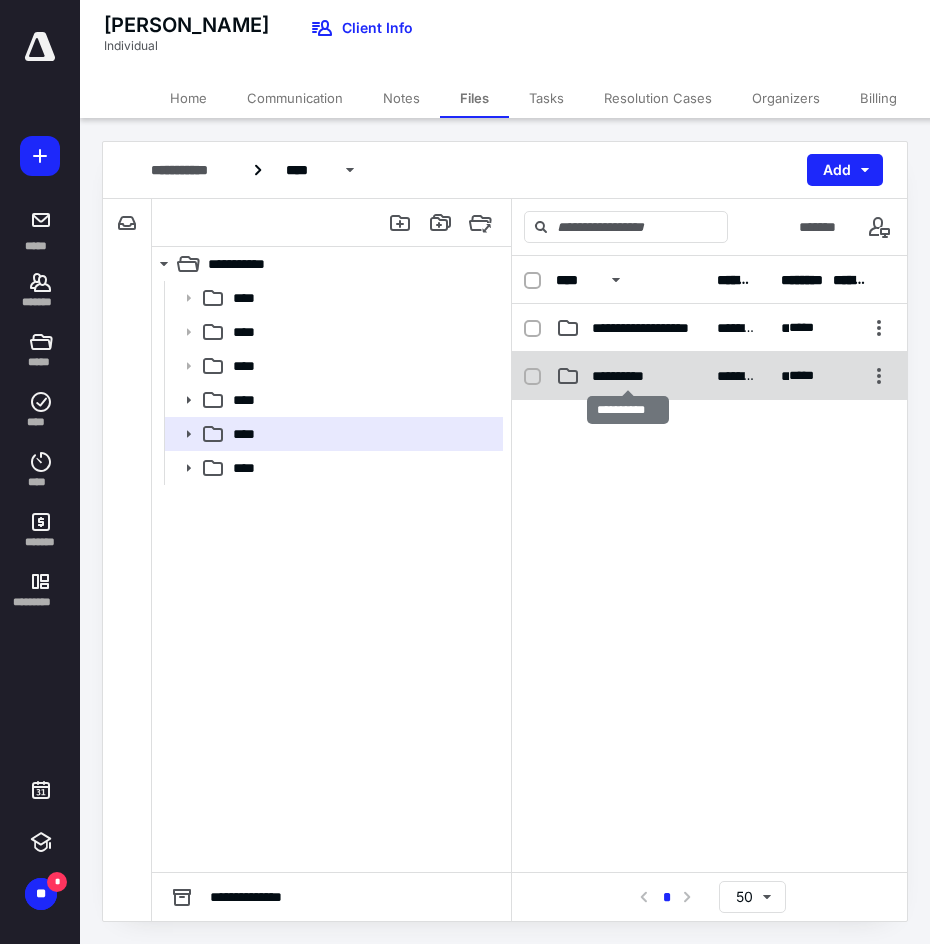 click on "**********" at bounding box center (627, 376) 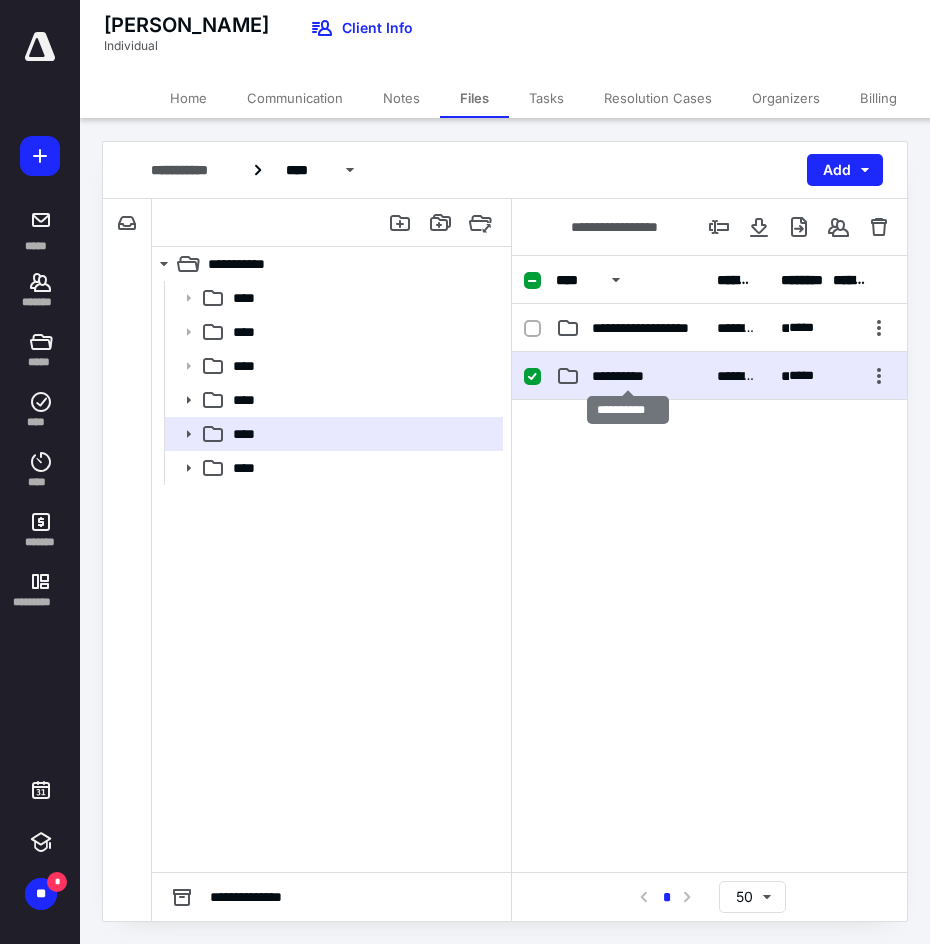 click on "**********" at bounding box center (627, 376) 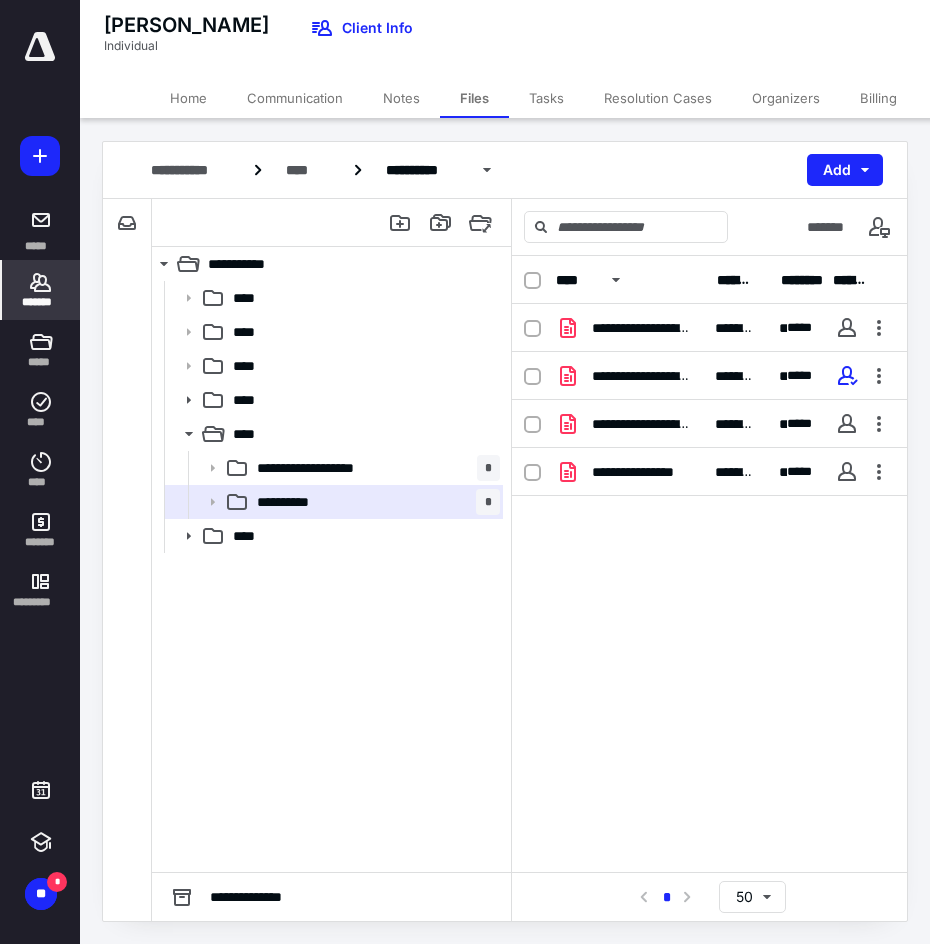 click on "*******" at bounding box center (41, 290) 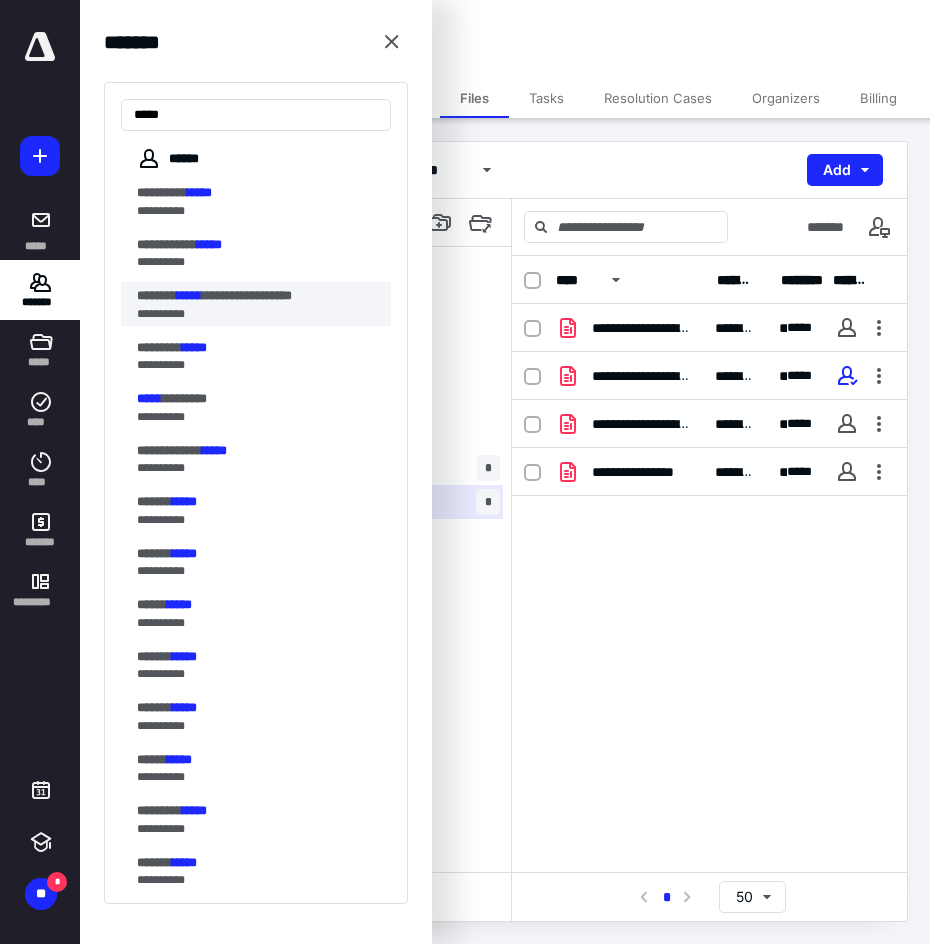 type on "*****" 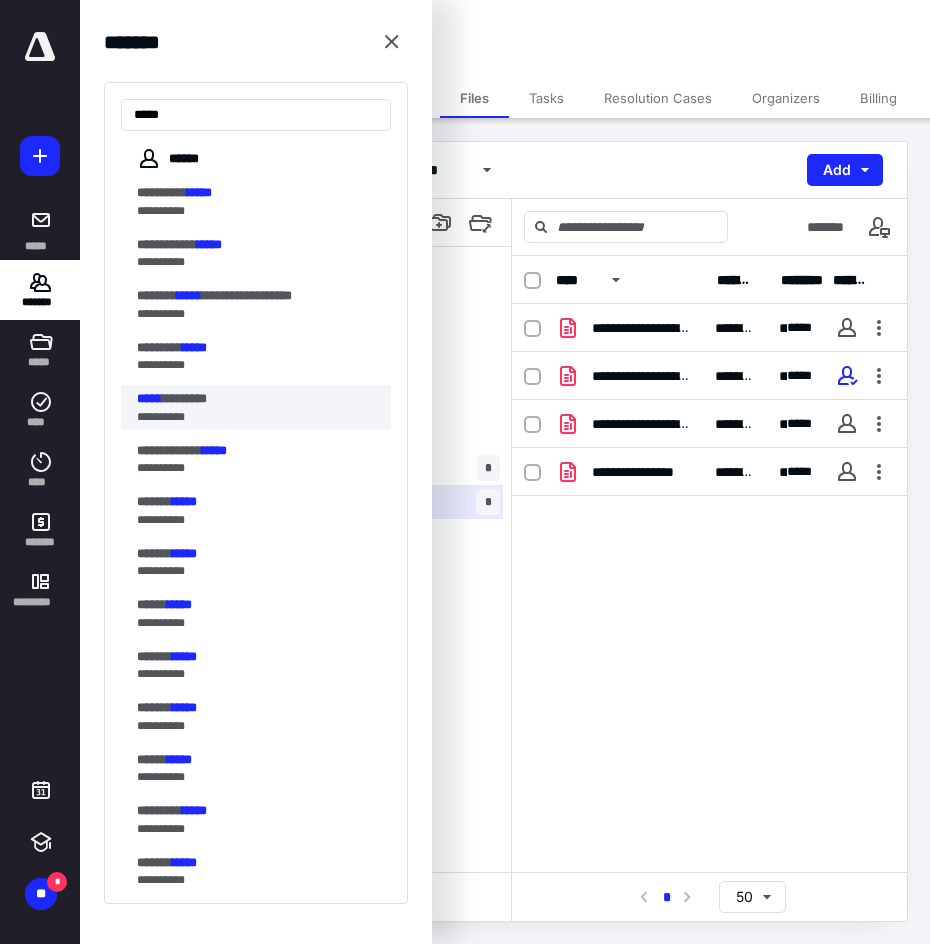 drag, startPoint x: 223, startPoint y: 286, endPoint x: 197, endPoint y: 394, distance: 111.085556 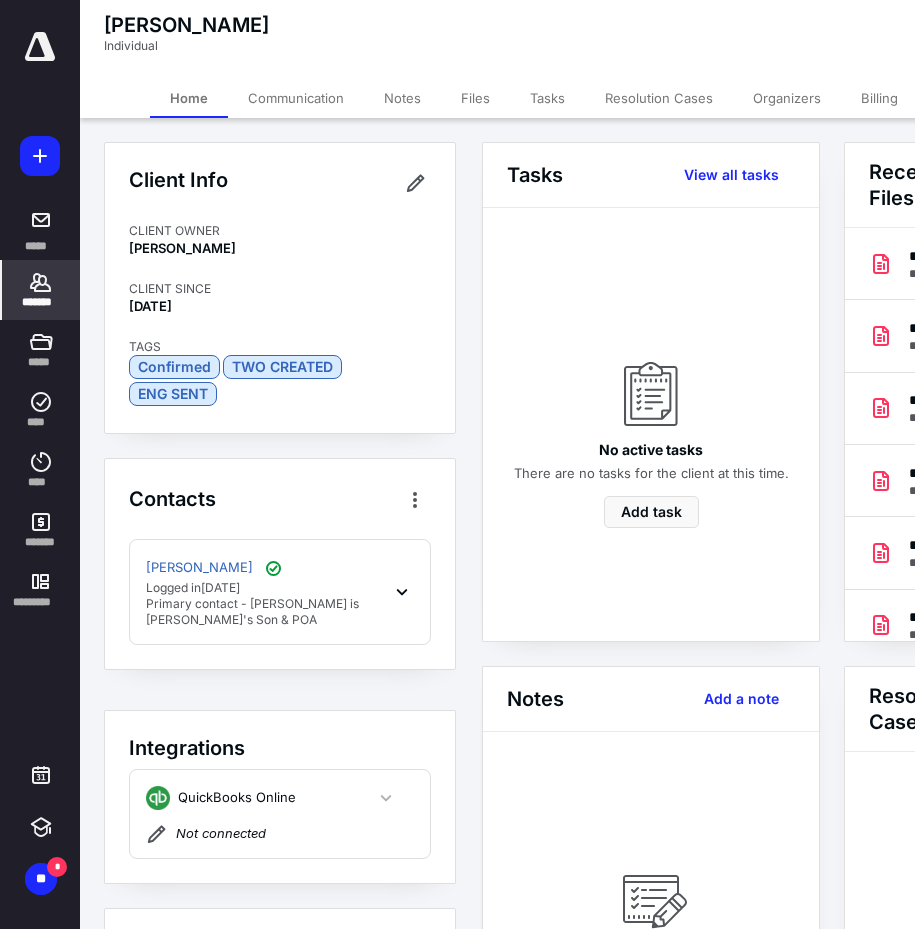 click on "Files" at bounding box center [475, 98] 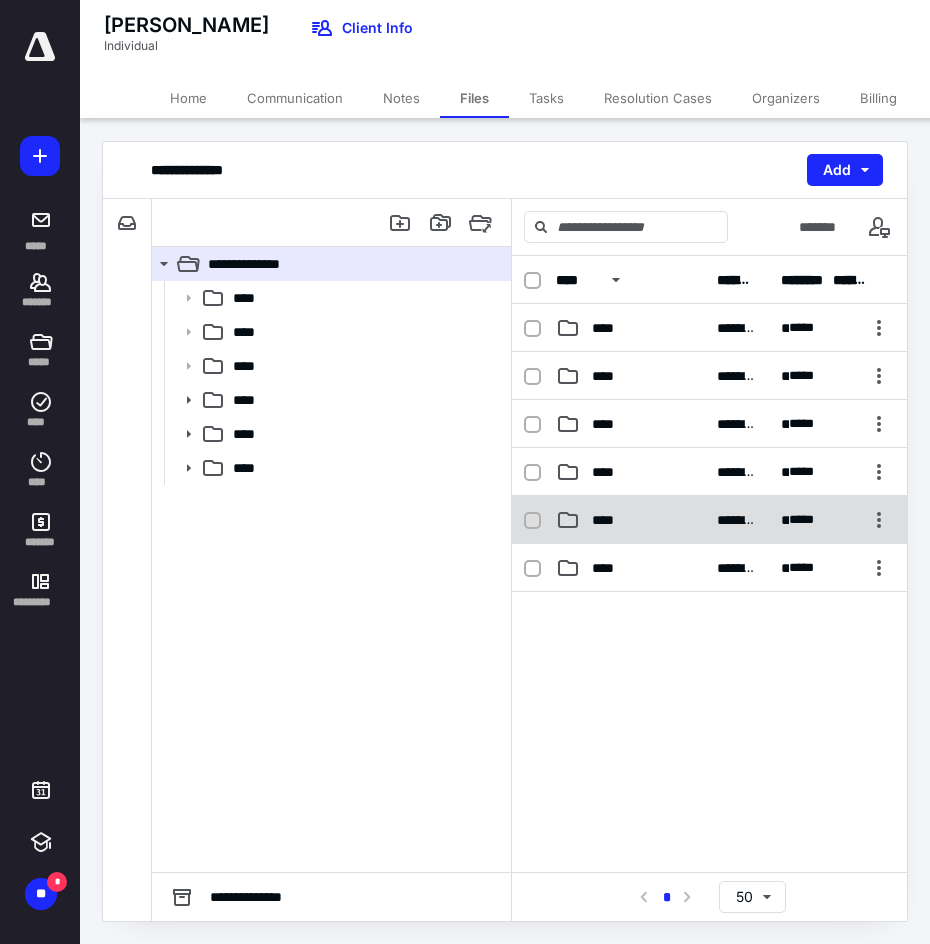 click on "**** ********* ********* ****" at bounding box center (709, 520) 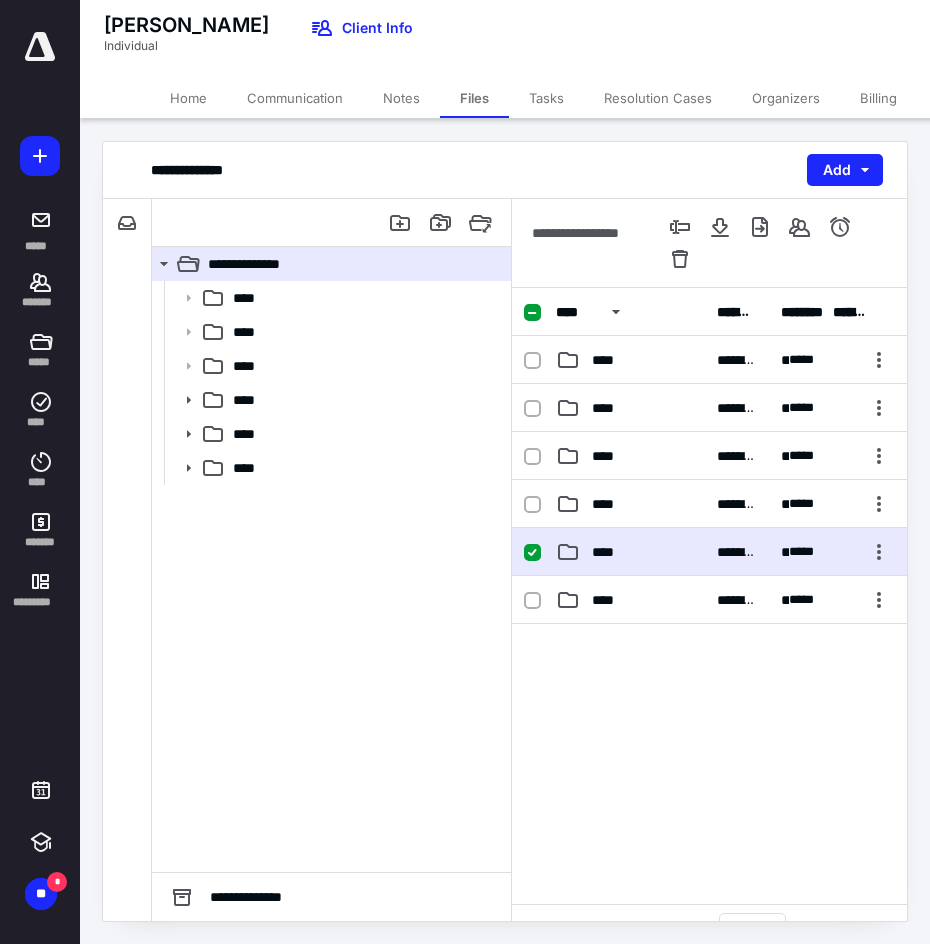 click on "**** ********* ********* ****" at bounding box center [709, 552] 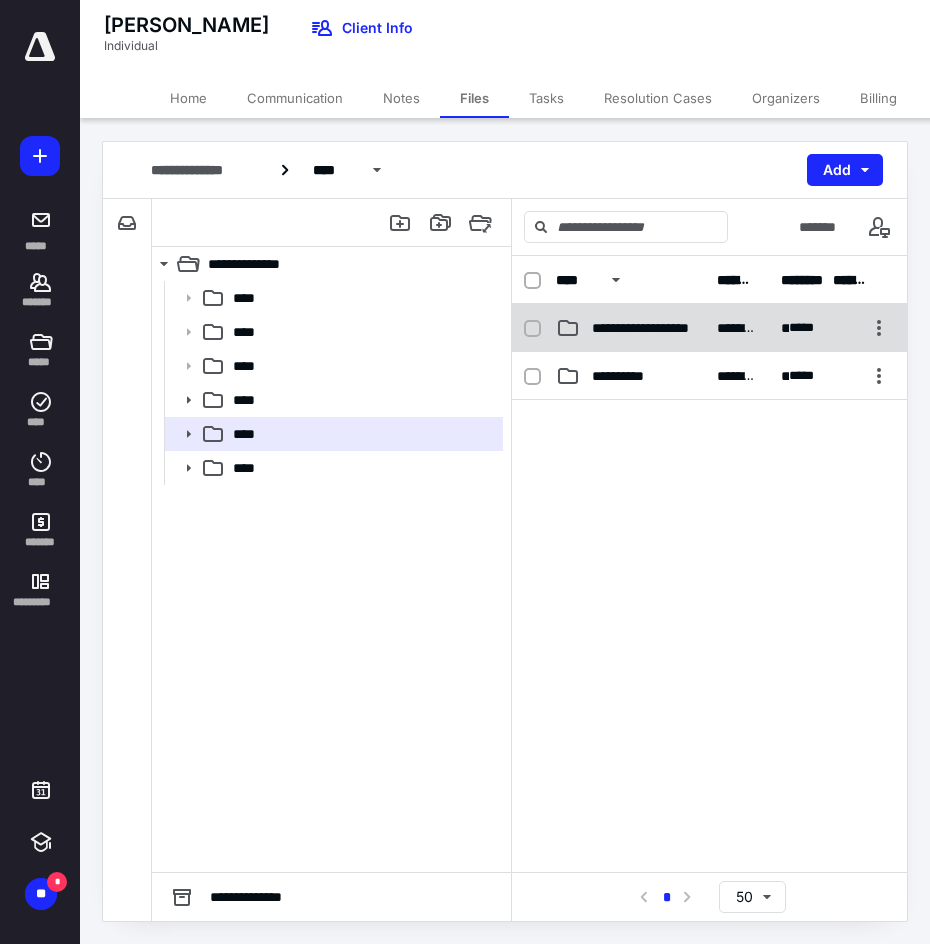 click on "**********" at bounding box center (630, 328) 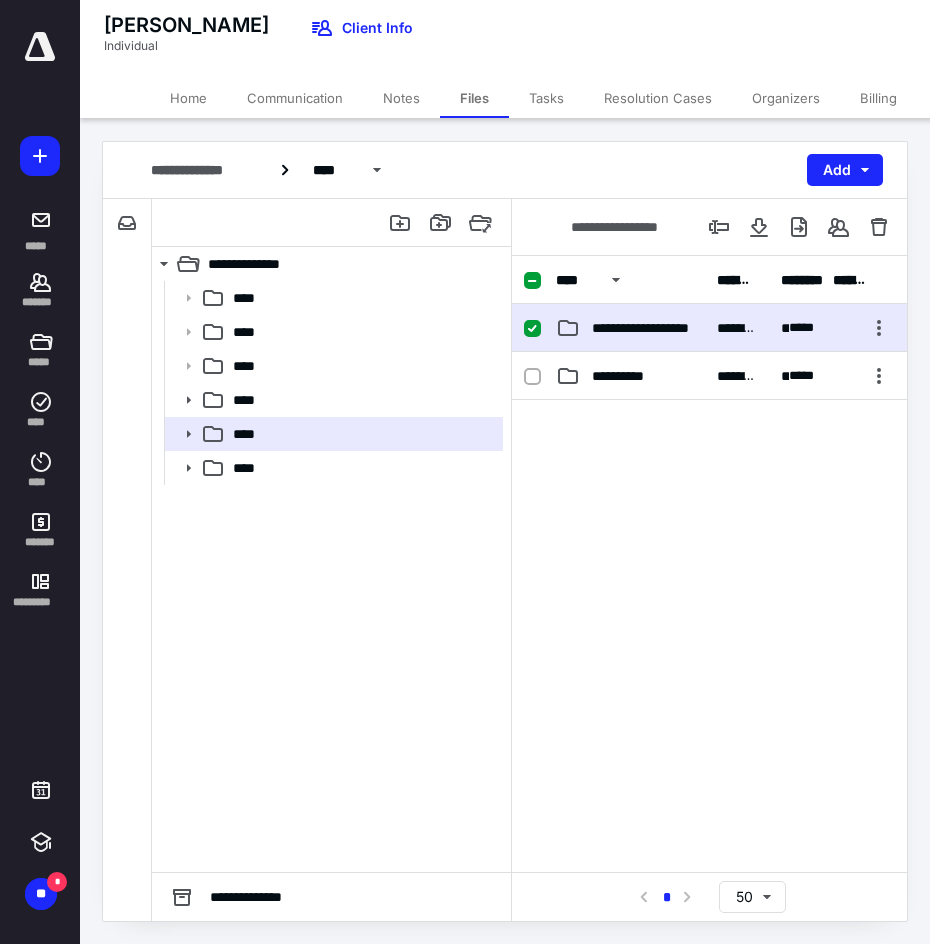 click on "**********" at bounding box center [630, 328] 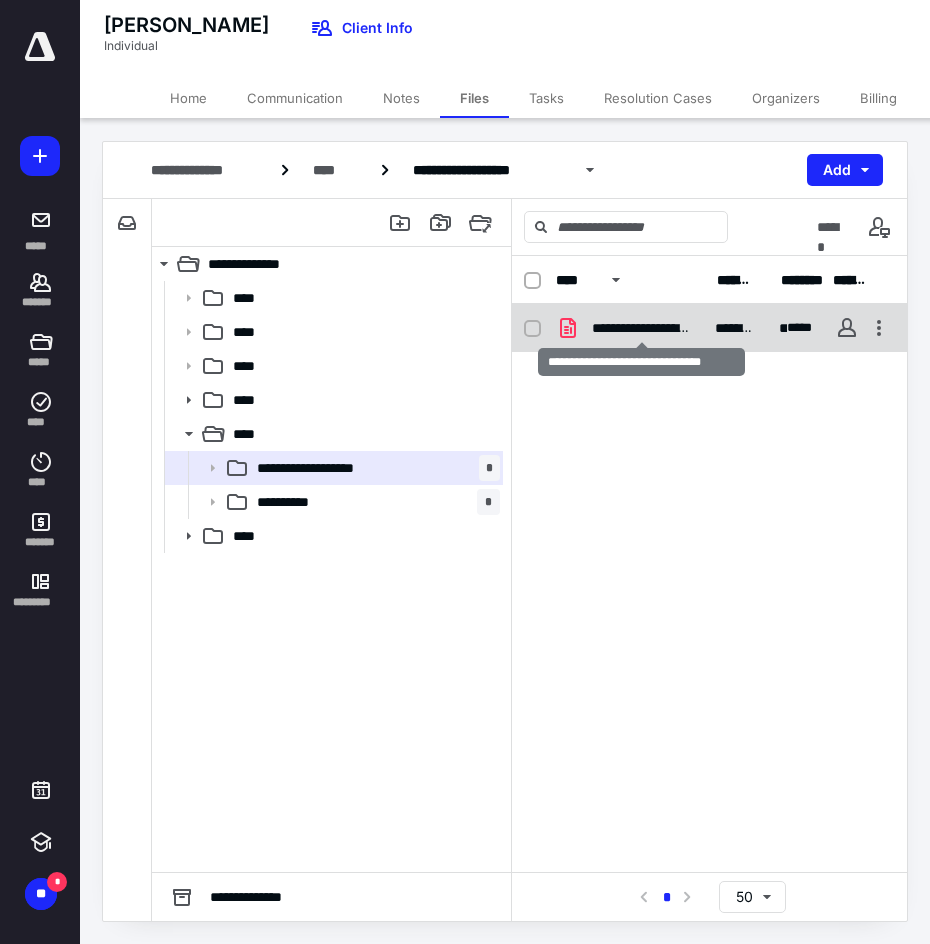 click on "**********" at bounding box center (641, 328) 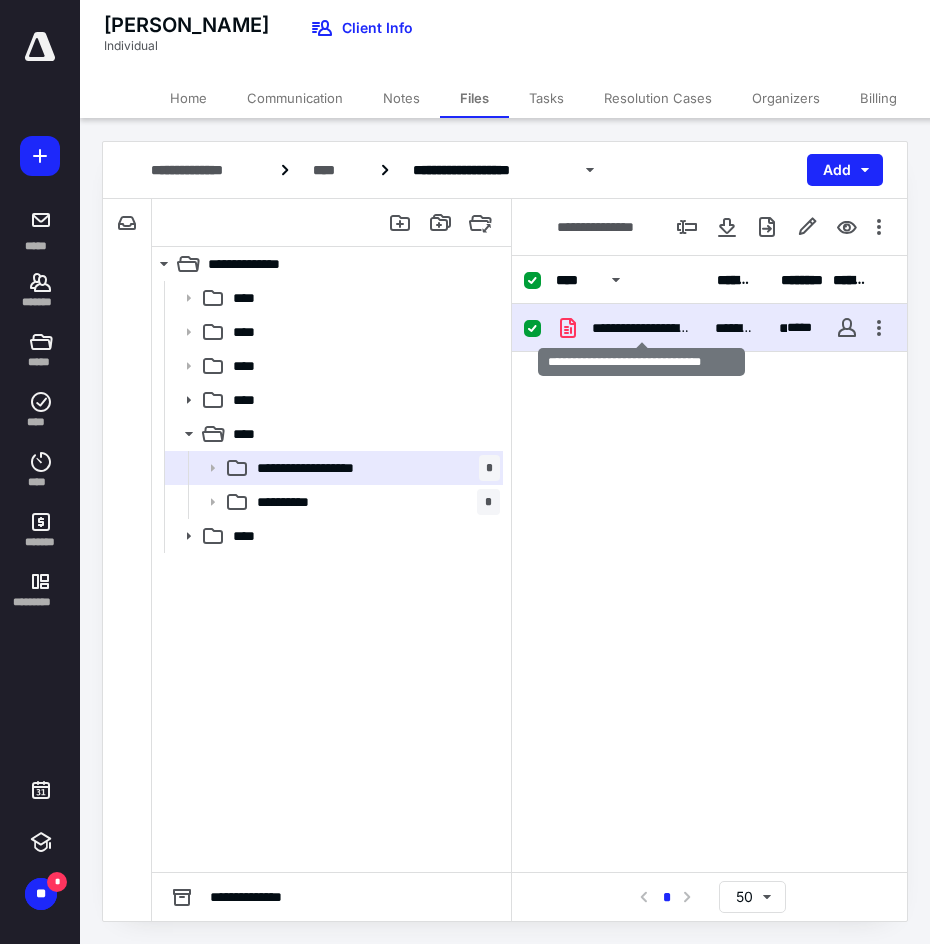click on "**********" at bounding box center (641, 328) 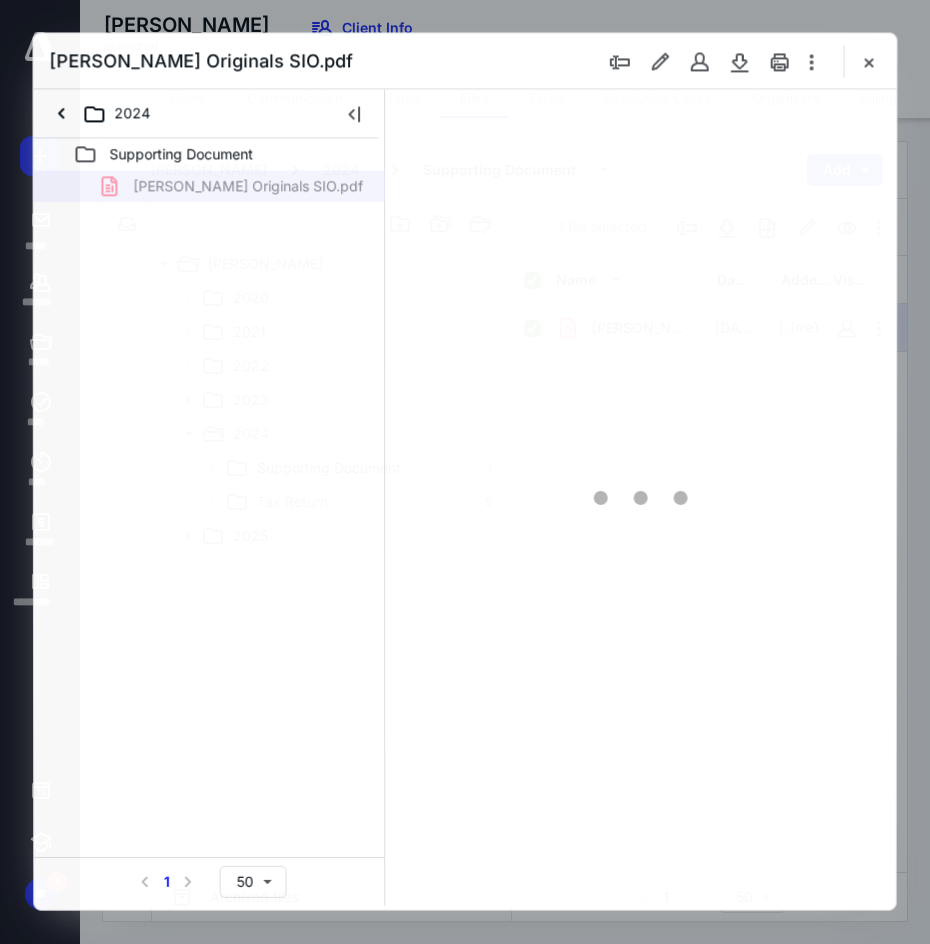 scroll, scrollTop: 0, scrollLeft: 0, axis: both 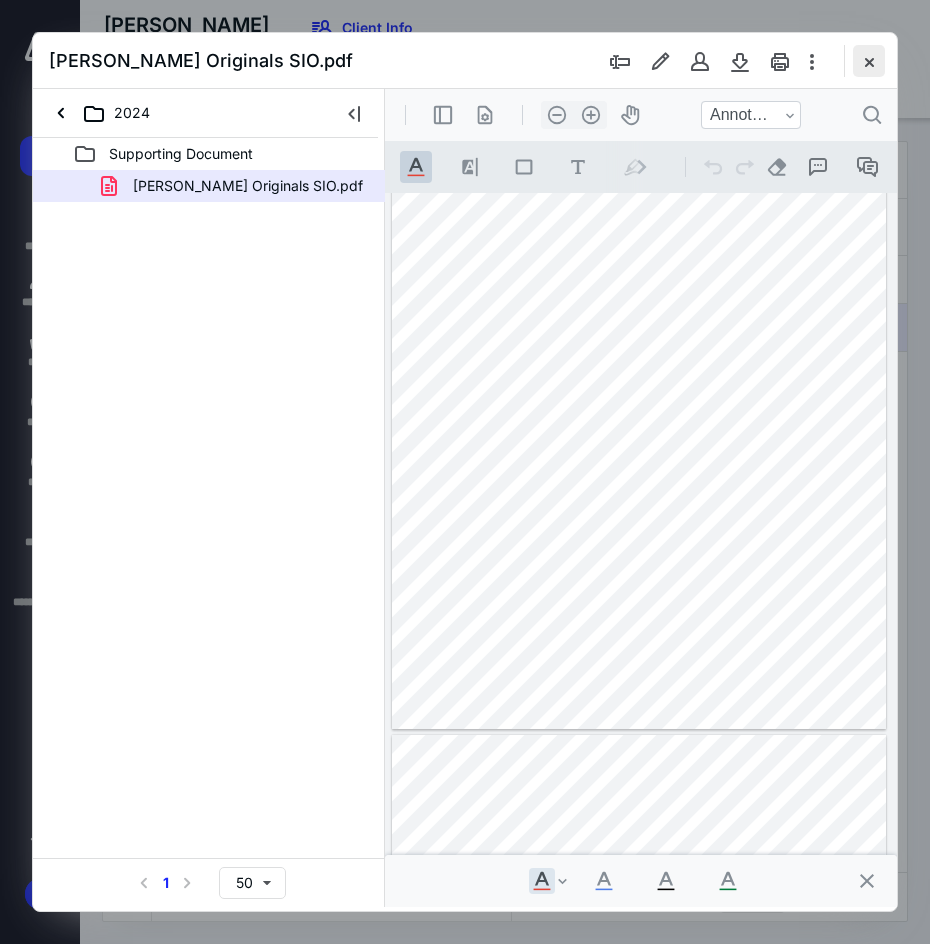click at bounding box center [869, 61] 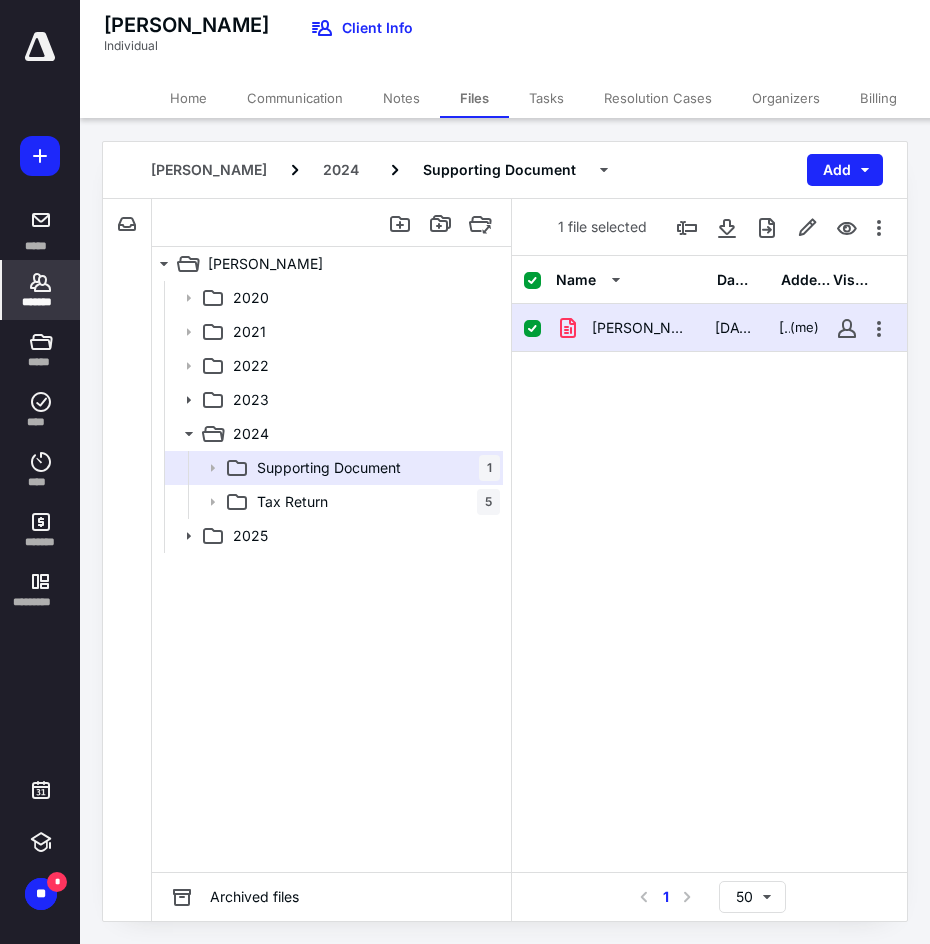 click 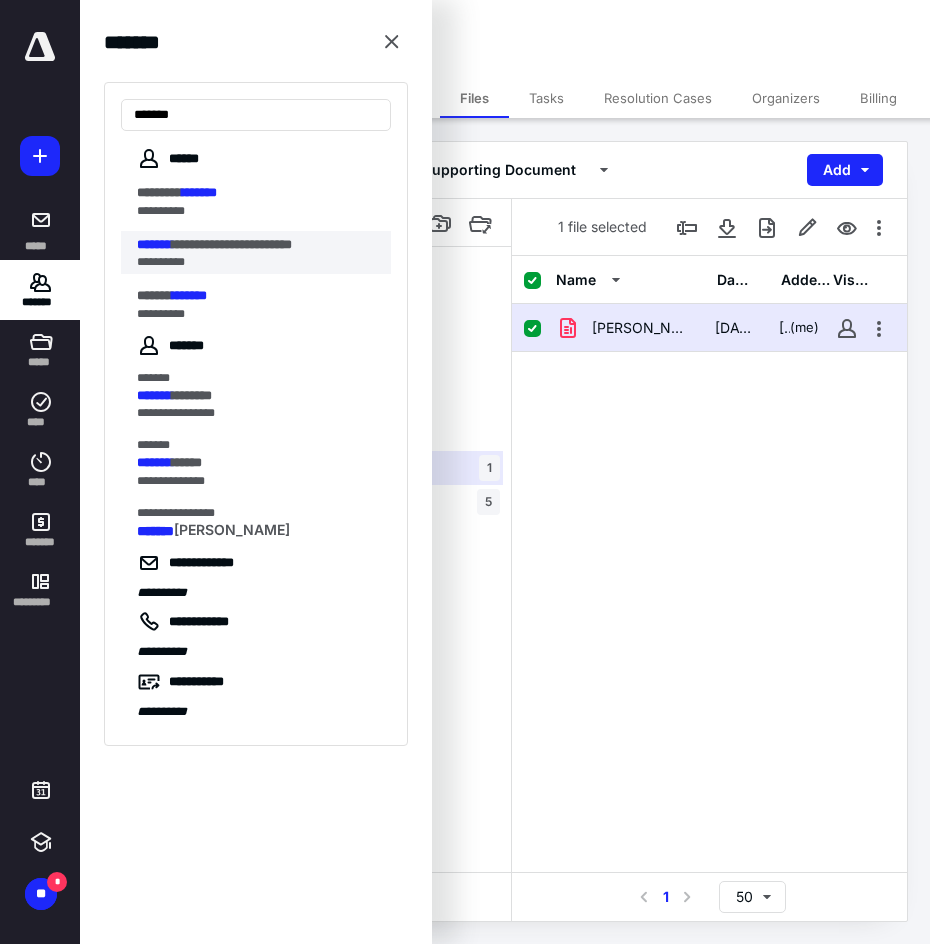 type on "*******" 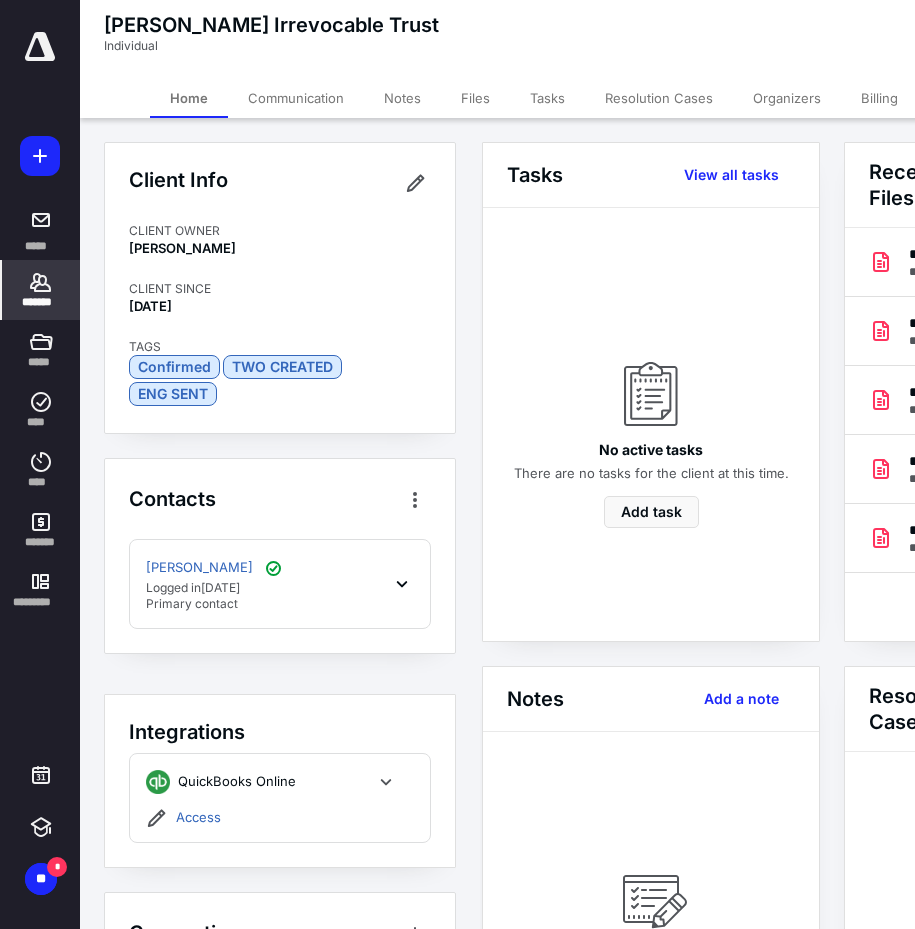 click on "Files" at bounding box center [475, 98] 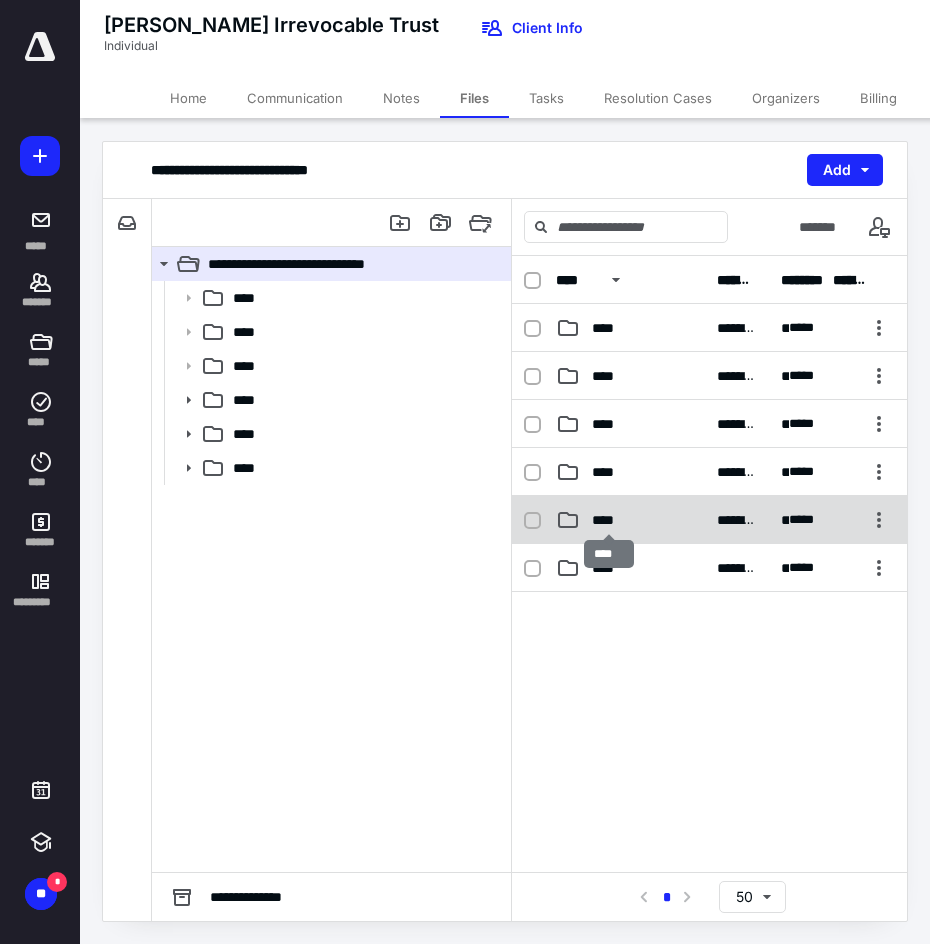 click on "****" at bounding box center (609, 520) 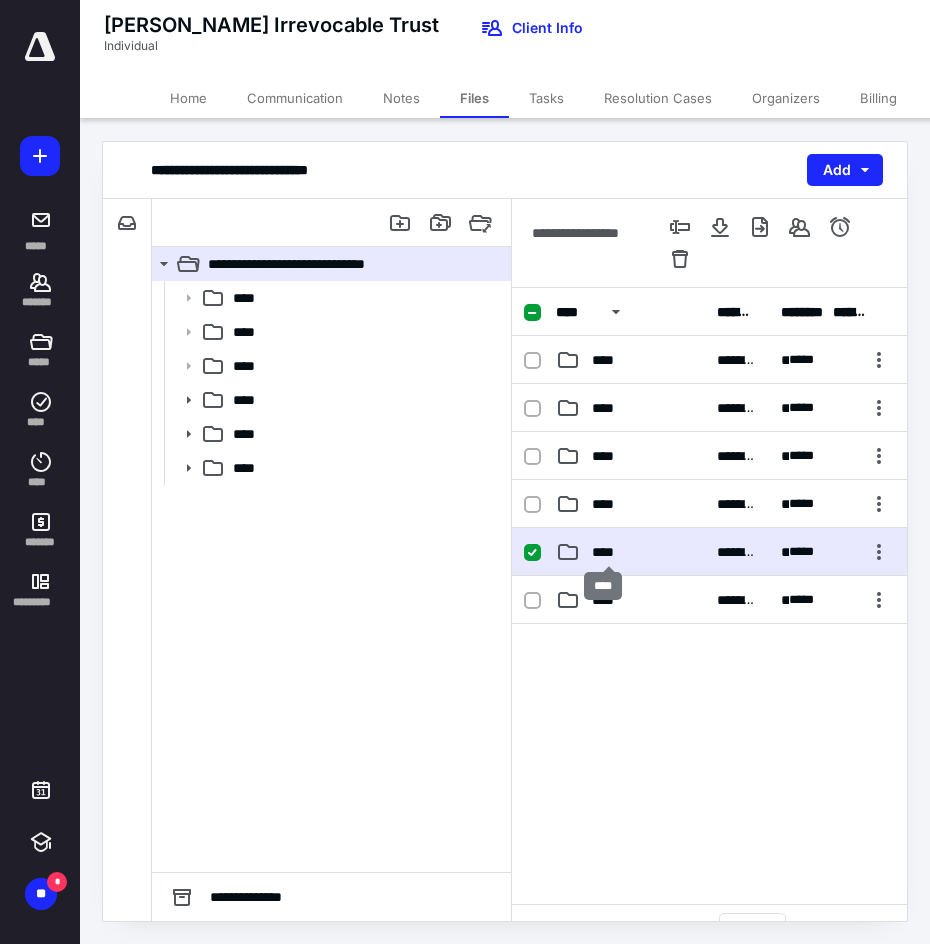 click on "****" at bounding box center [609, 552] 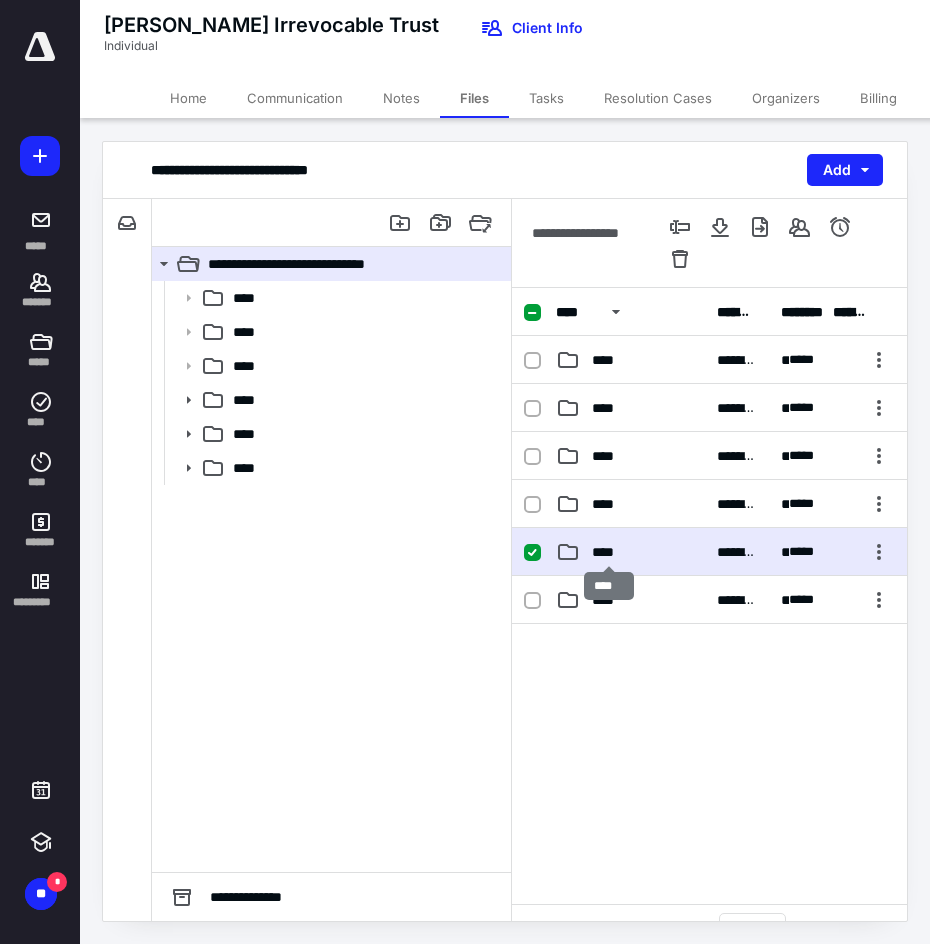 click on "****" at bounding box center [609, 552] 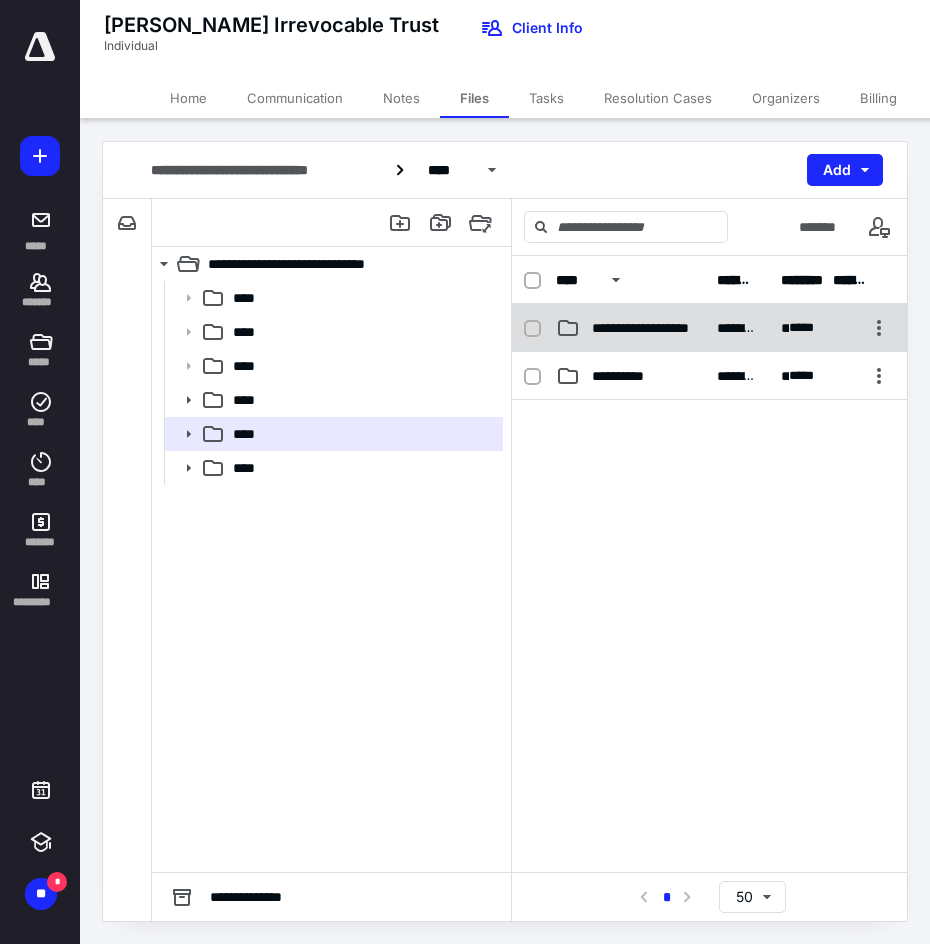 click on "**********" at bounding box center [630, 328] 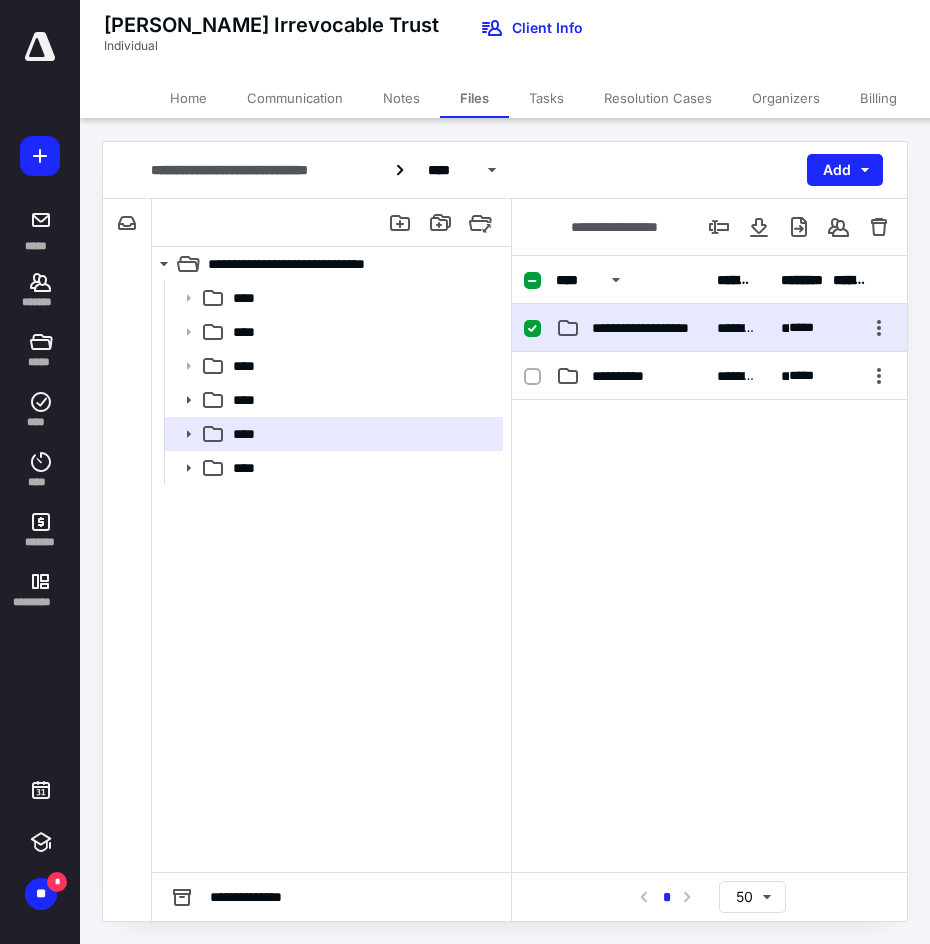 click on "**********" at bounding box center (630, 328) 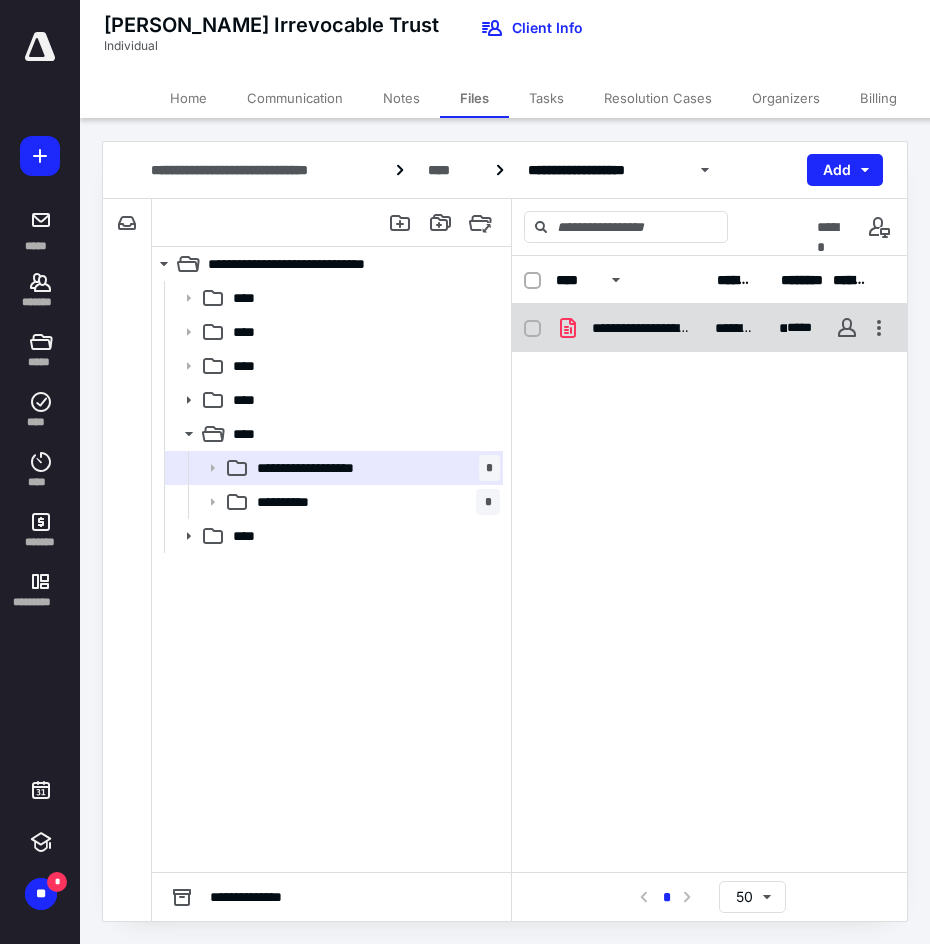 click on "**********" at bounding box center [641, 328] 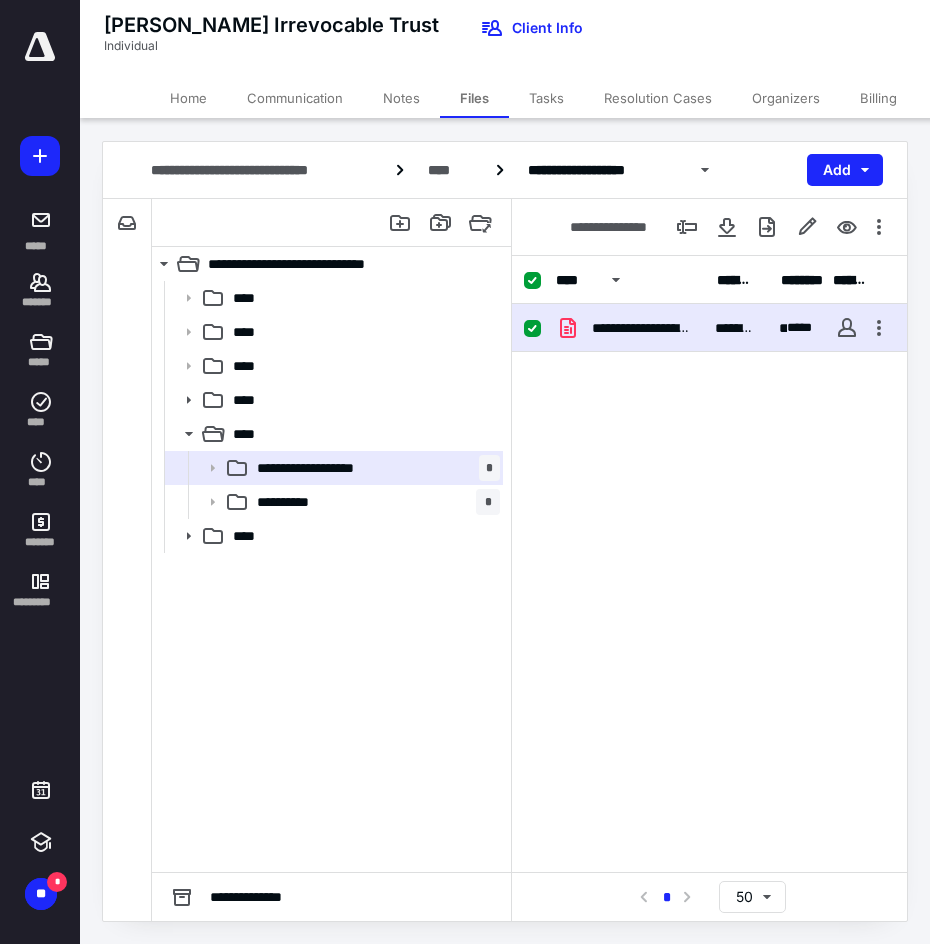 checkbox on "true" 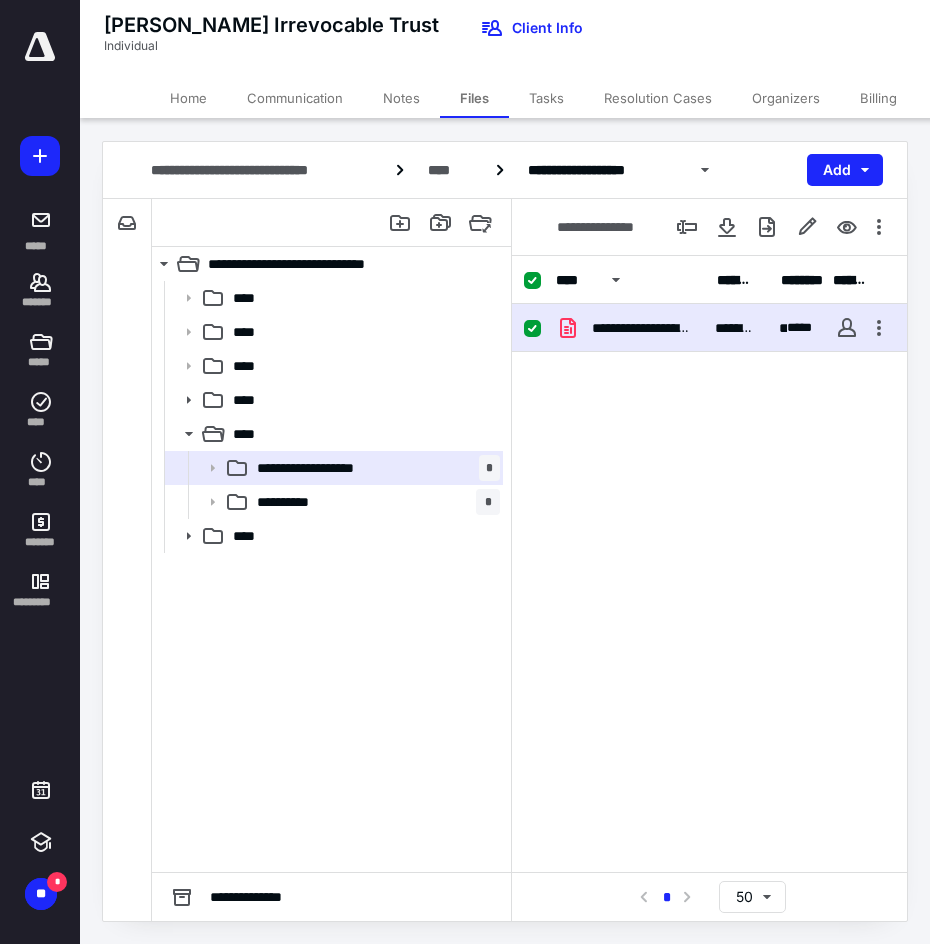 click on "**********" at bounding box center [641, 328] 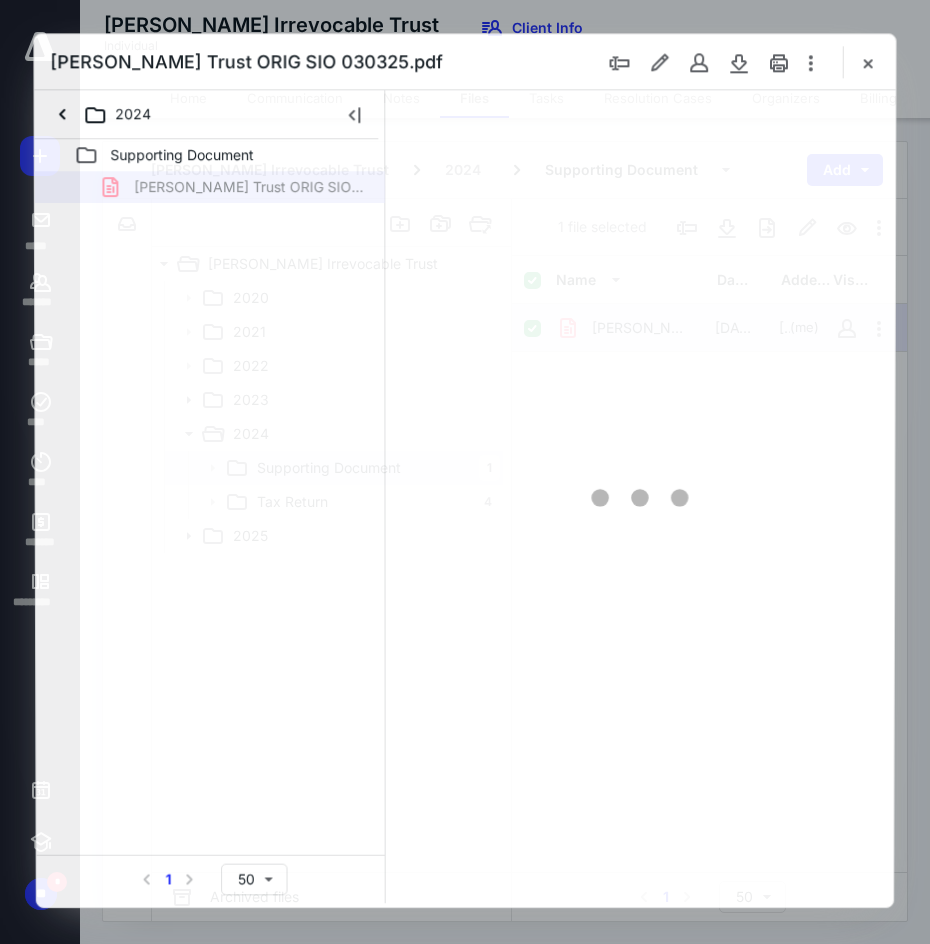 scroll, scrollTop: 0, scrollLeft: 0, axis: both 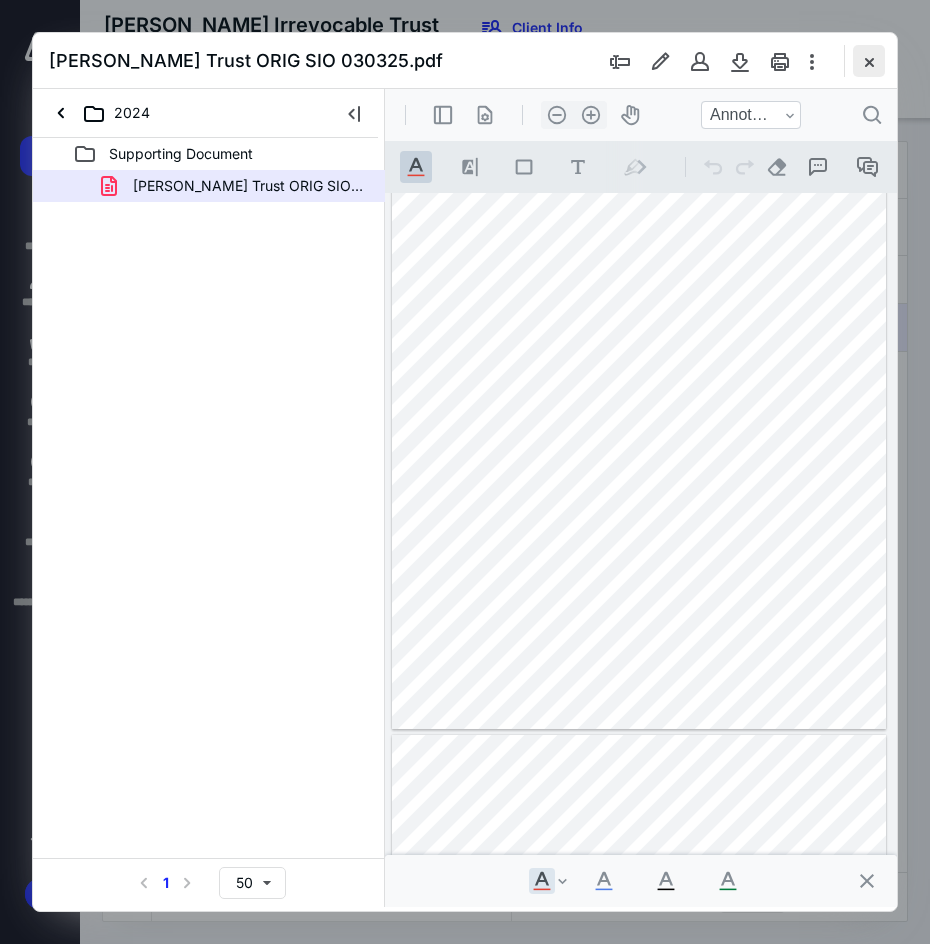 click at bounding box center [869, 61] 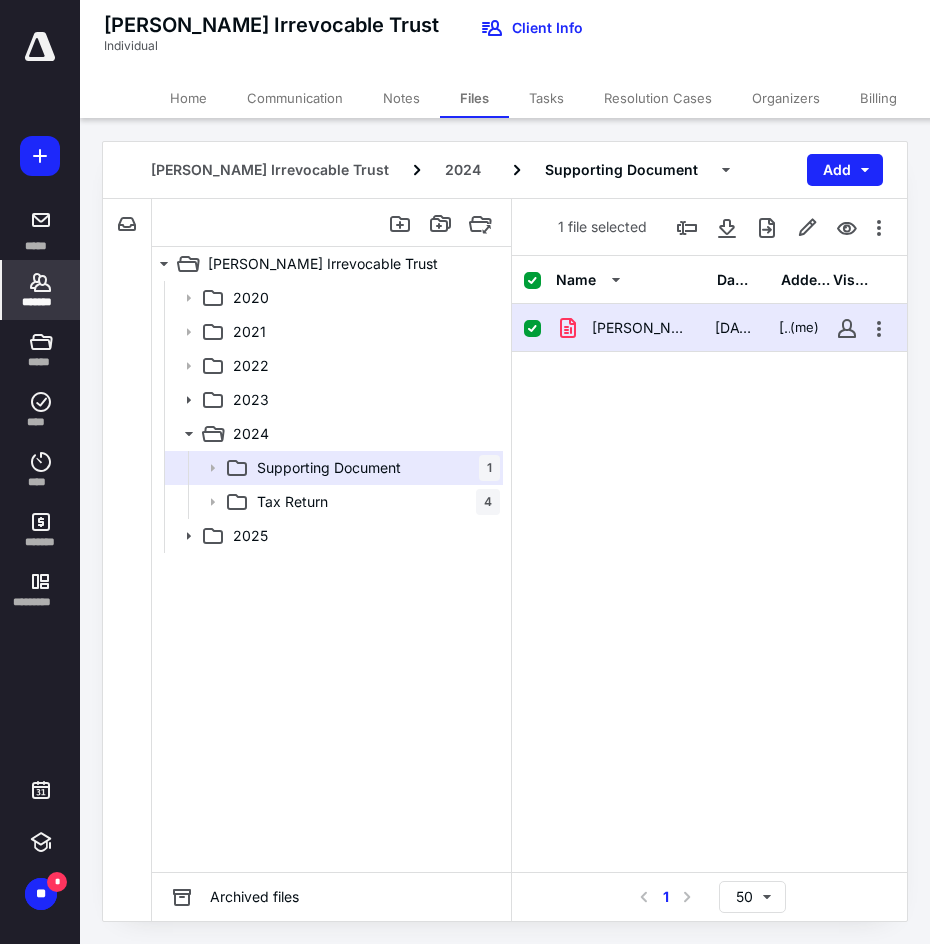 click 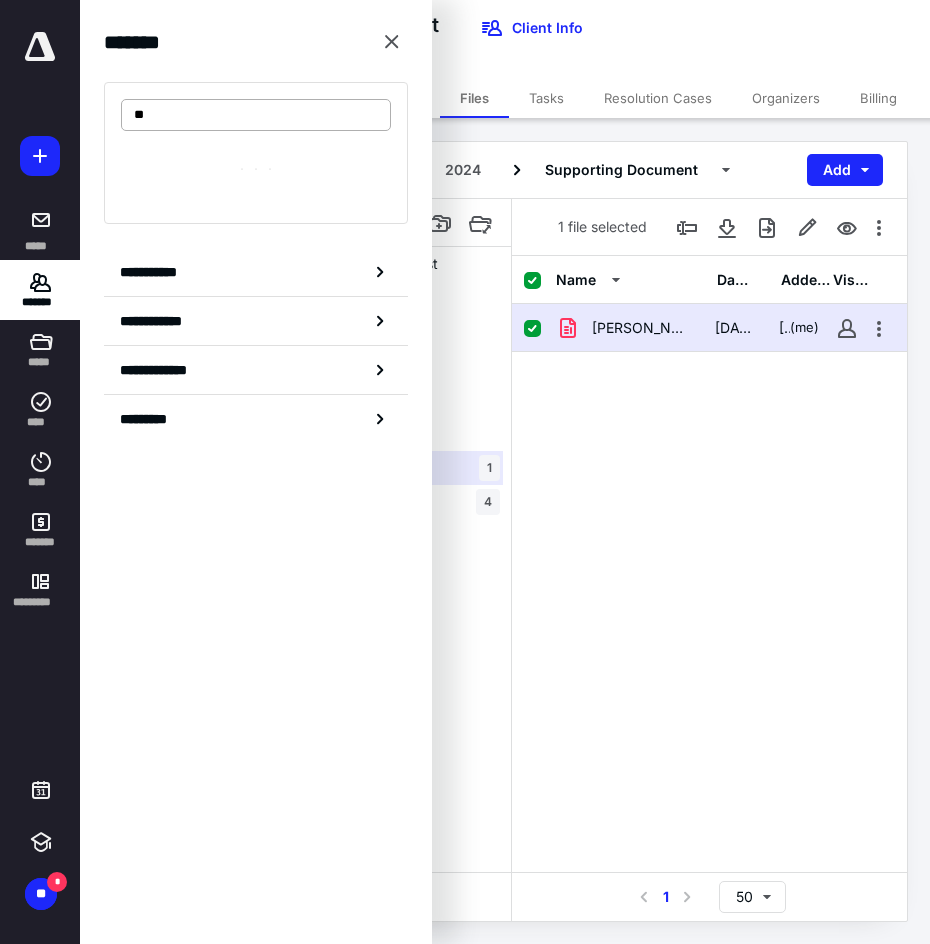 type on "*" 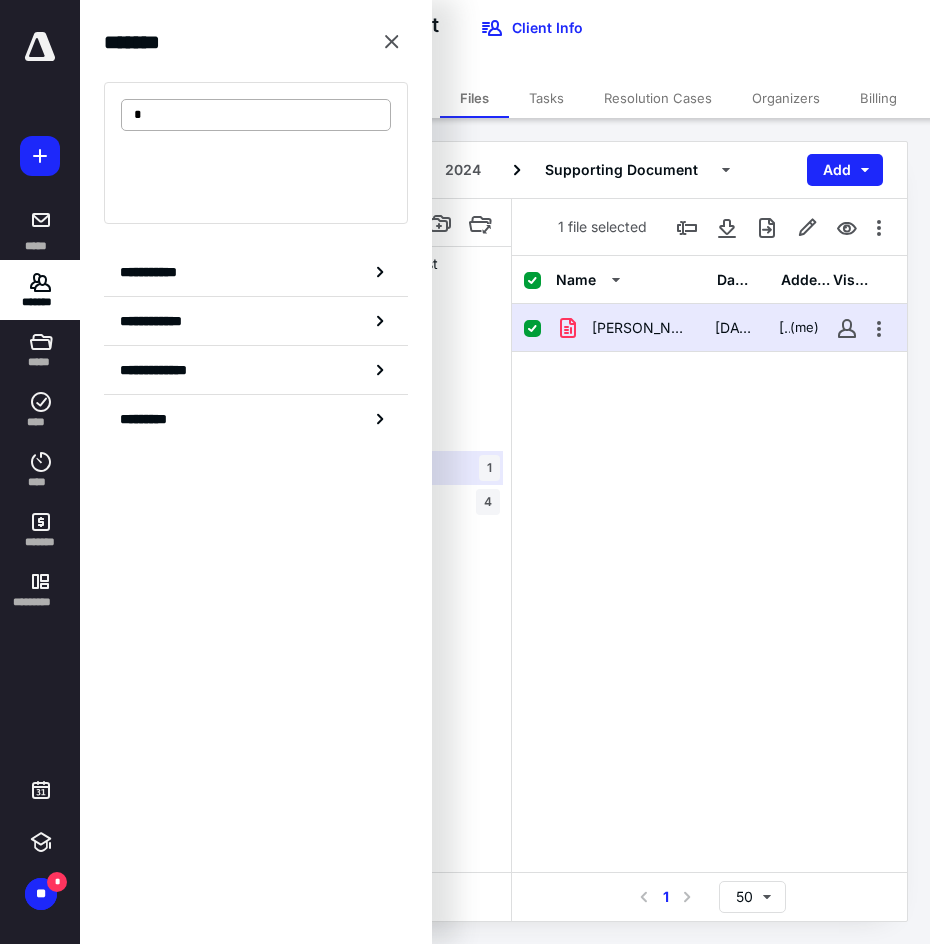 type 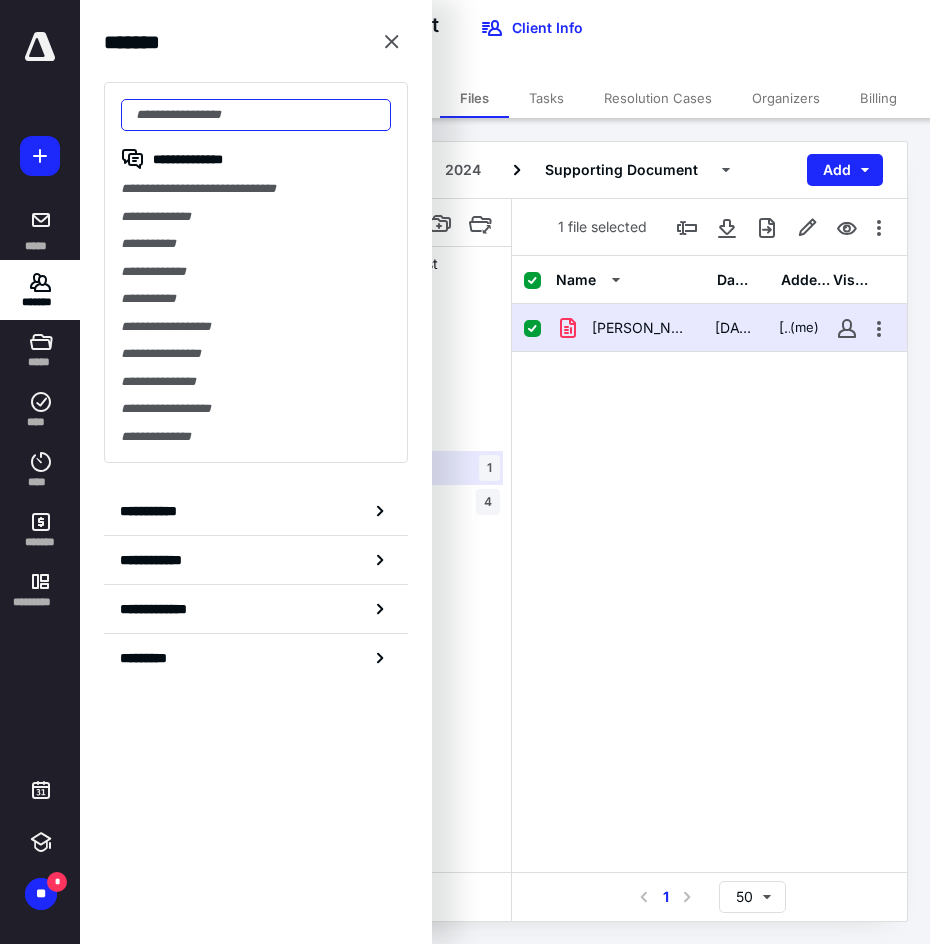 click at bounding box center (256, 115) 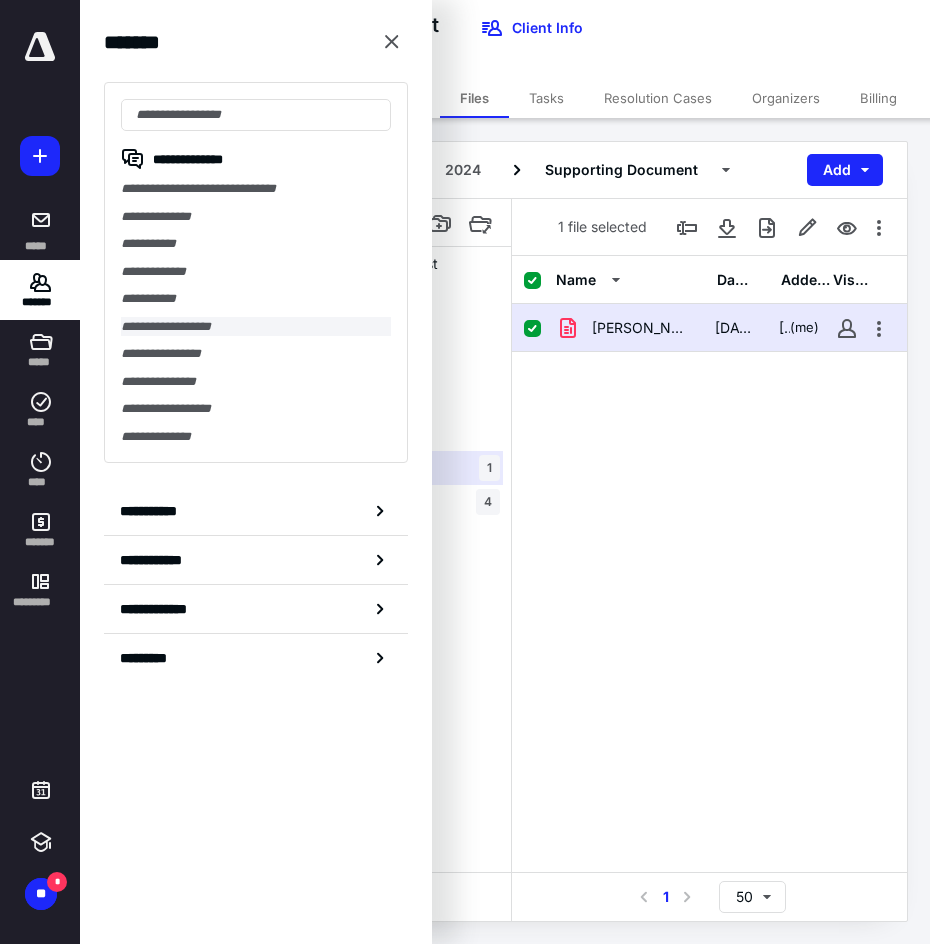 click on "**********" at bounding box center (256, 327) 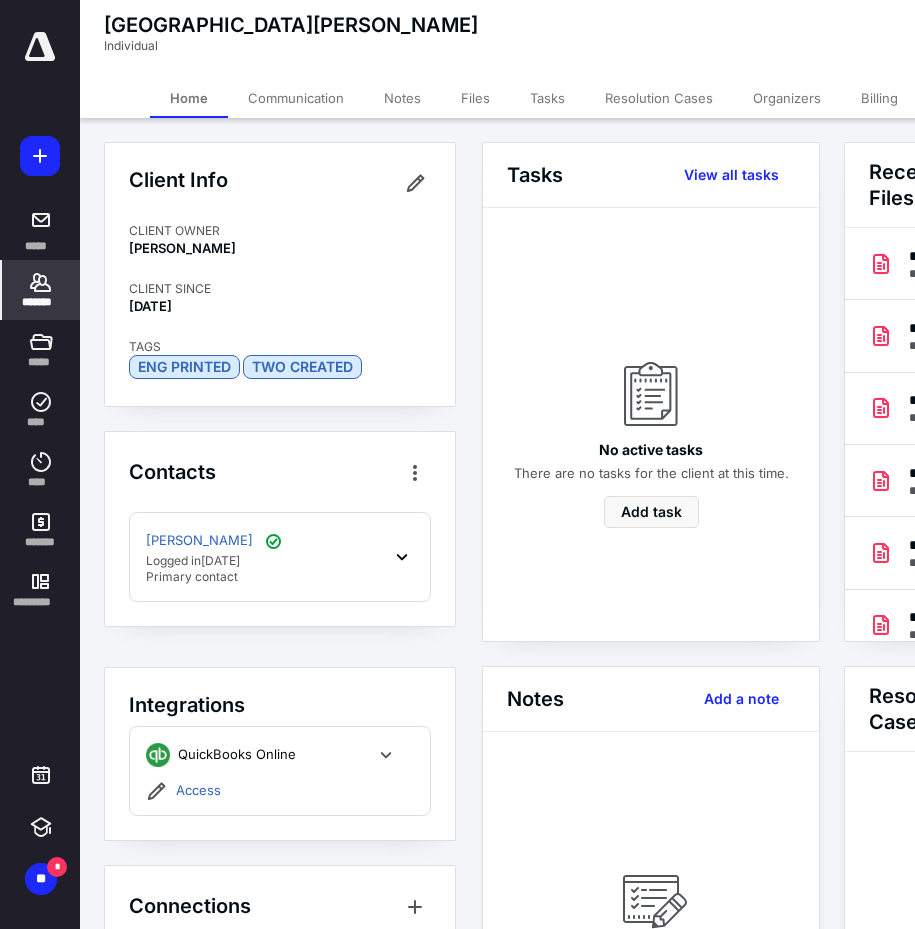 click on "Files" at bounding box center [475, 98] 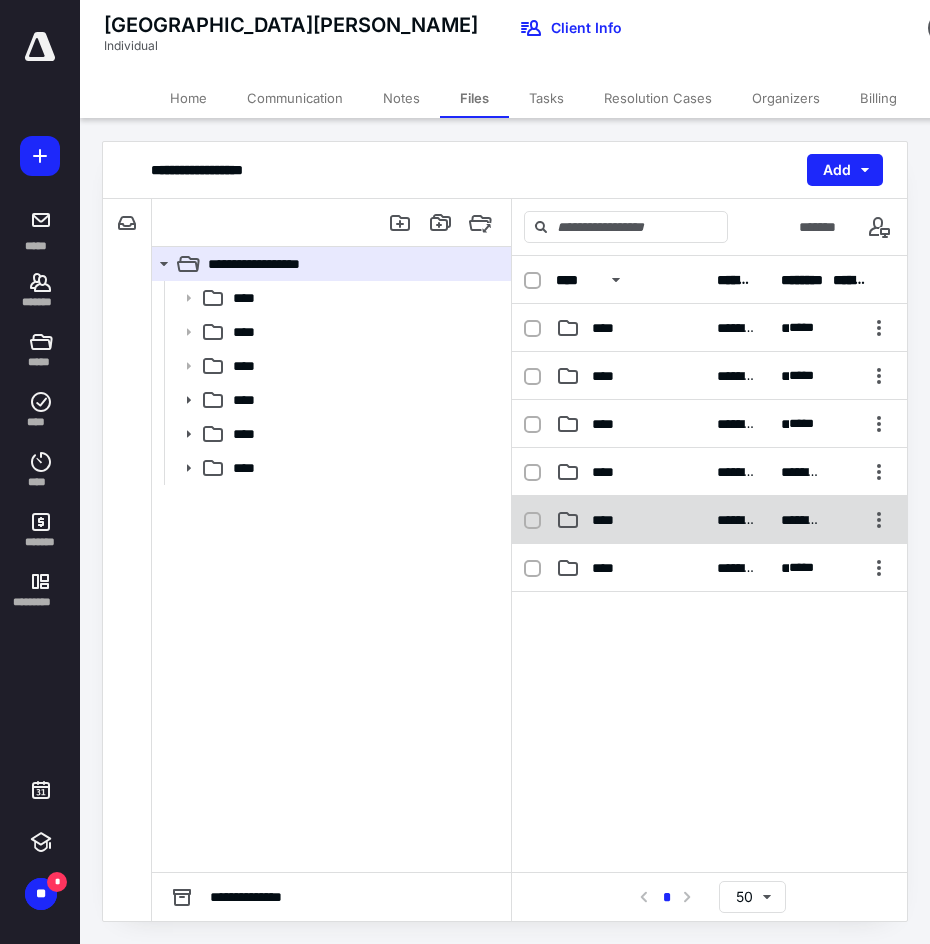 click on "****" at bounding box center [609, 520] 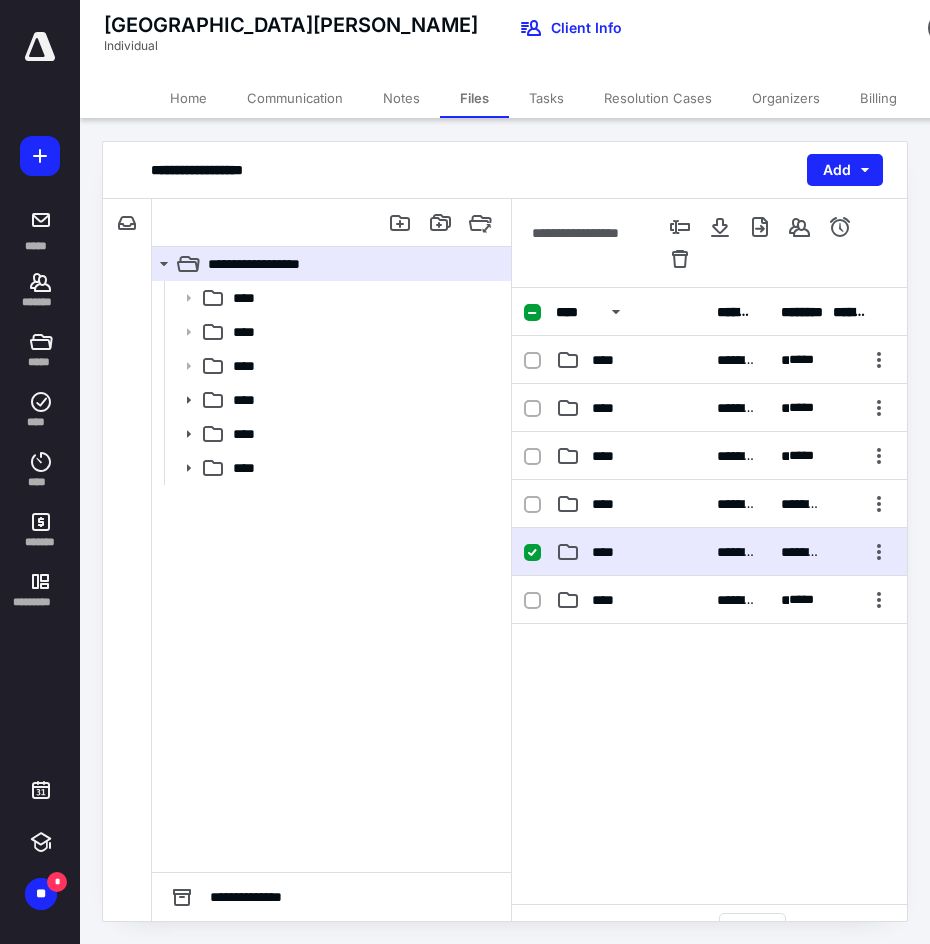 click on "****" at bounding box center (609, 552) 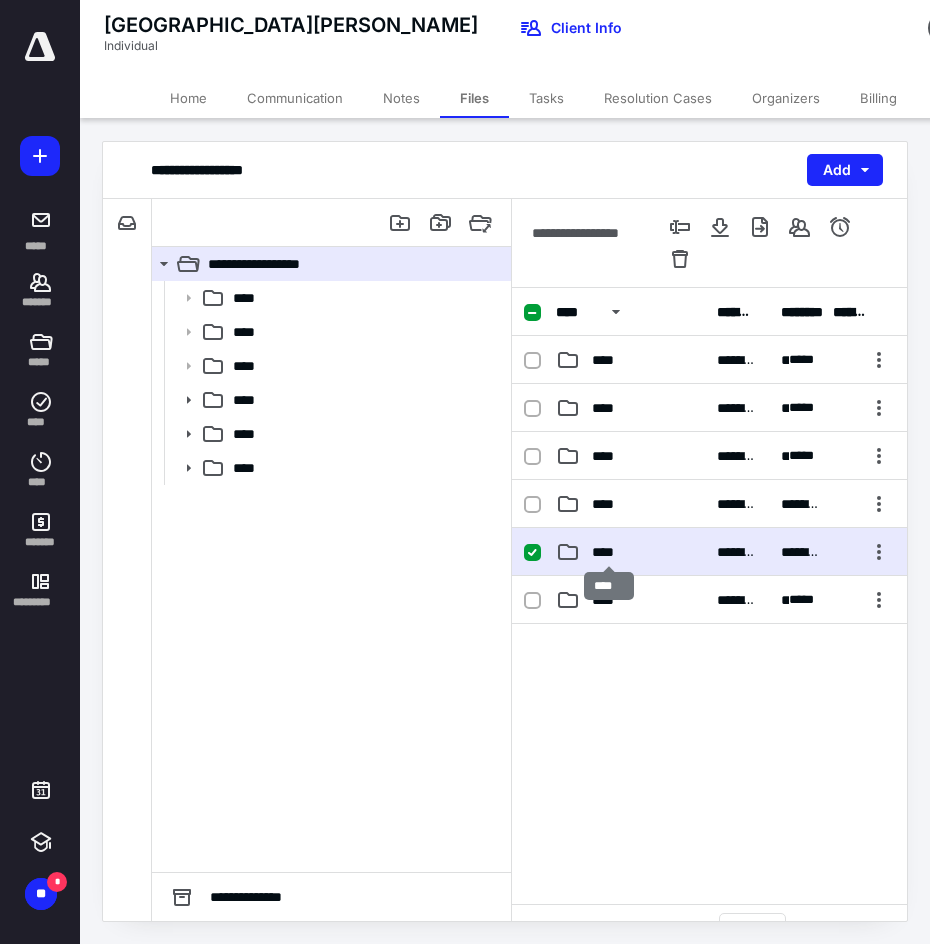 click on "****" at bounding box center [609, 552] 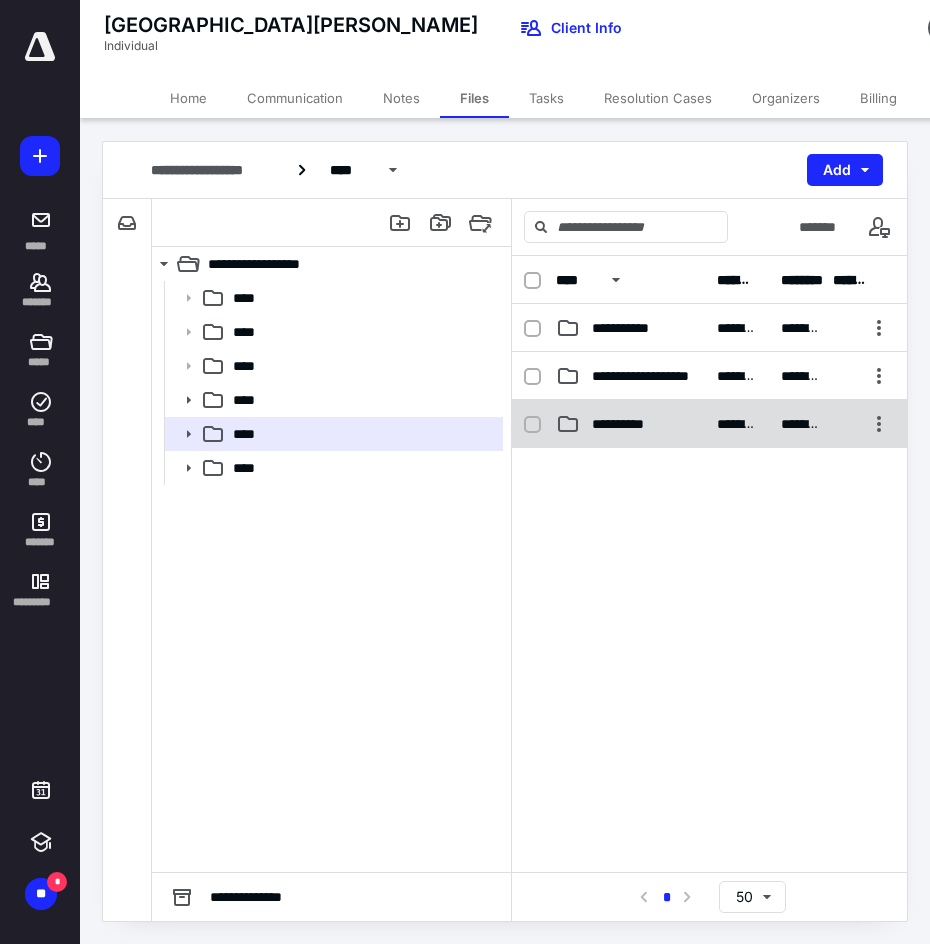 click on "**********" at bounding box center (627, 424) 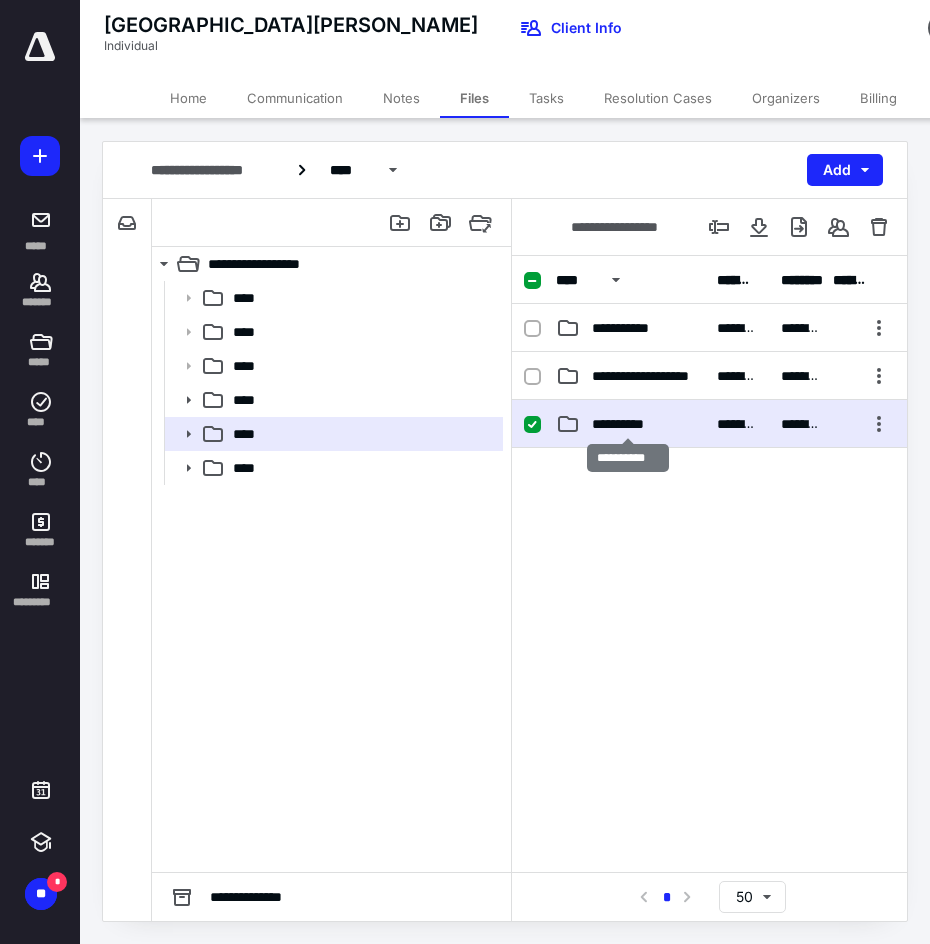 click on "**********" at bounding box center [627, 424] 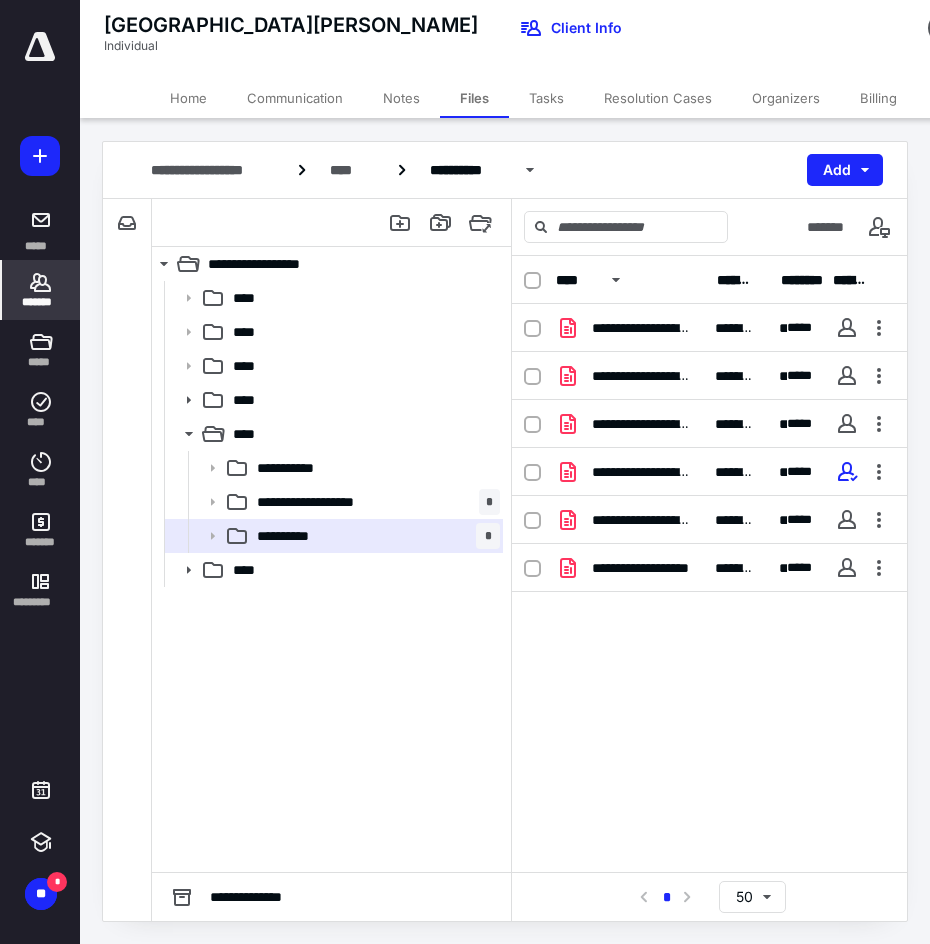 click 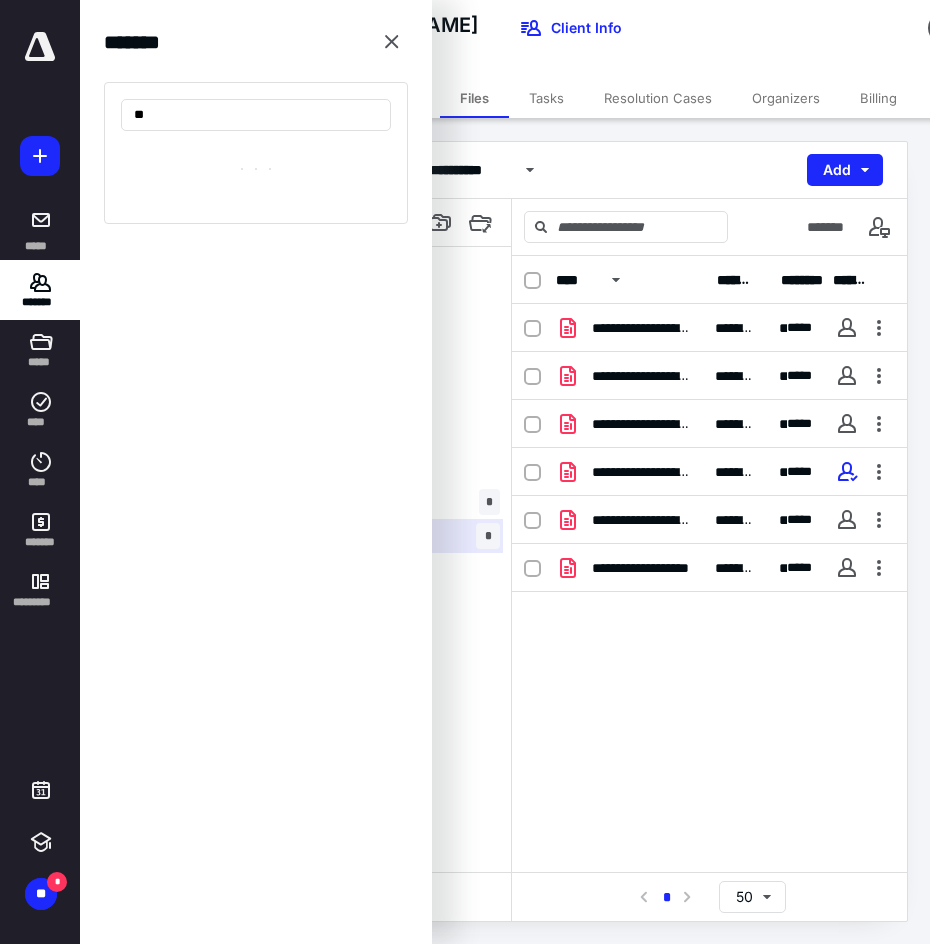 type on "*" 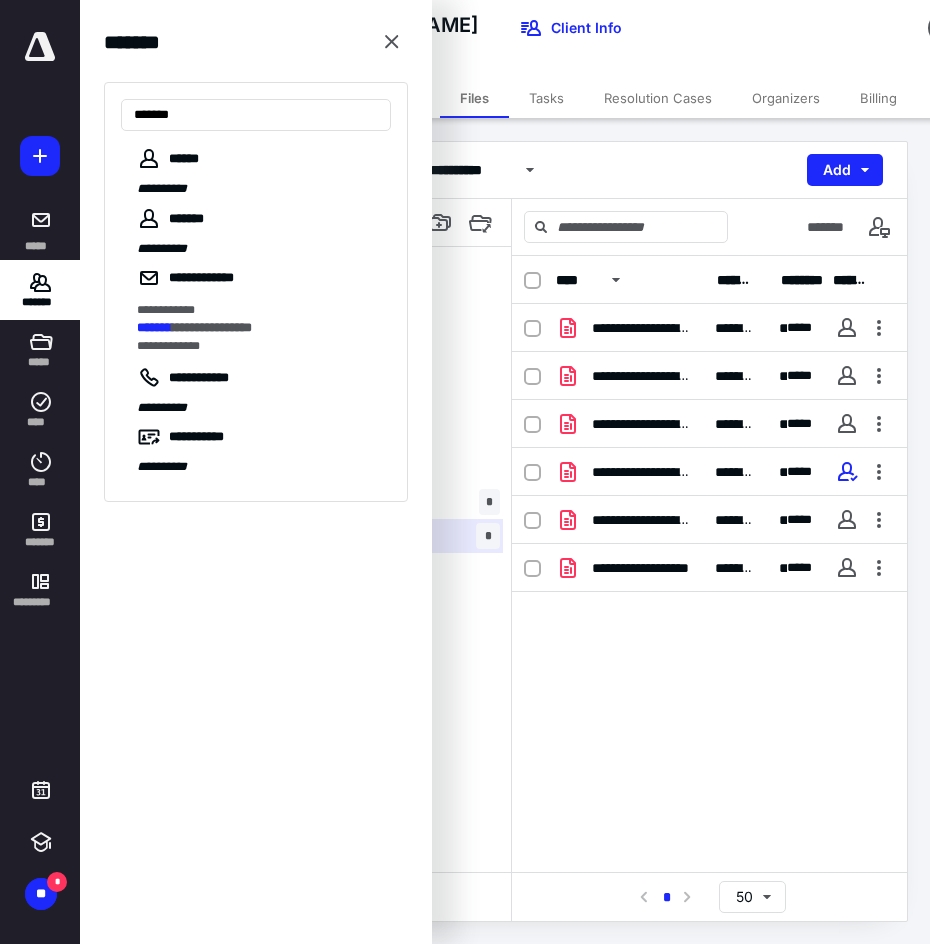 type on "*******" 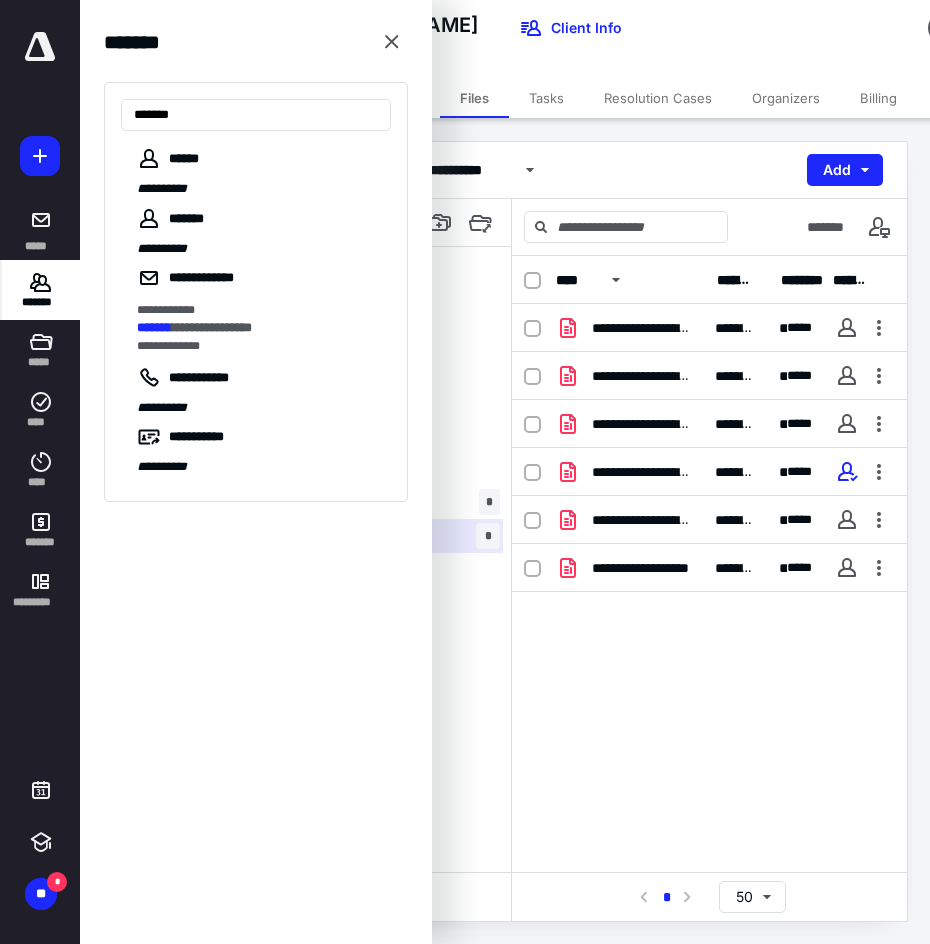 click 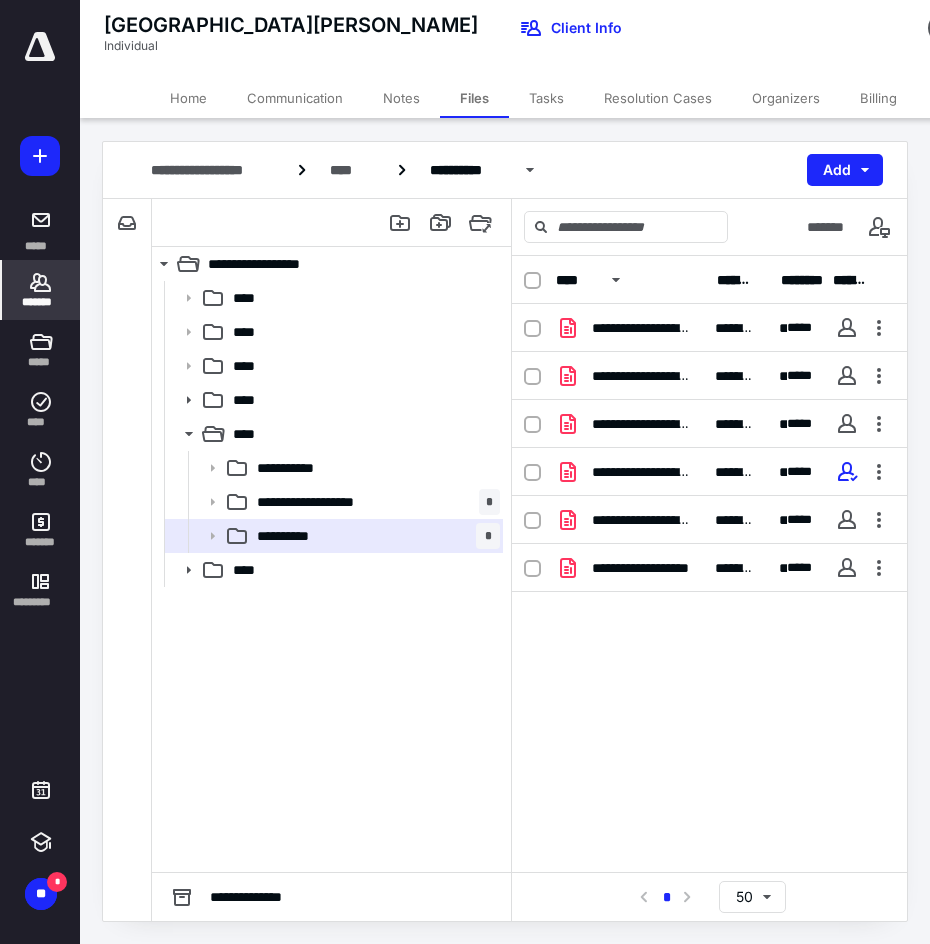 click 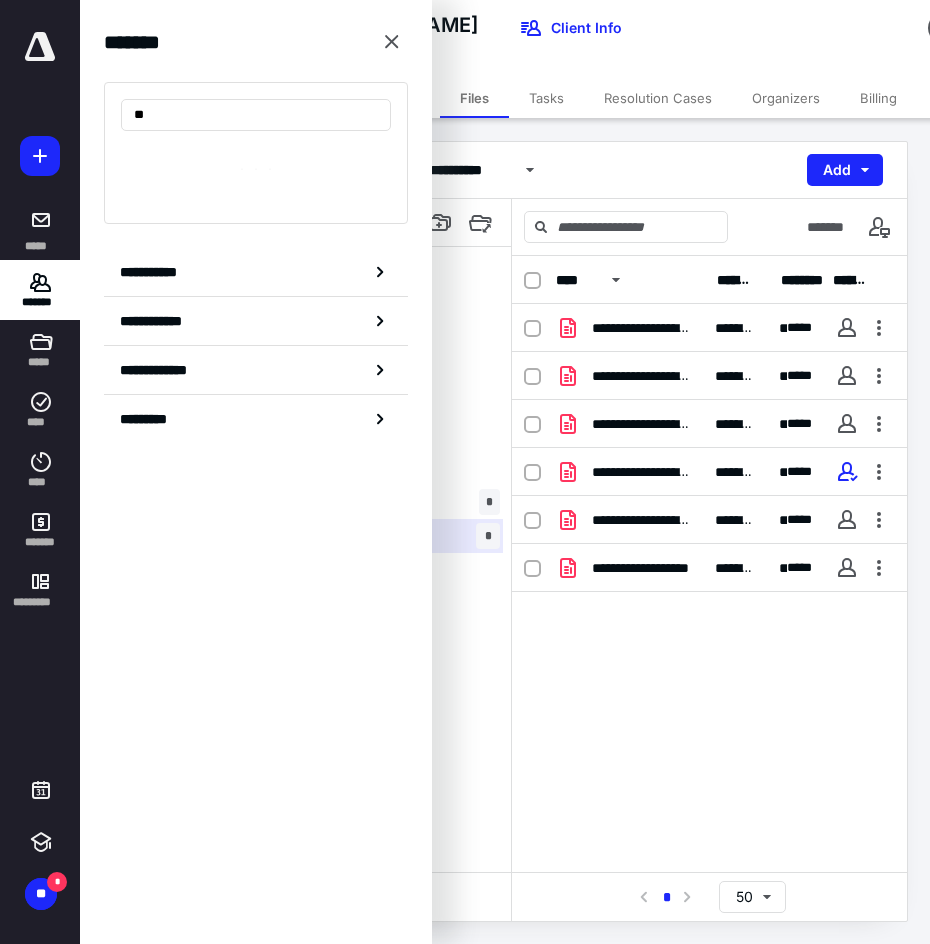 type on "*" 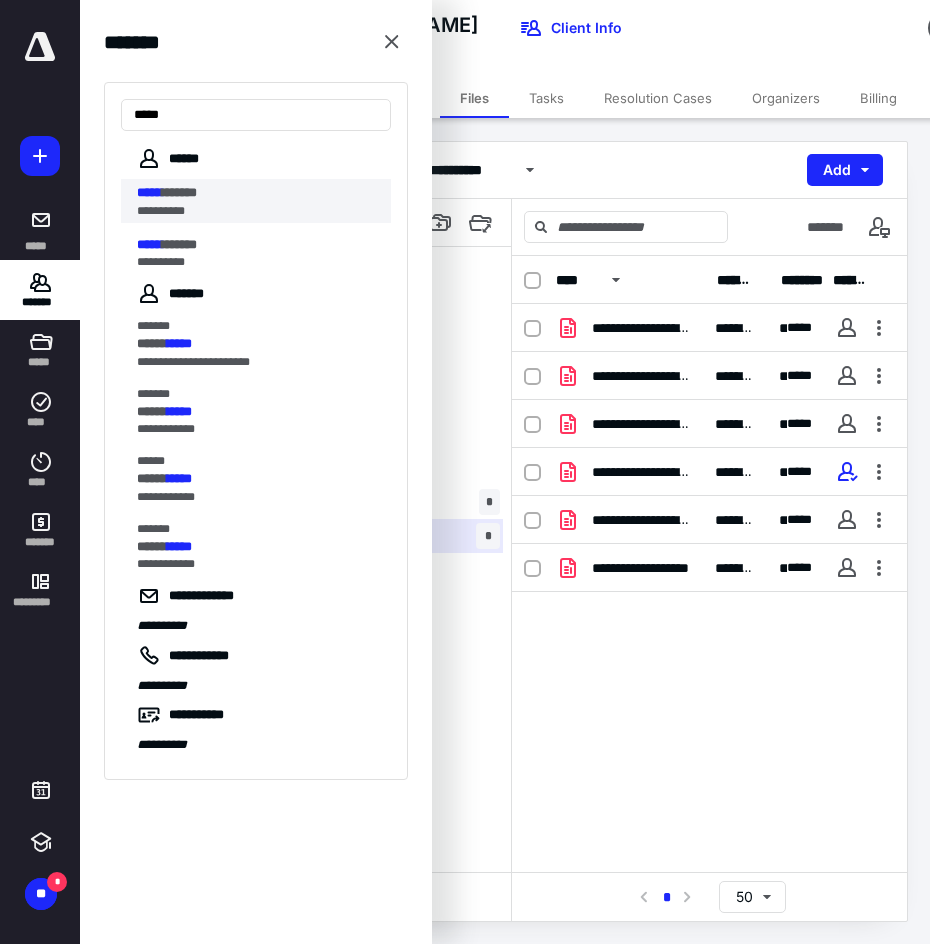 type on "*****" 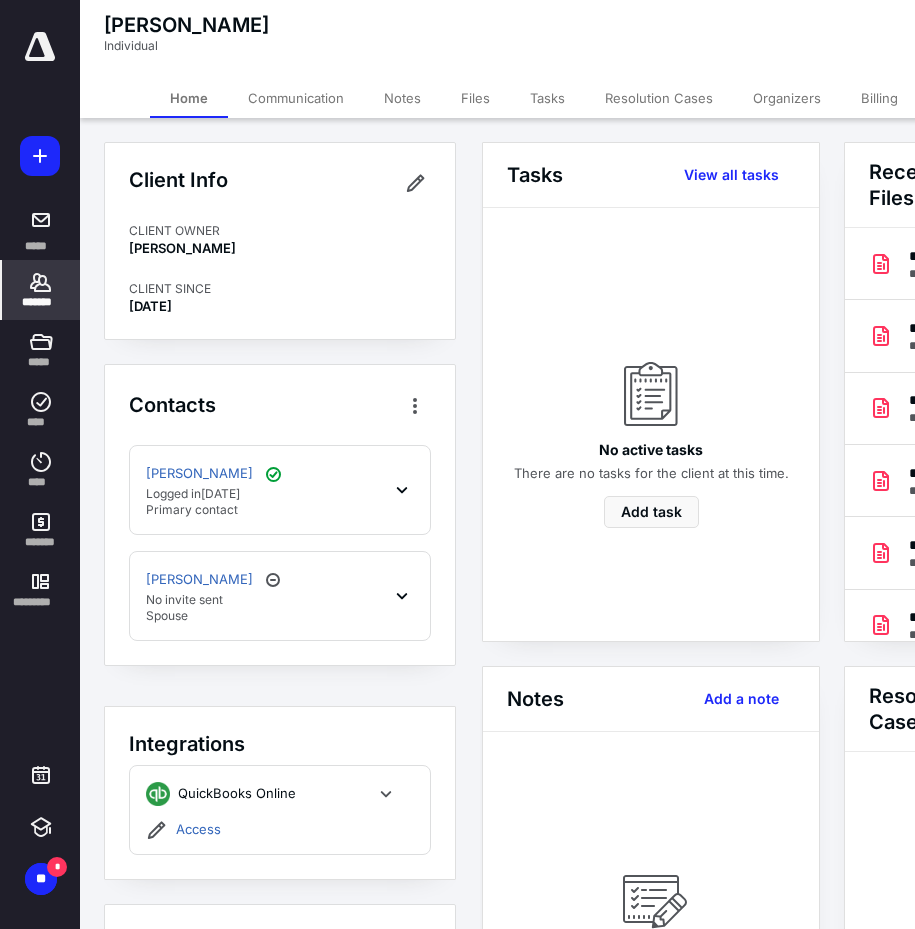click on "Files" at bounding box center (475, 98) 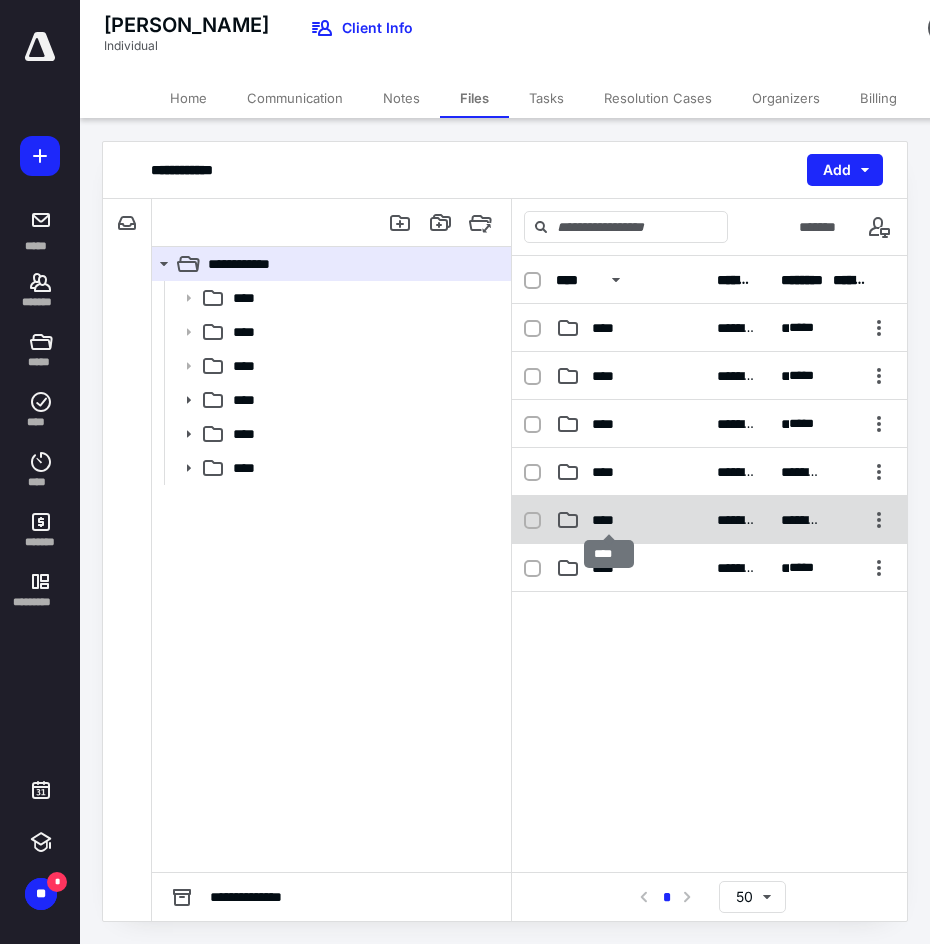 click on "****" at bounding box center (609, 520) 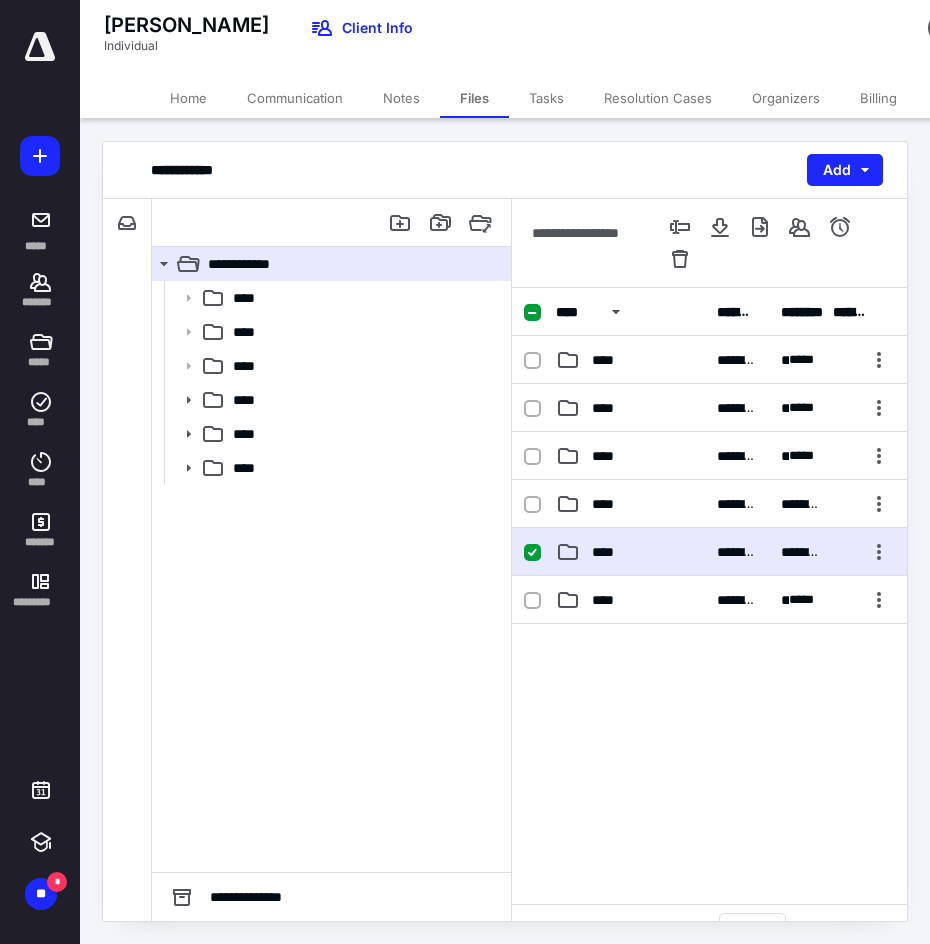 click on "**********" at bounding box center [709, 552] 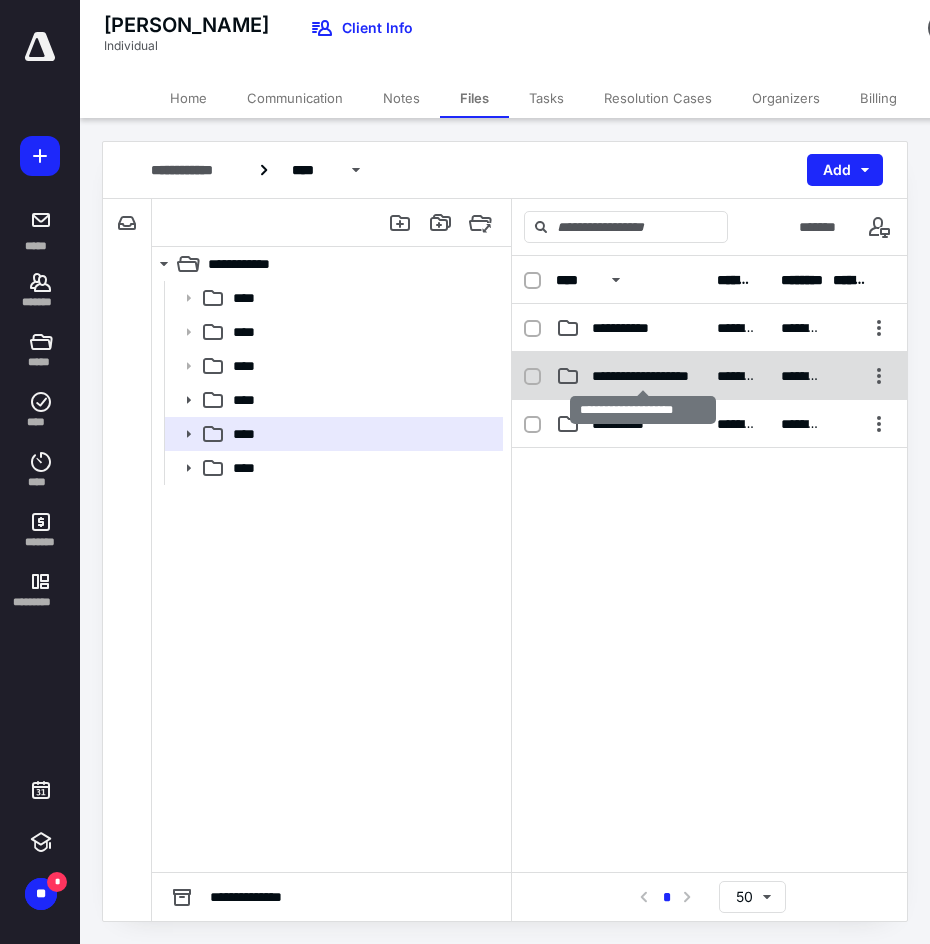 click on "**********" at bounding box center [642, 376] 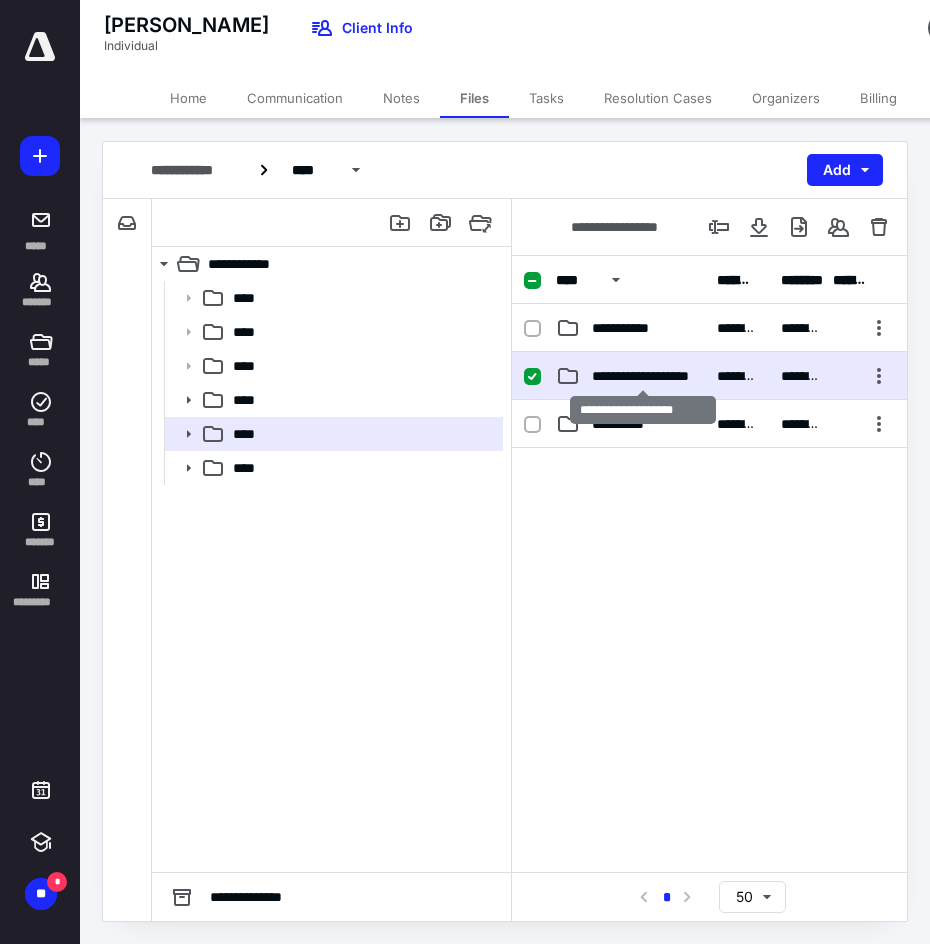 click on "**********" at bounding box center [642, 376] 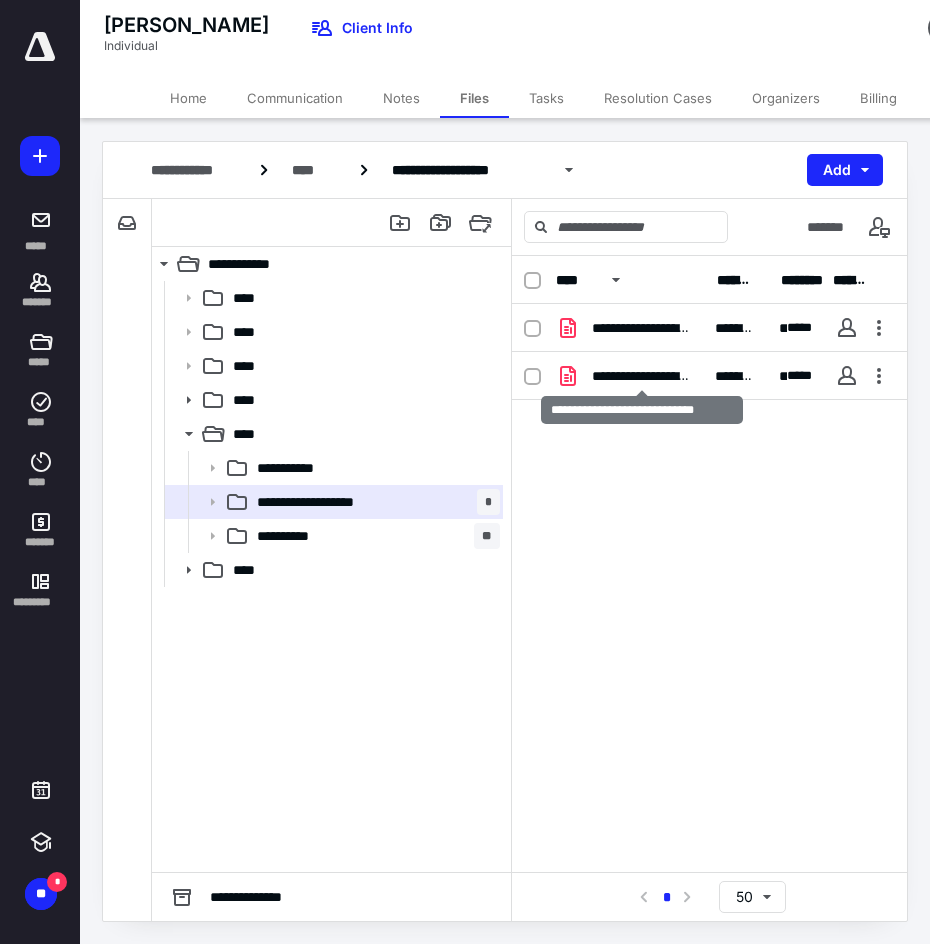 click on "**********" at bounding box center (641, 376) 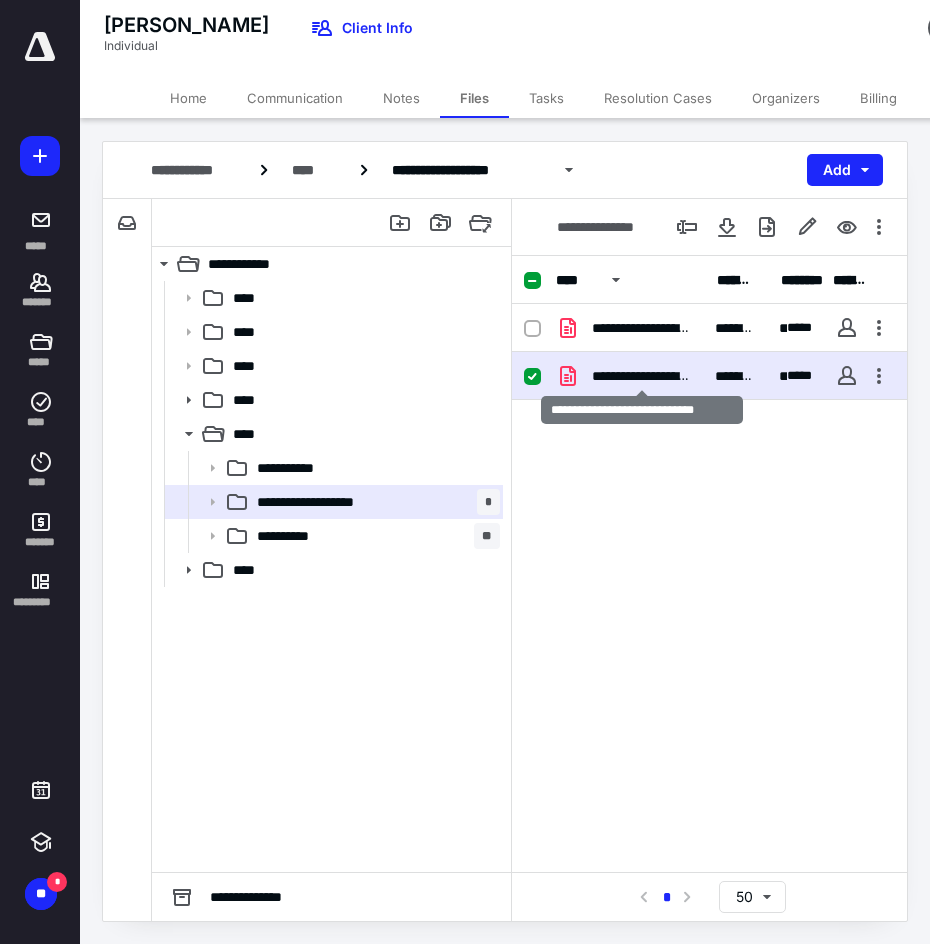 click on "**********" at bounding box center (641, 376) 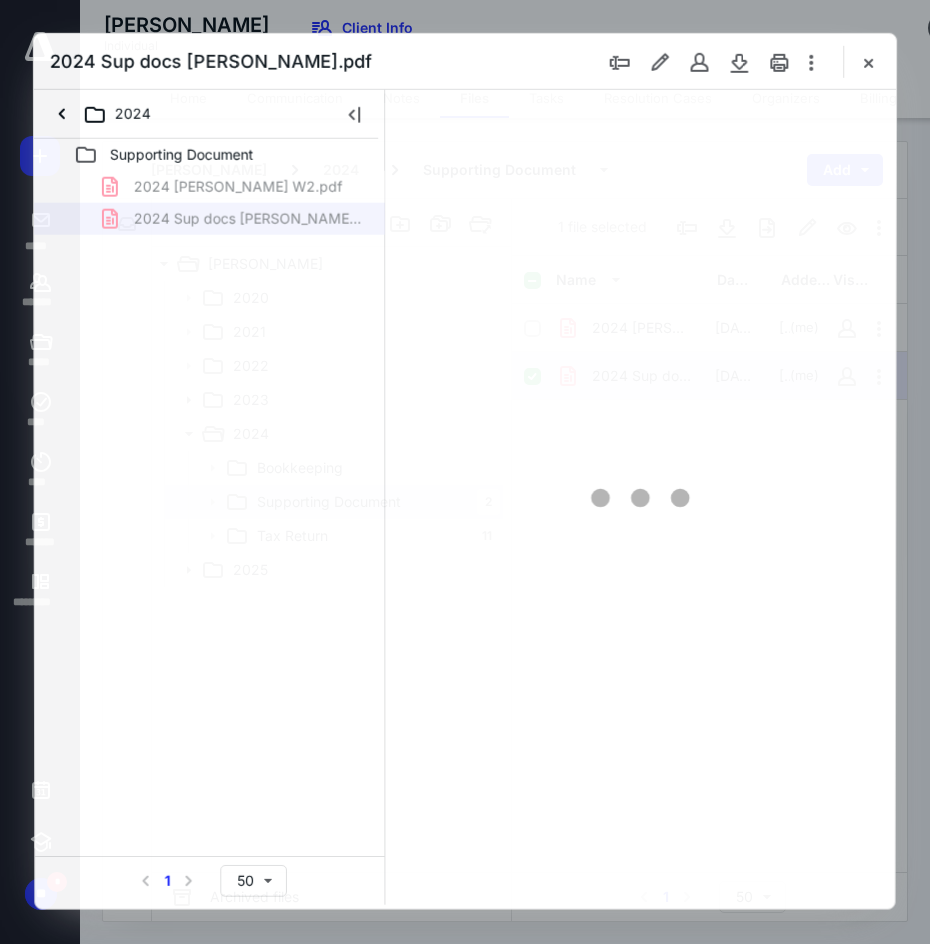 scroll, scrollTop: 0, scrollLeft: 0, axis: both 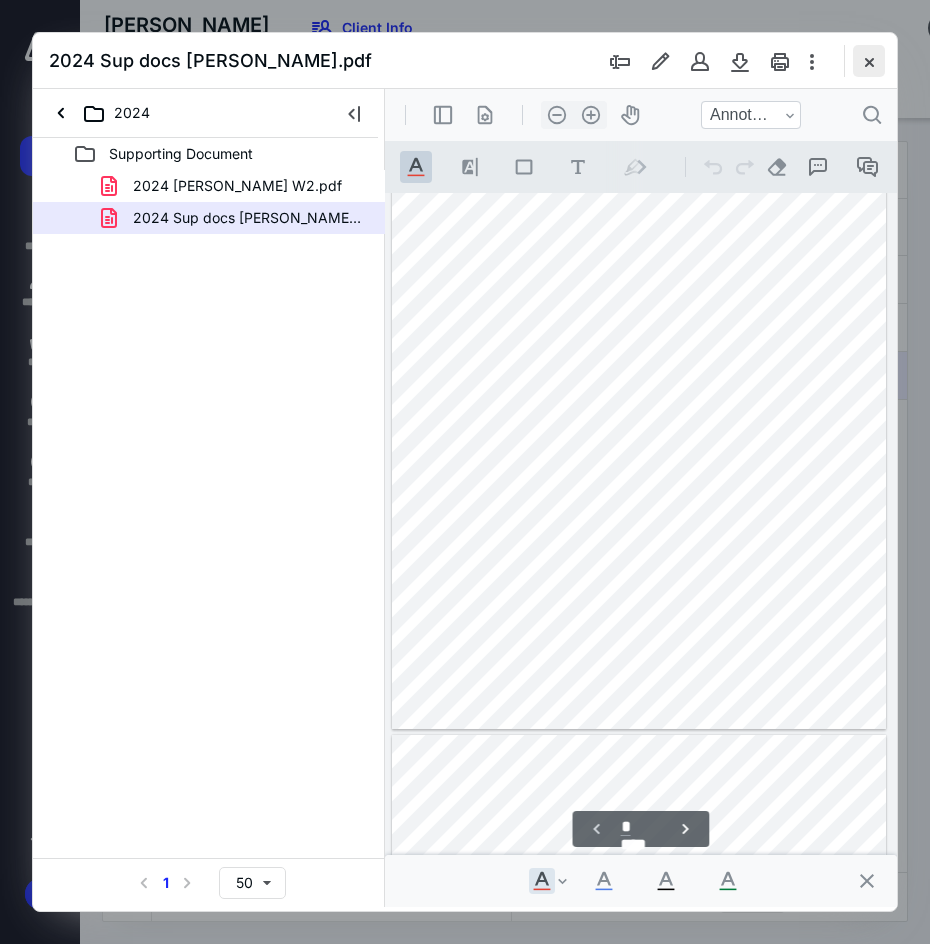 click at bounding box center [869, 61] 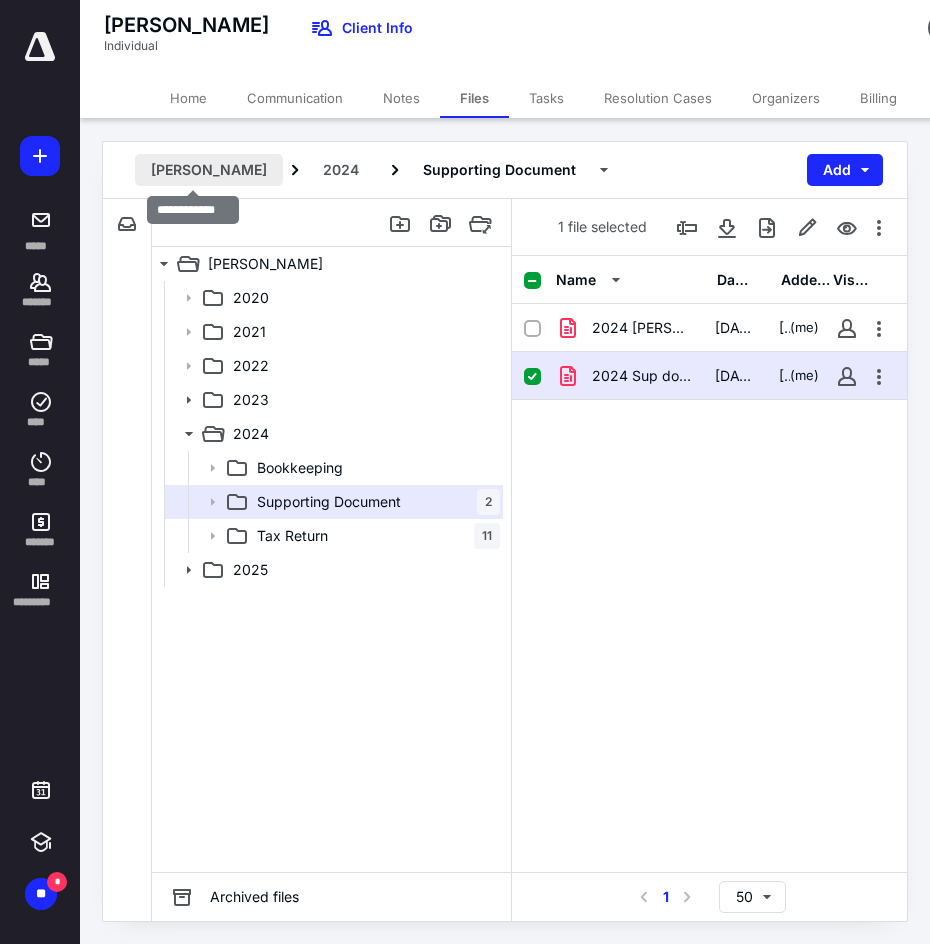 click on "[PERSON_NAME]" at bounding box center (209, 170) 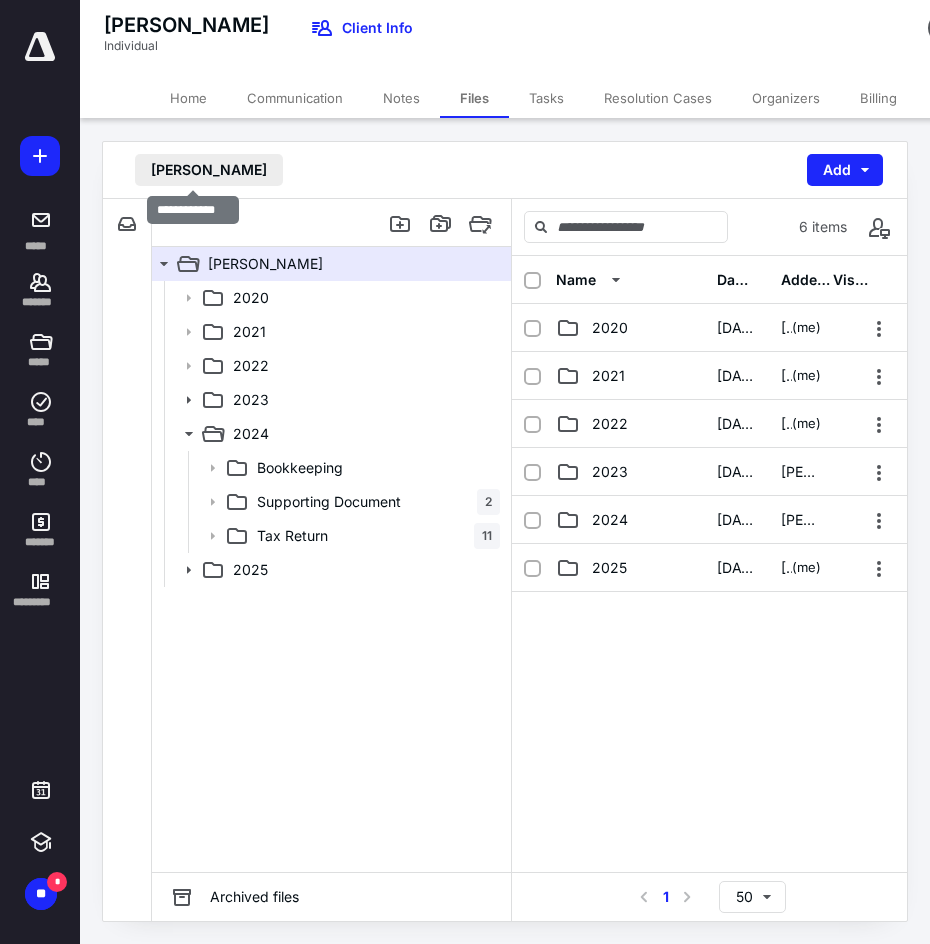 click on "[PERSON_NAME]" at bounding box center [209, 170] 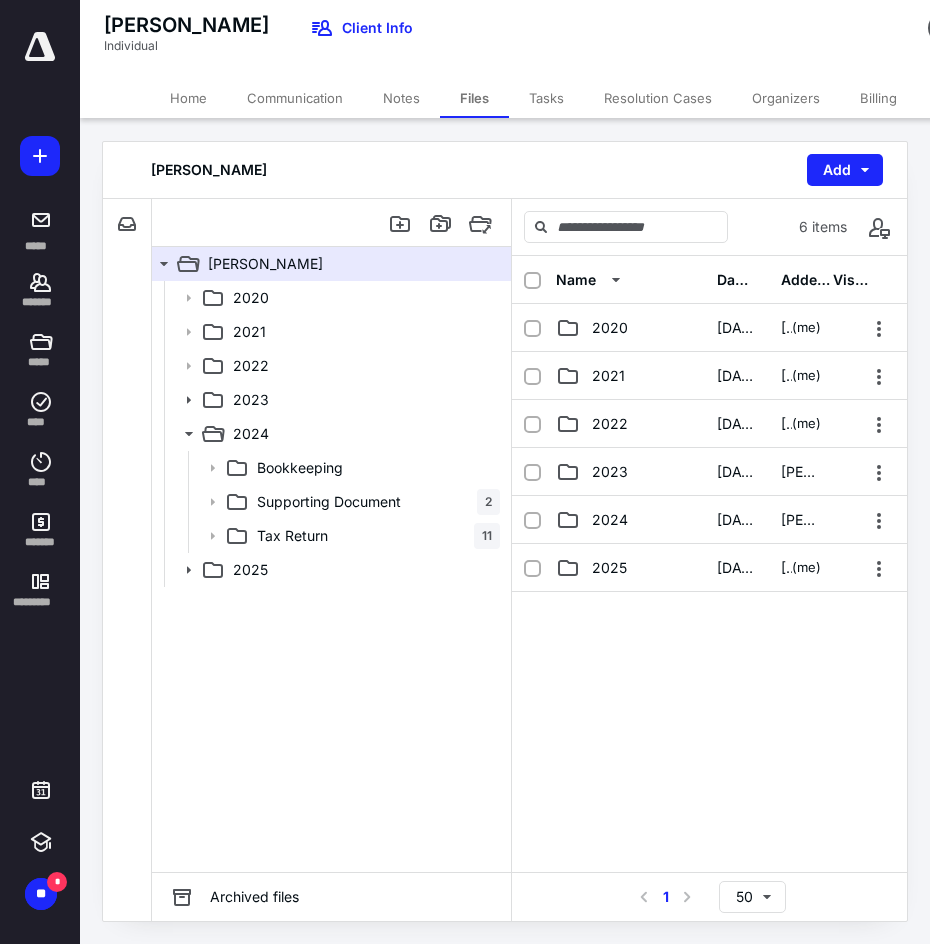 click on "Home" at bounding box center [188, 98] 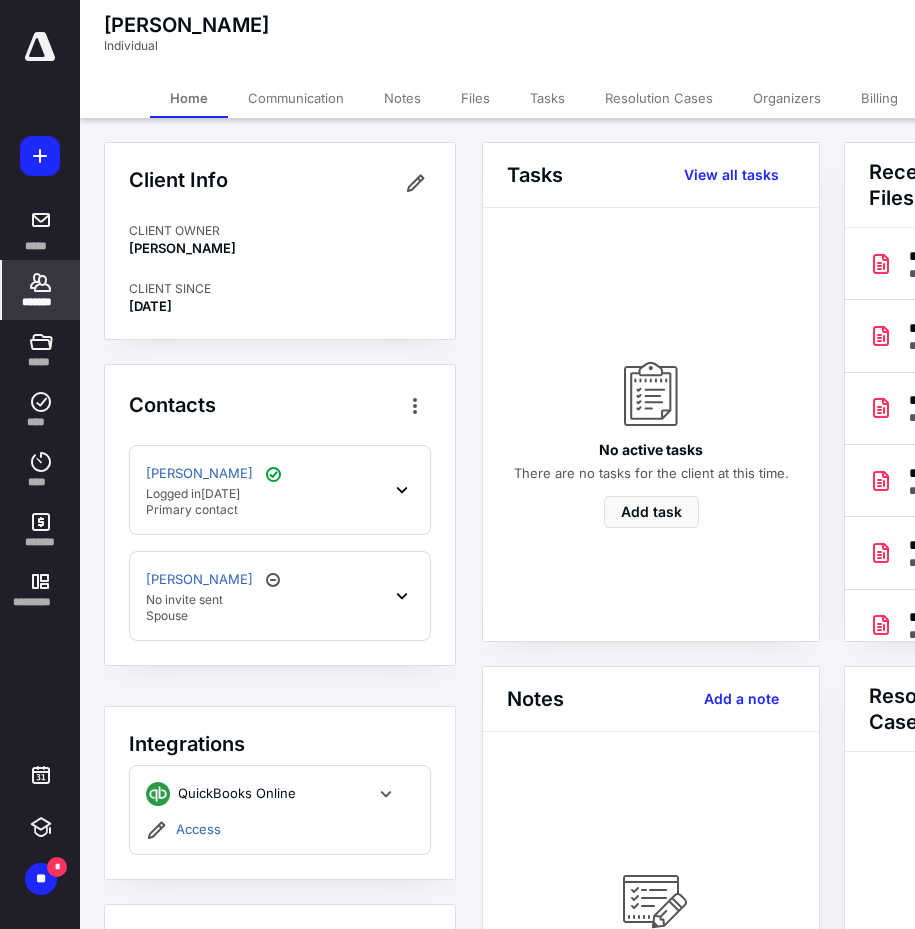scroll, scrollTop: 81, scrollLeft: 0, axis: vertical 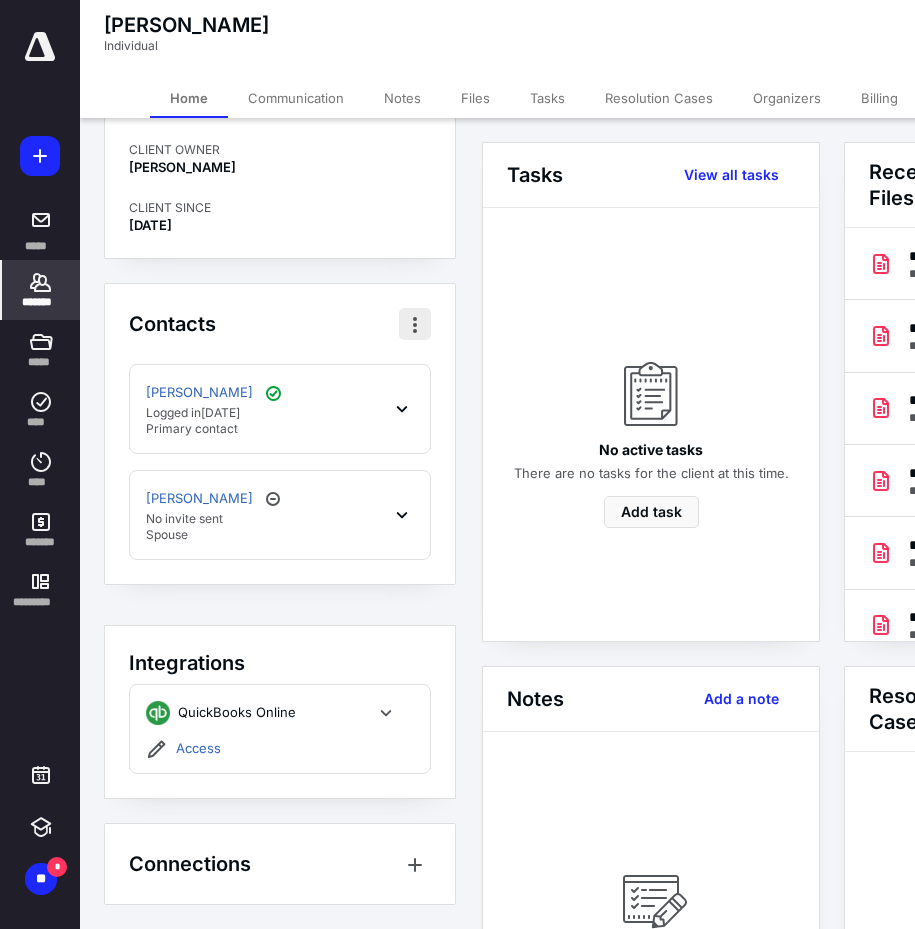 click at bounding box center [415, 324] 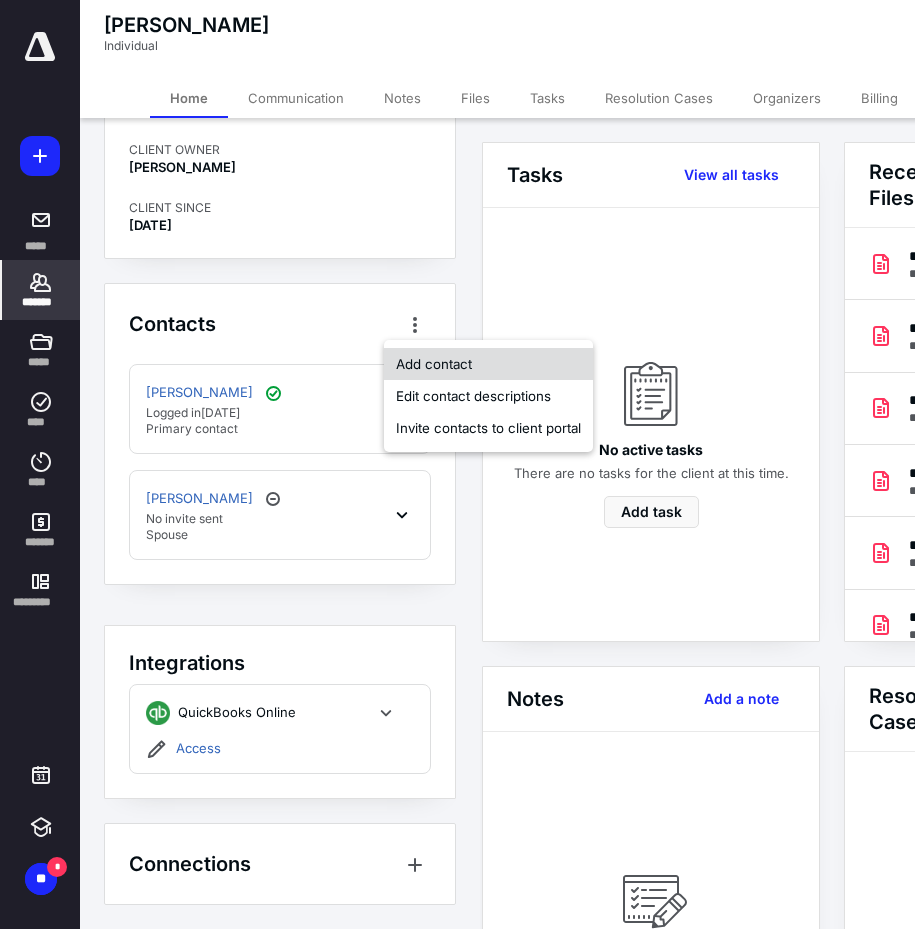 click on "Add contact" at bounding box center [488, 364] 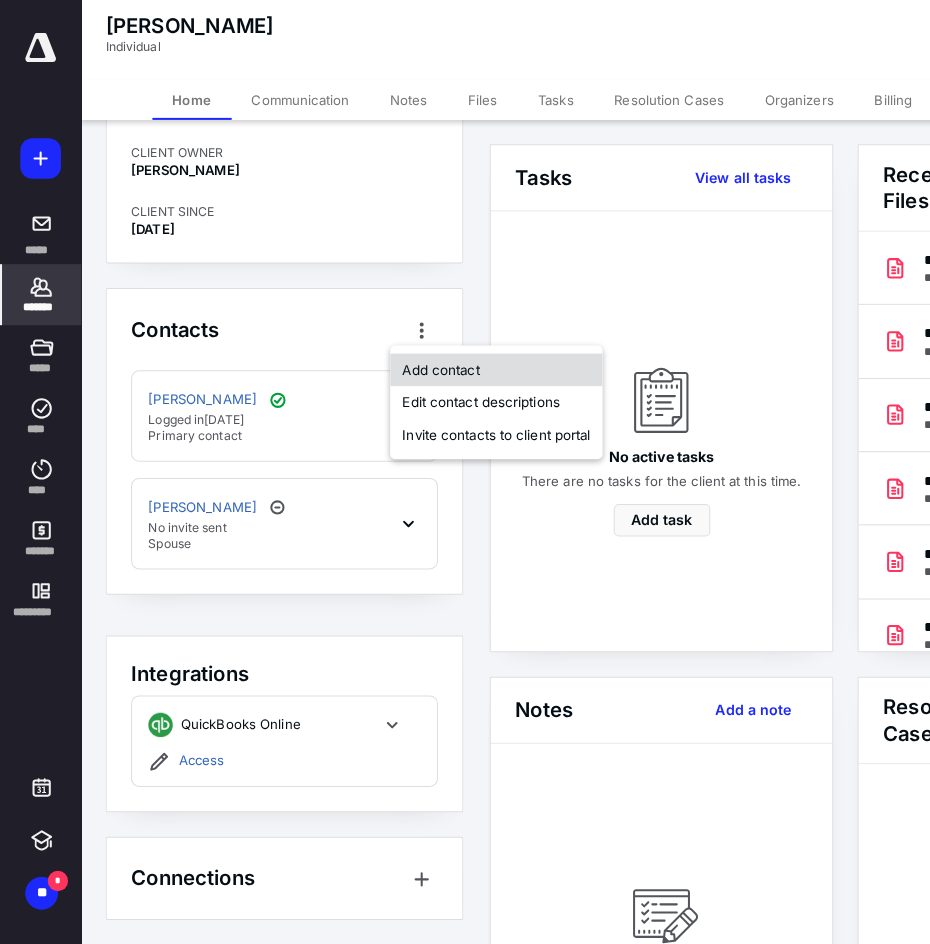 scroll, scrollTop: 66, scrollLeft: 0, axis: vertical 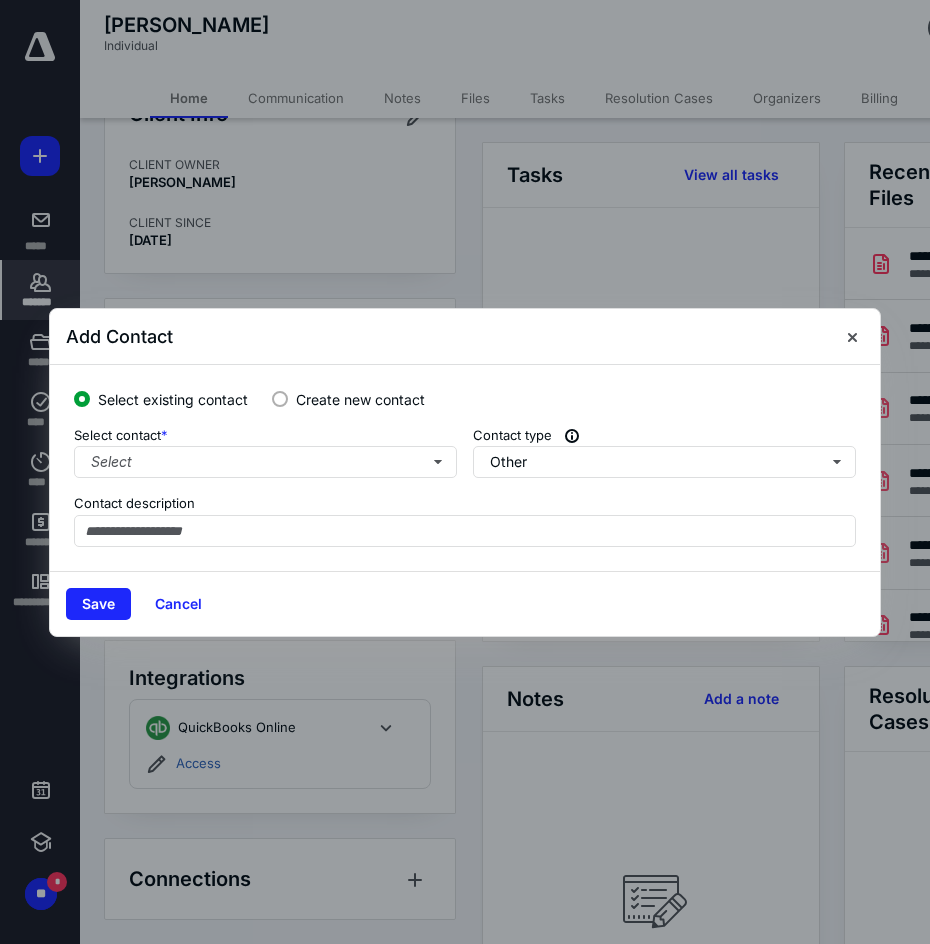 click at bounding box center [280, 399] 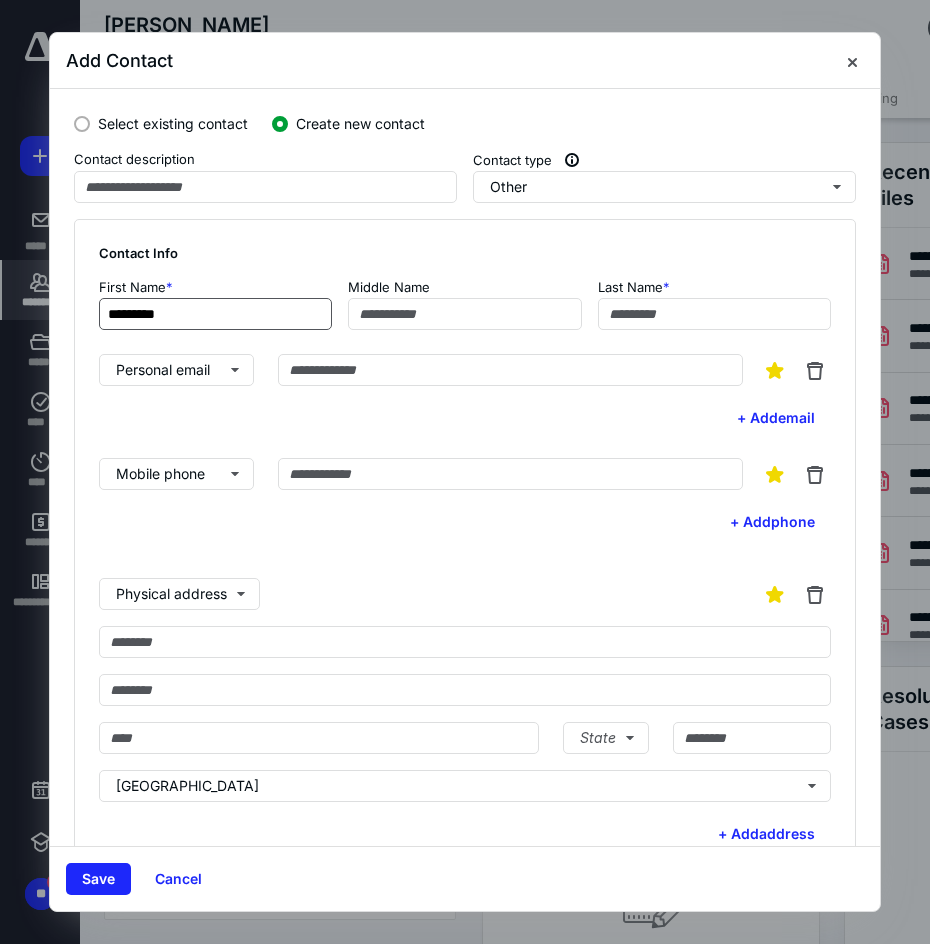 click on "********" at bounding box center (215, 314) 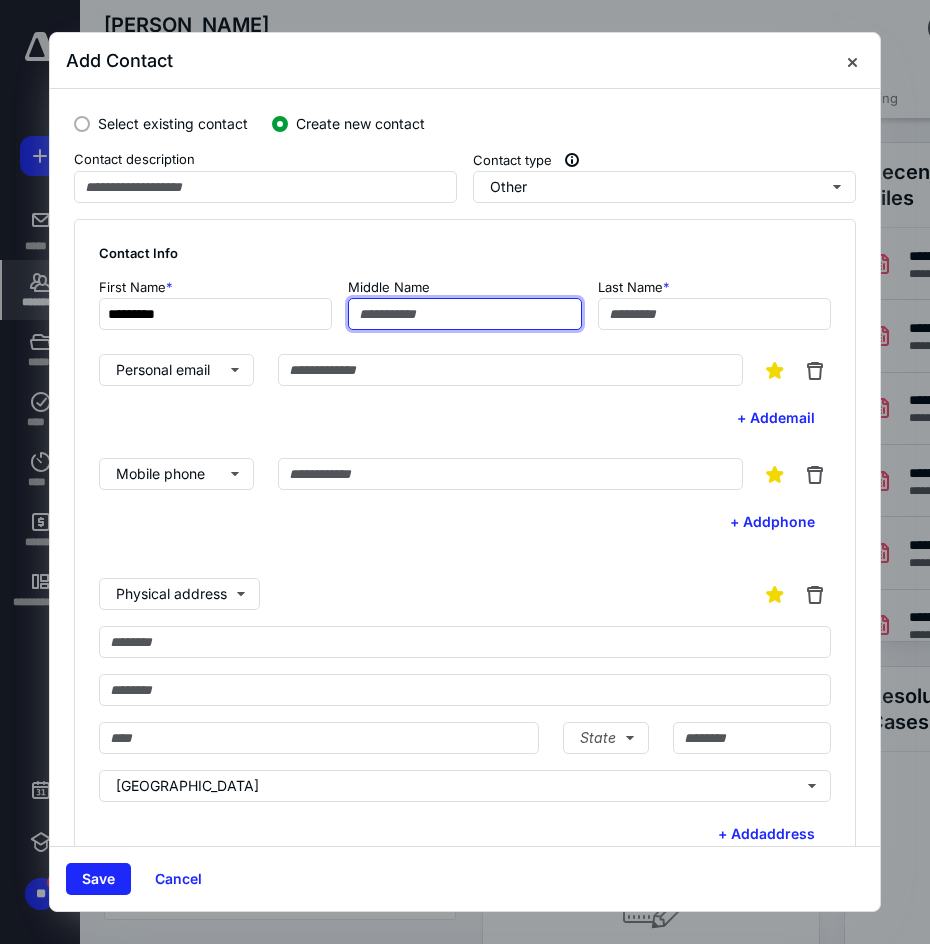 type on "********" 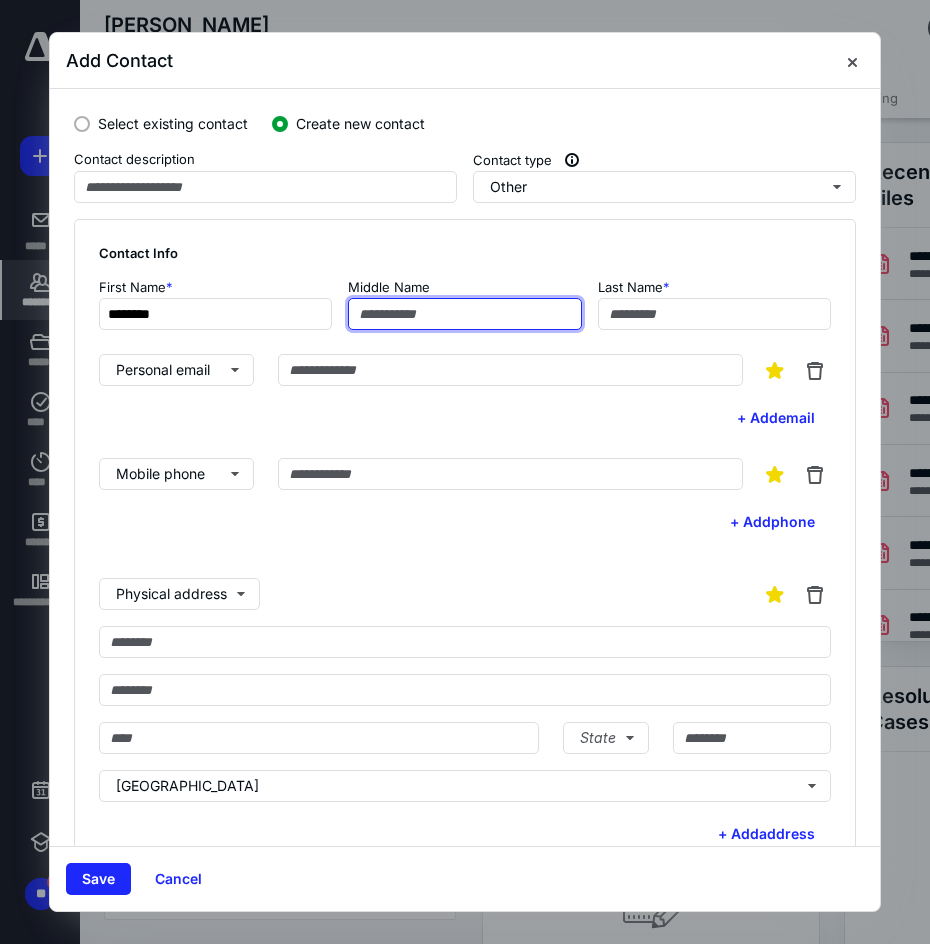 click at bounding box center [464, 314] 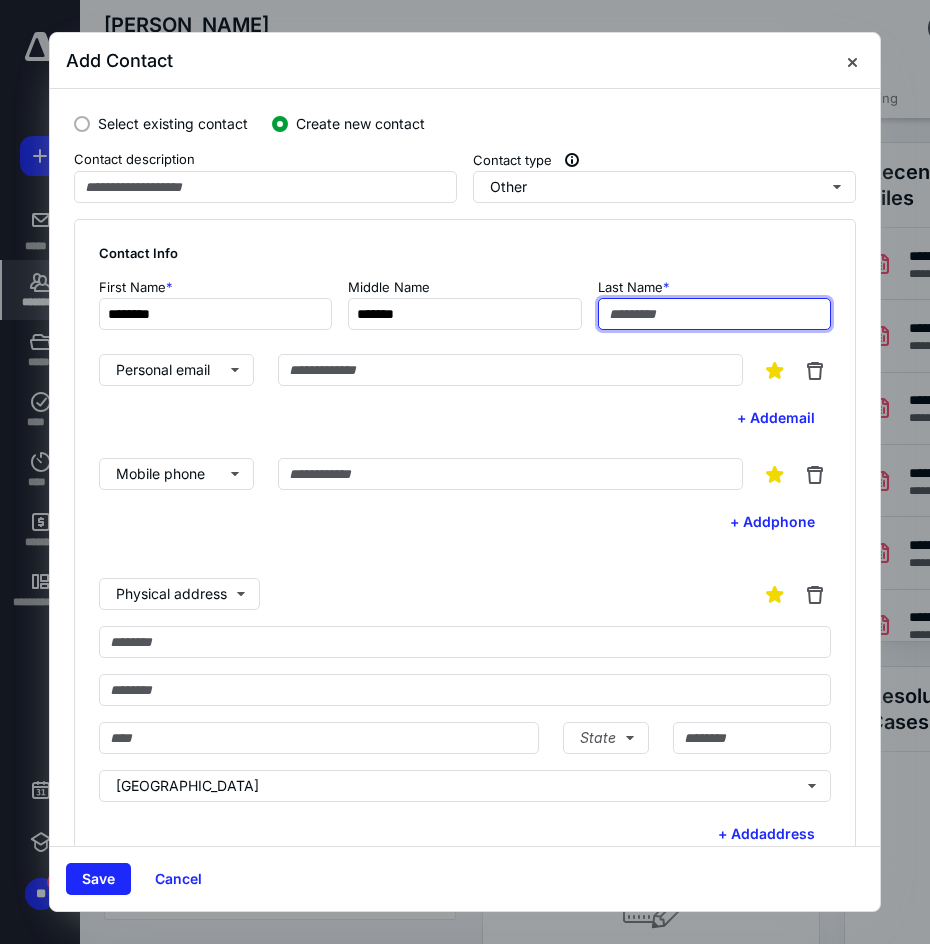 type on "******" 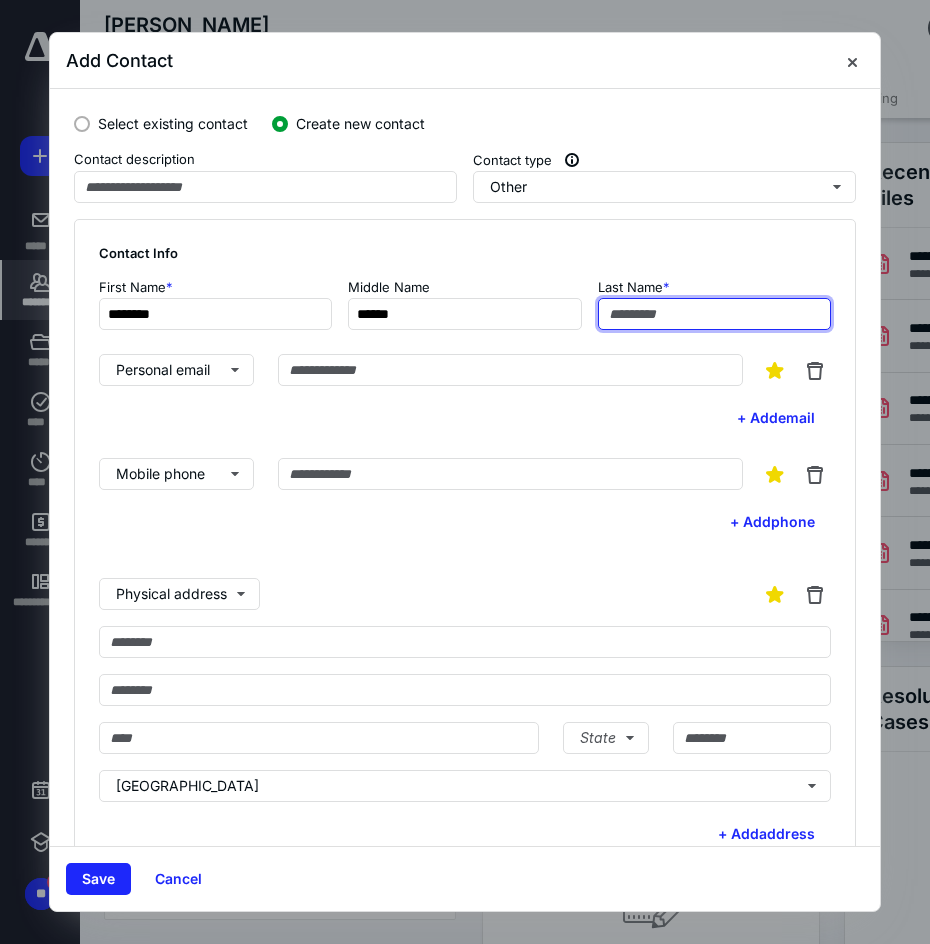 click at bounding box center (714, 314) 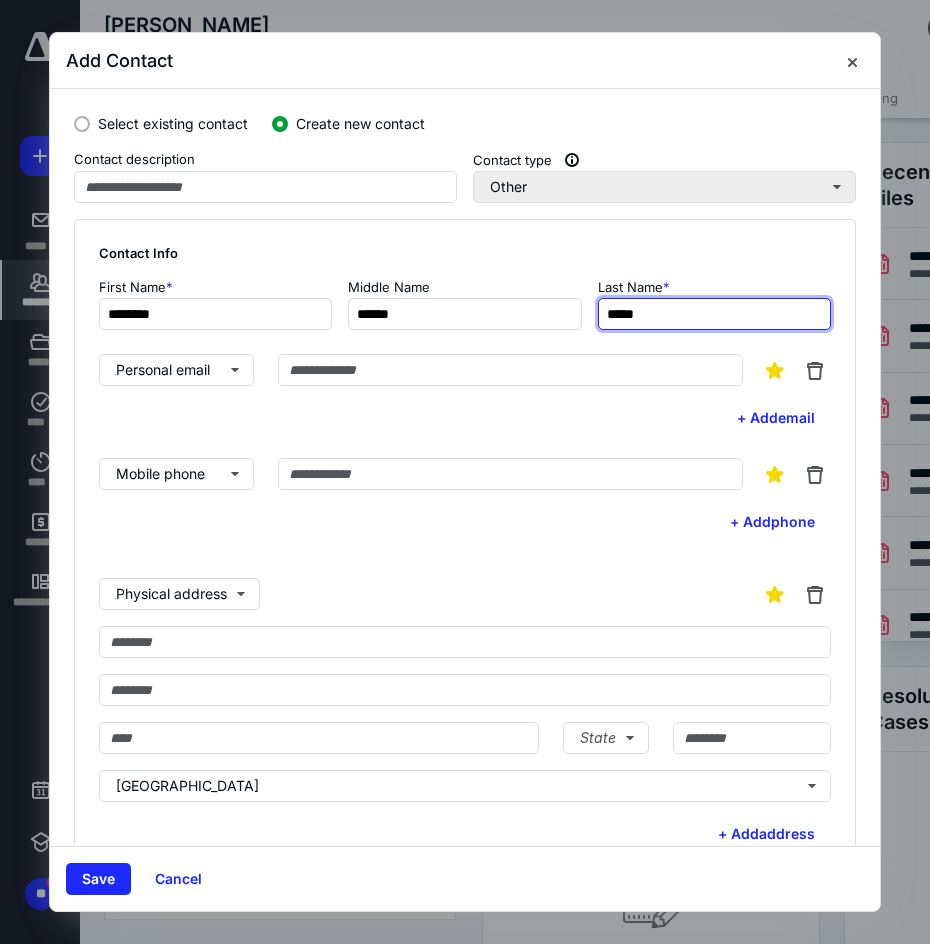 type on "*****" 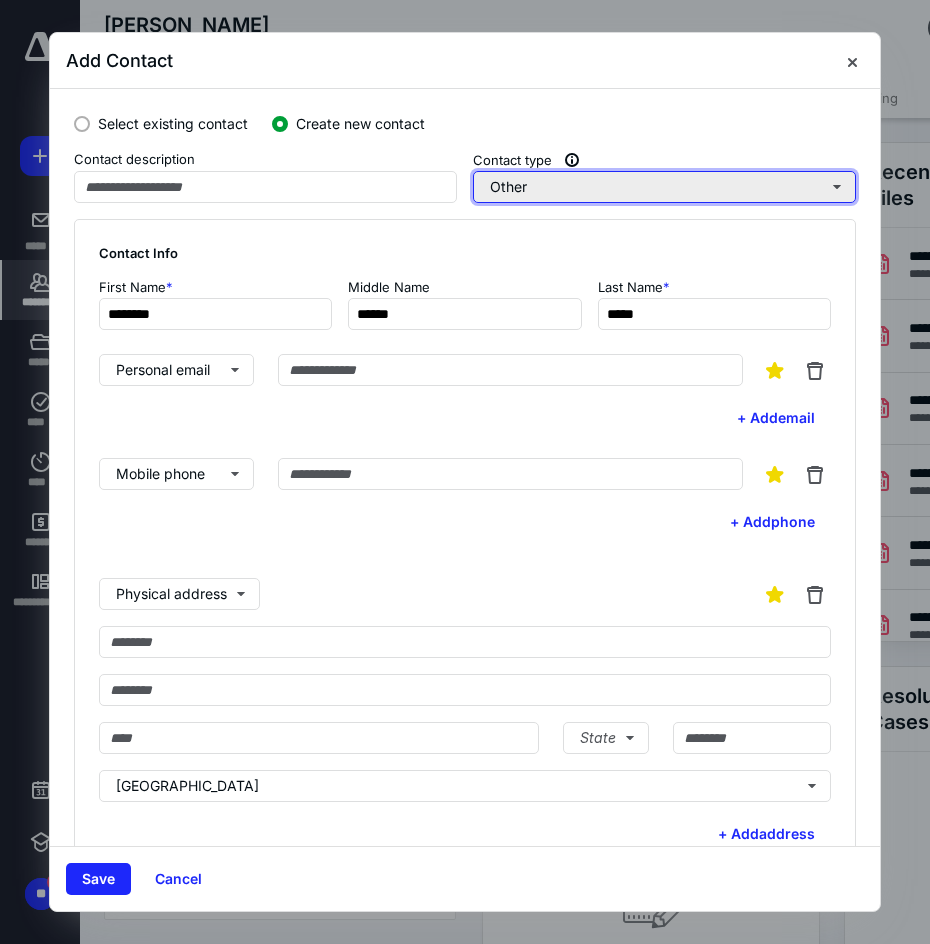 click on "Other" at bounding box center [664, 187] 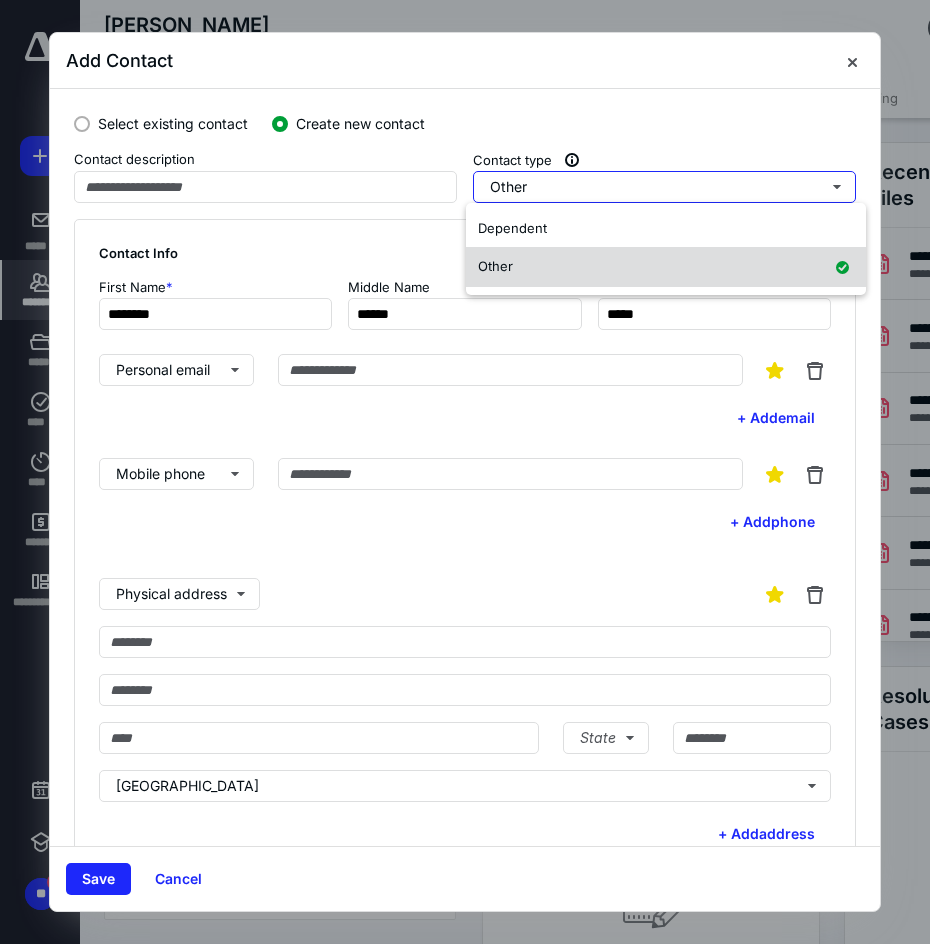 click on "Other" at bounding box center [666, 267] 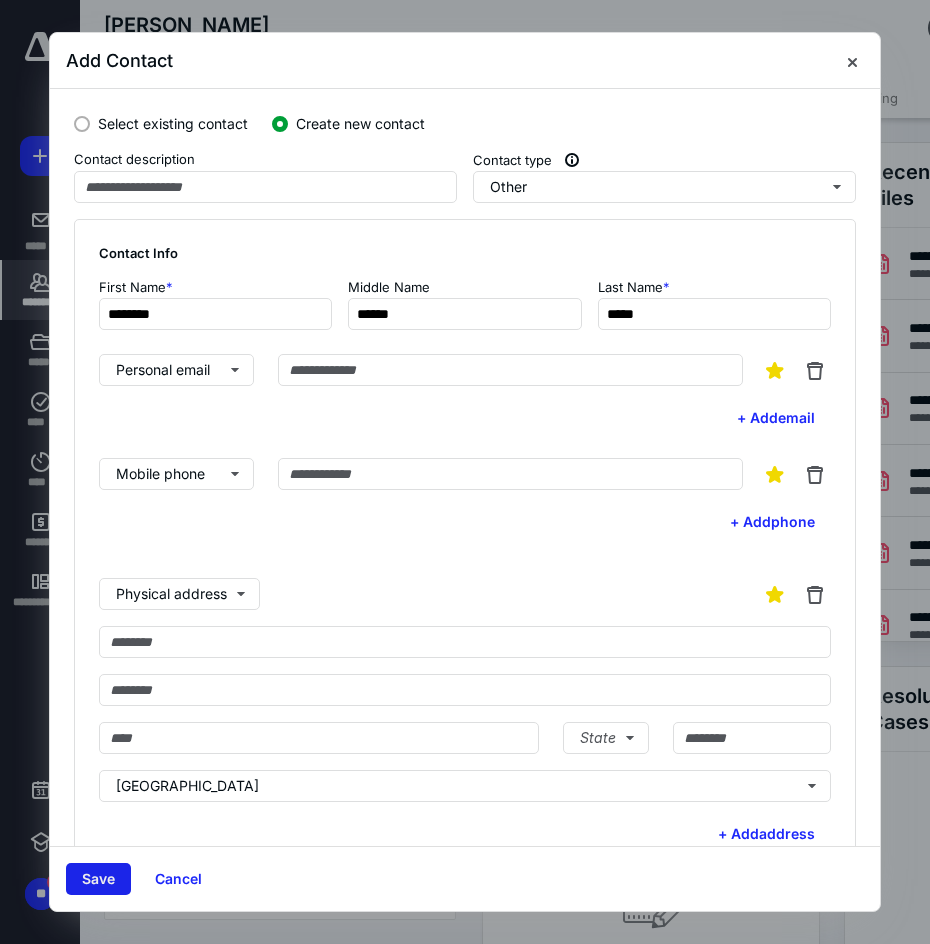 click on "Save" at bounding box center (98, 879) 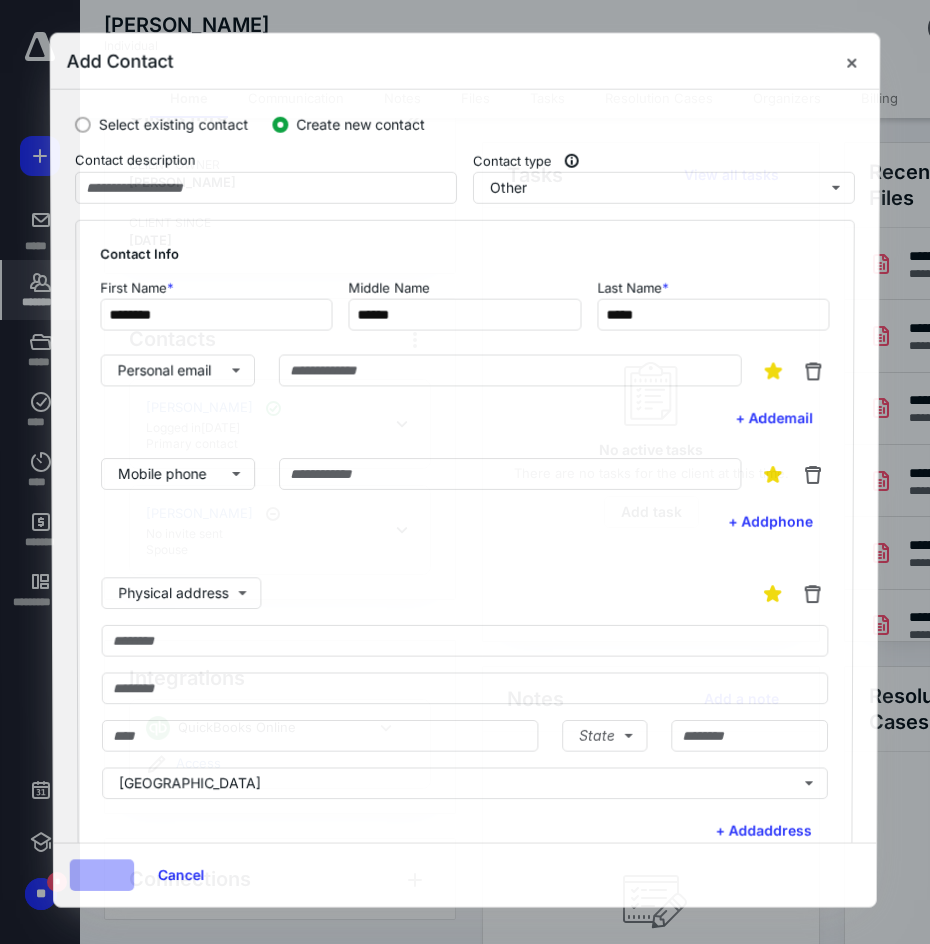 scroll, scrollTop: 81, scrollLeft: 0, axis: vertical 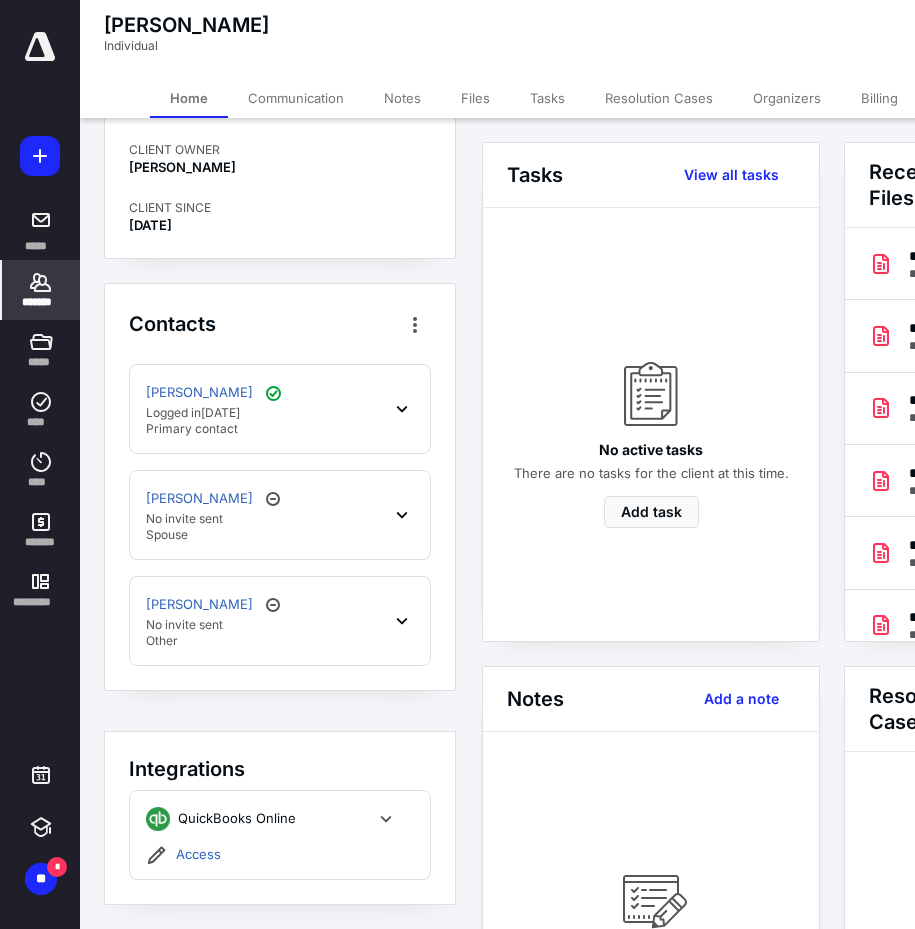 click on "*******" at bounding box center [41, 302] 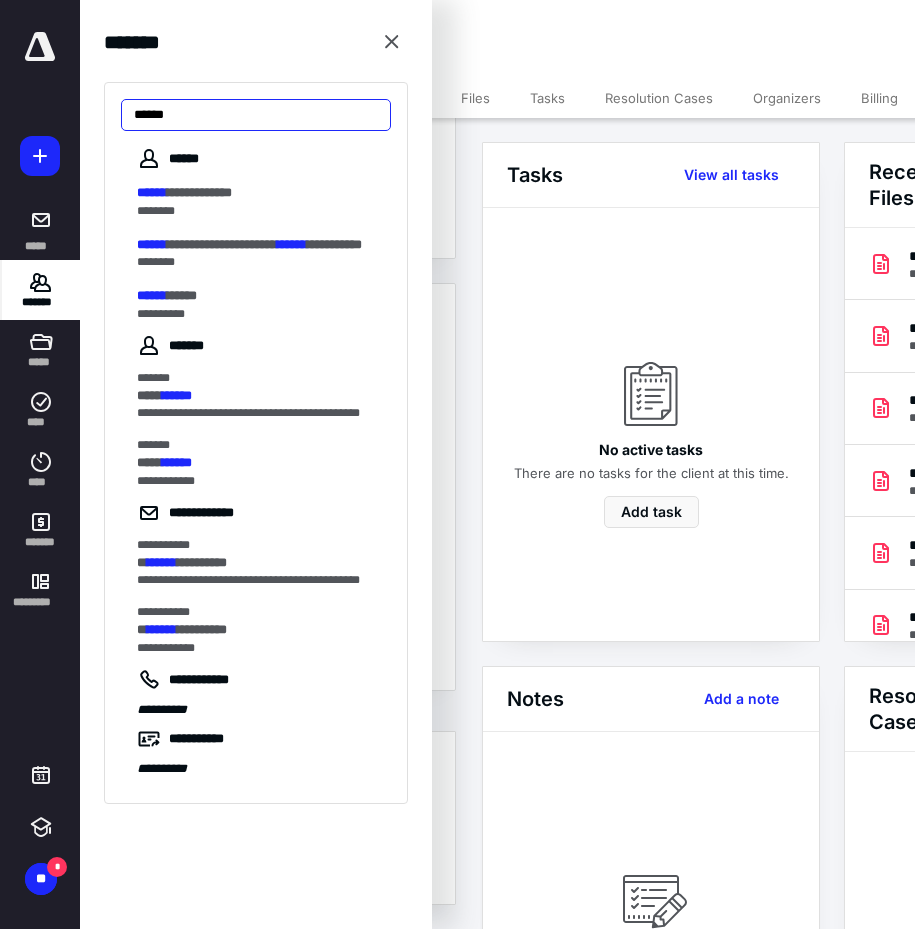 drag, startPoint x: 185, startPoint y: 108, endPoint x: 102, endPoint y: 121, distance: 84.0119 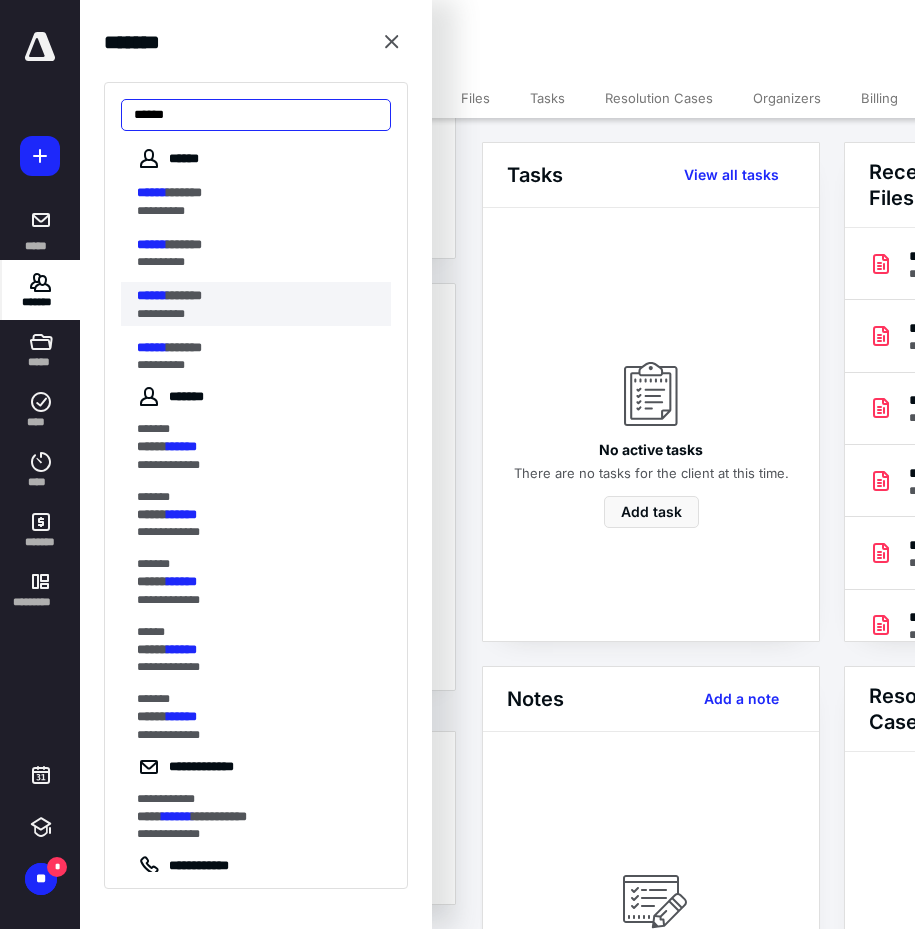 type on "******" 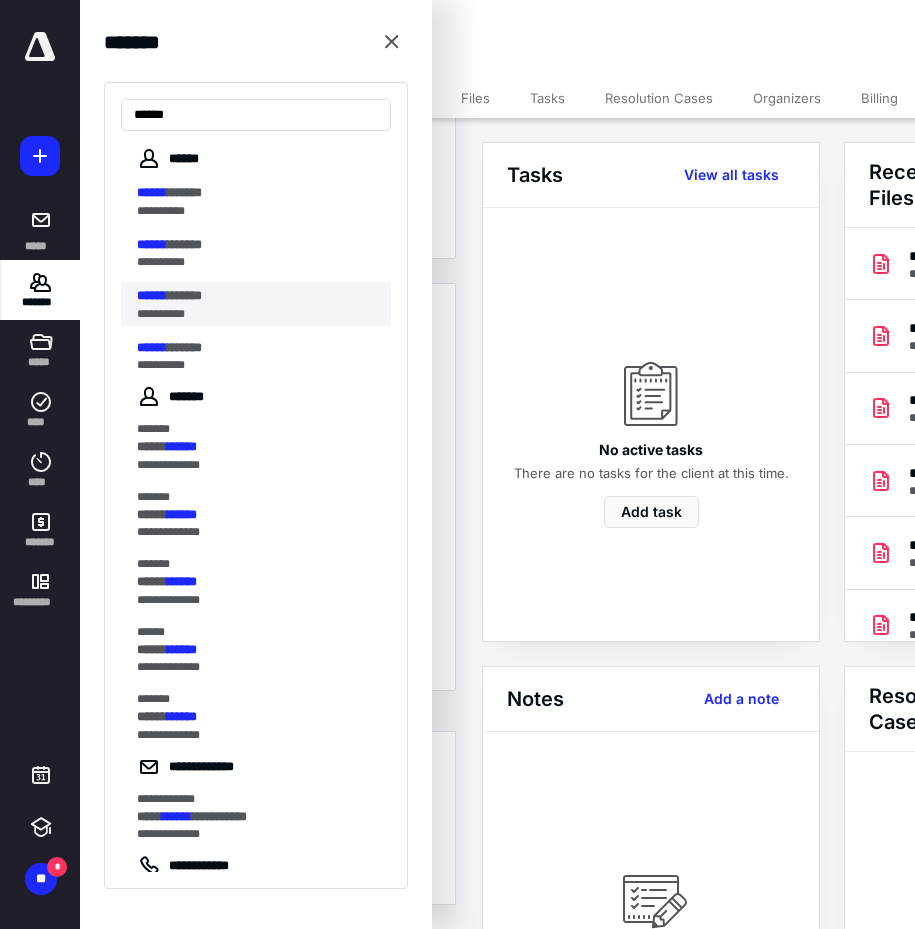 click on "**********" at bounding box center [250, 314] 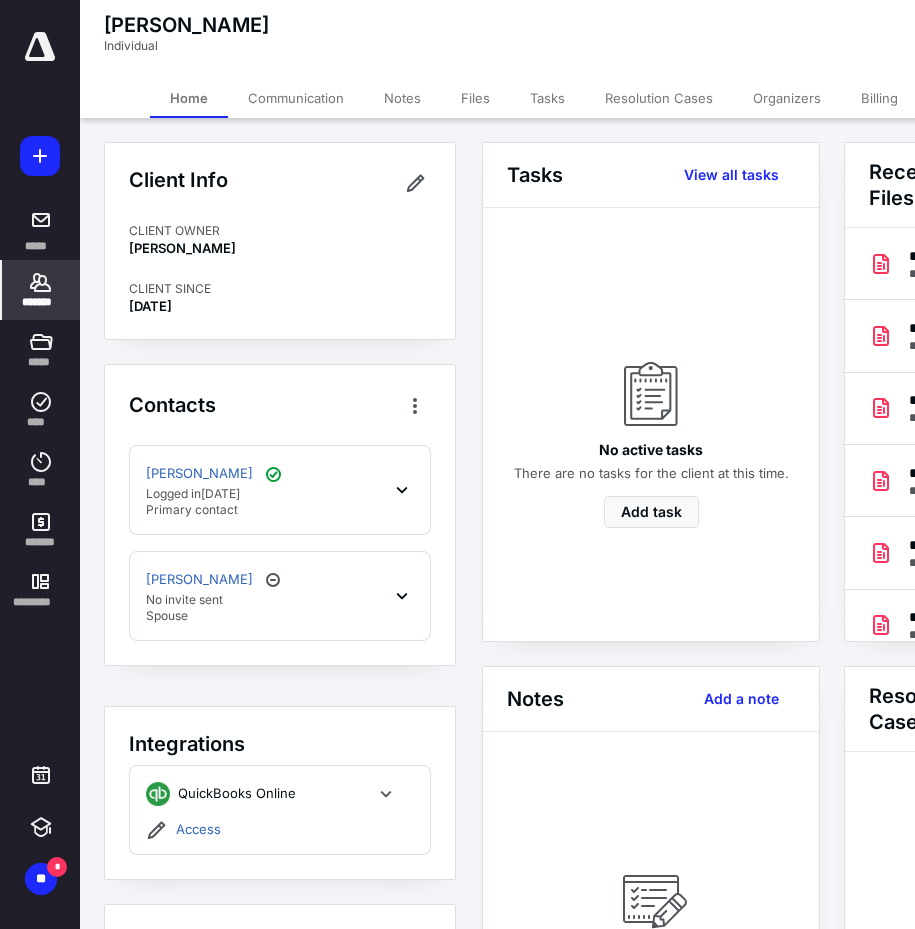 click on "Files" at bounding box center [475, 98] 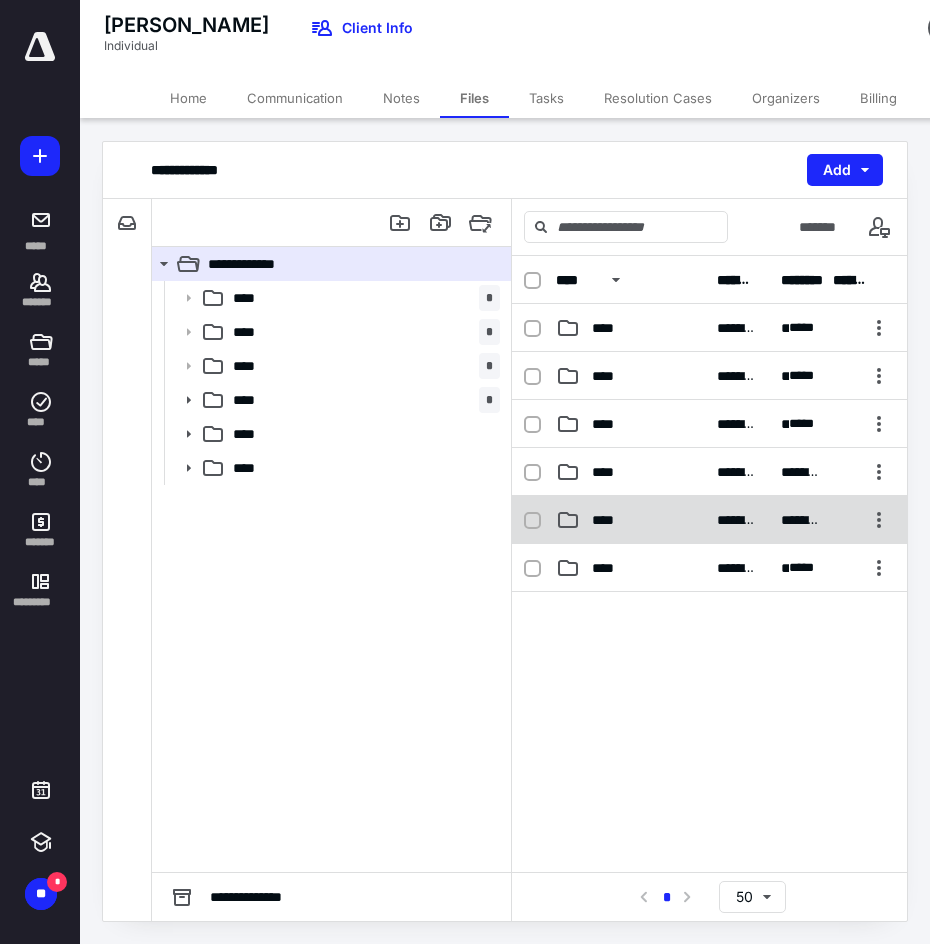 click on "**********" at bounding box center [709, 520] 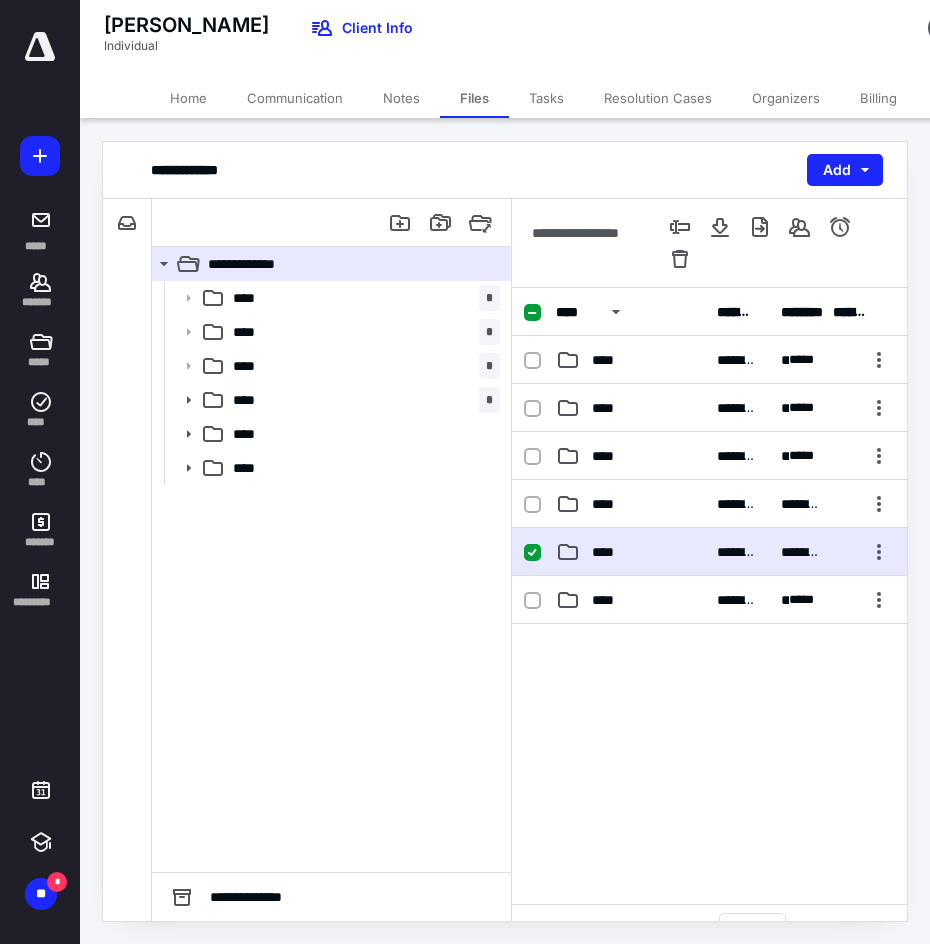 click on "**********" at bounding box center [709, 552] 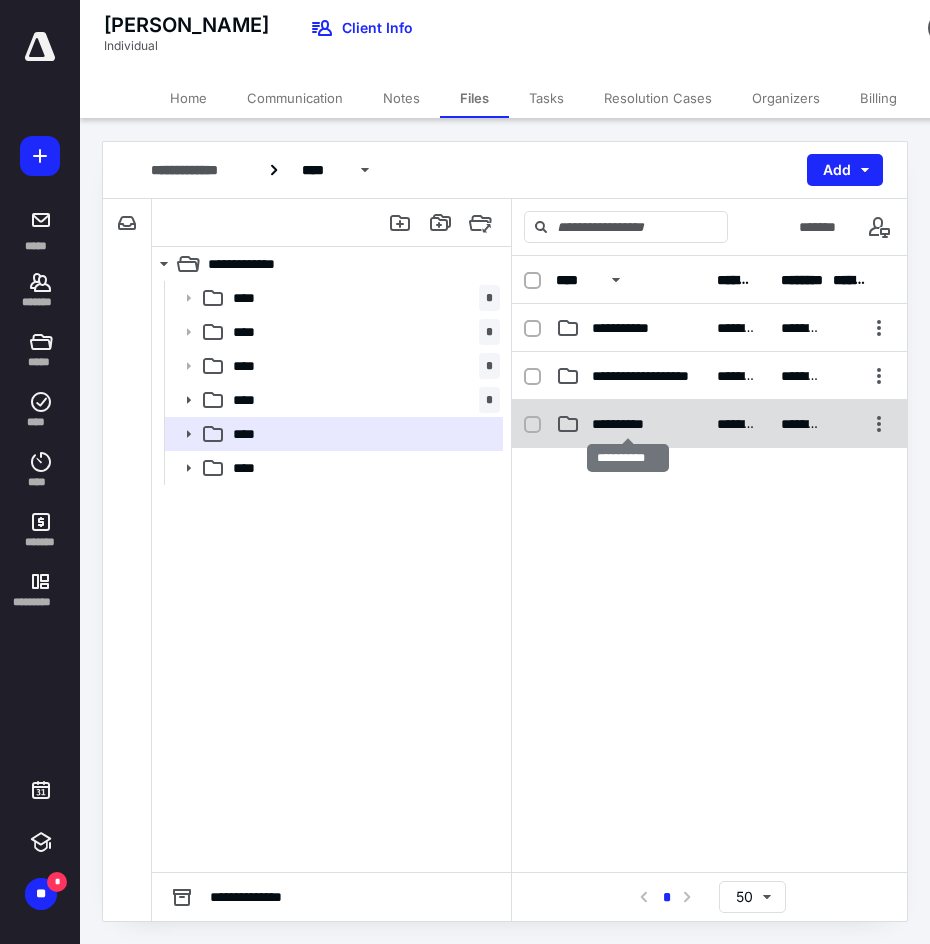 click on "**********" at bounding box center (627, 424) 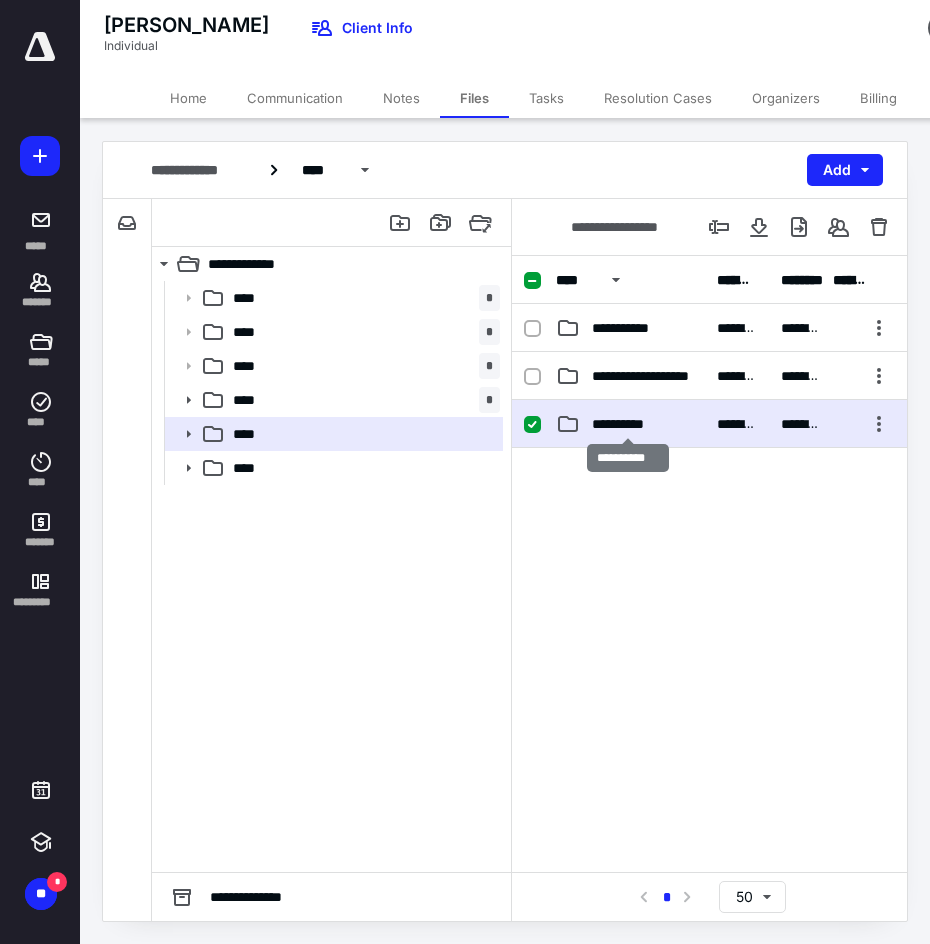 click on "**********" at bounding box center [627, 424] 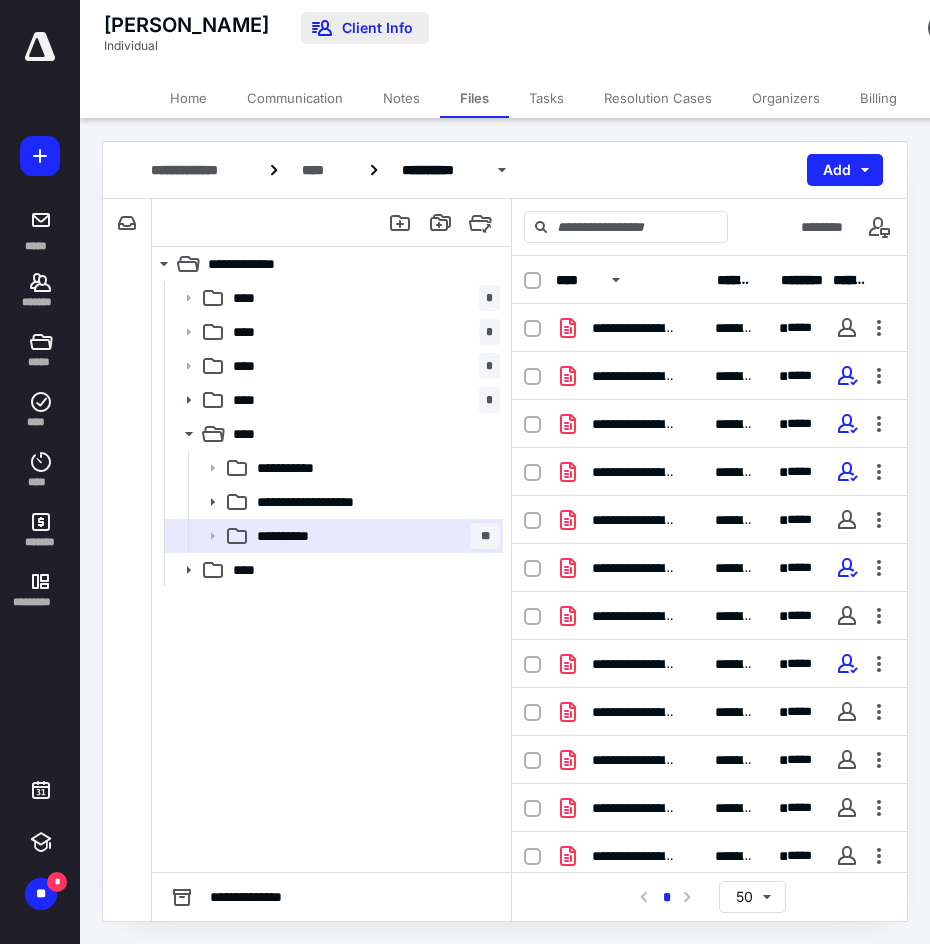 click on "Client Info" at bounding box center [365, 28] 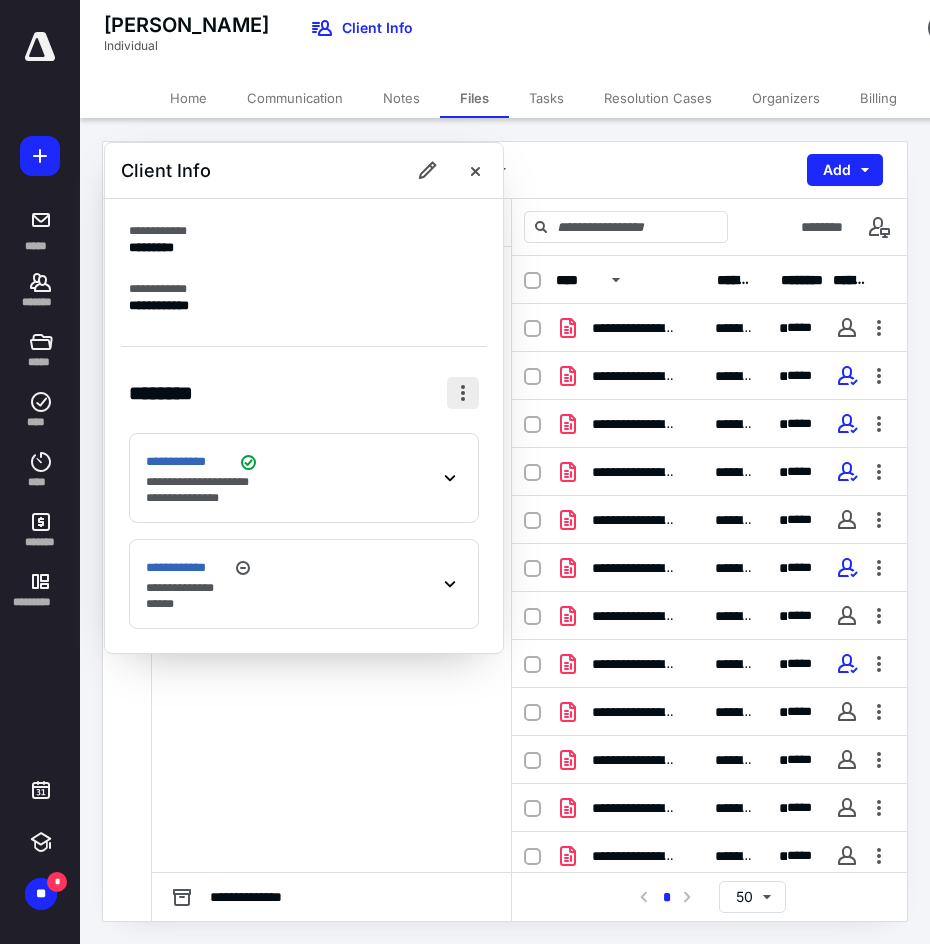 click at bounding box center (463, 393) 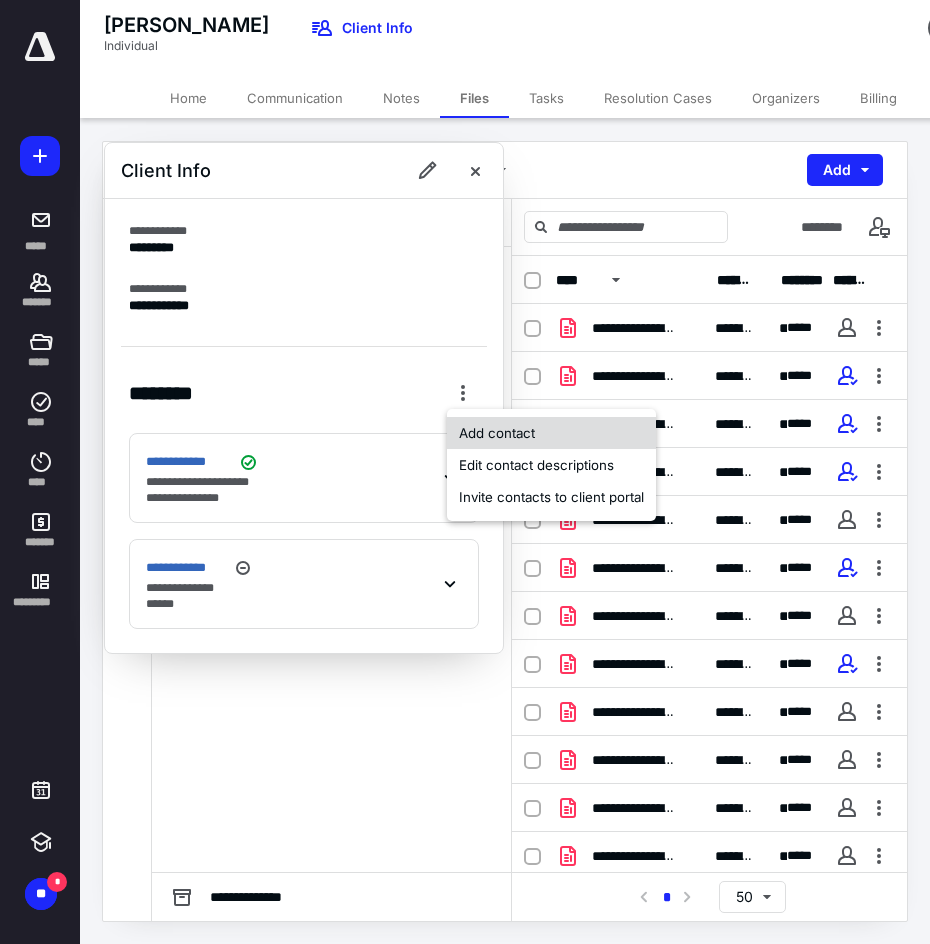 click on "Add contact" at bounding box center (551, 433) 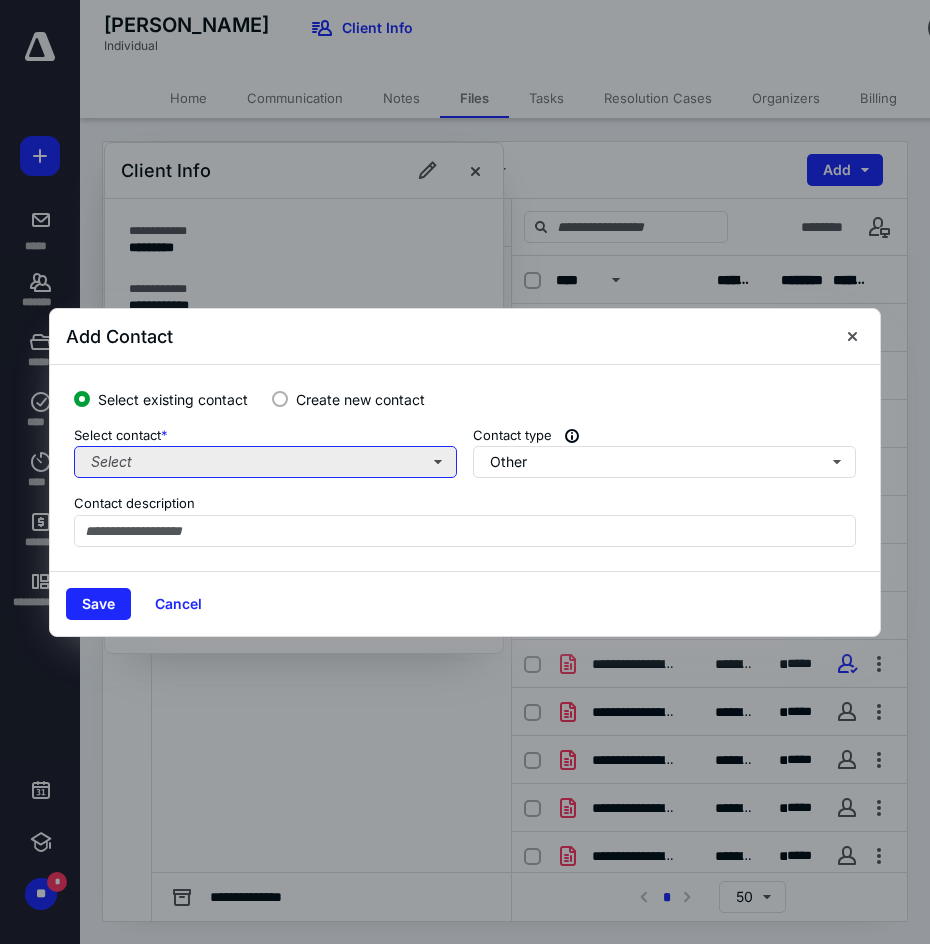 click on "Select" at bounding box center (265, 462) 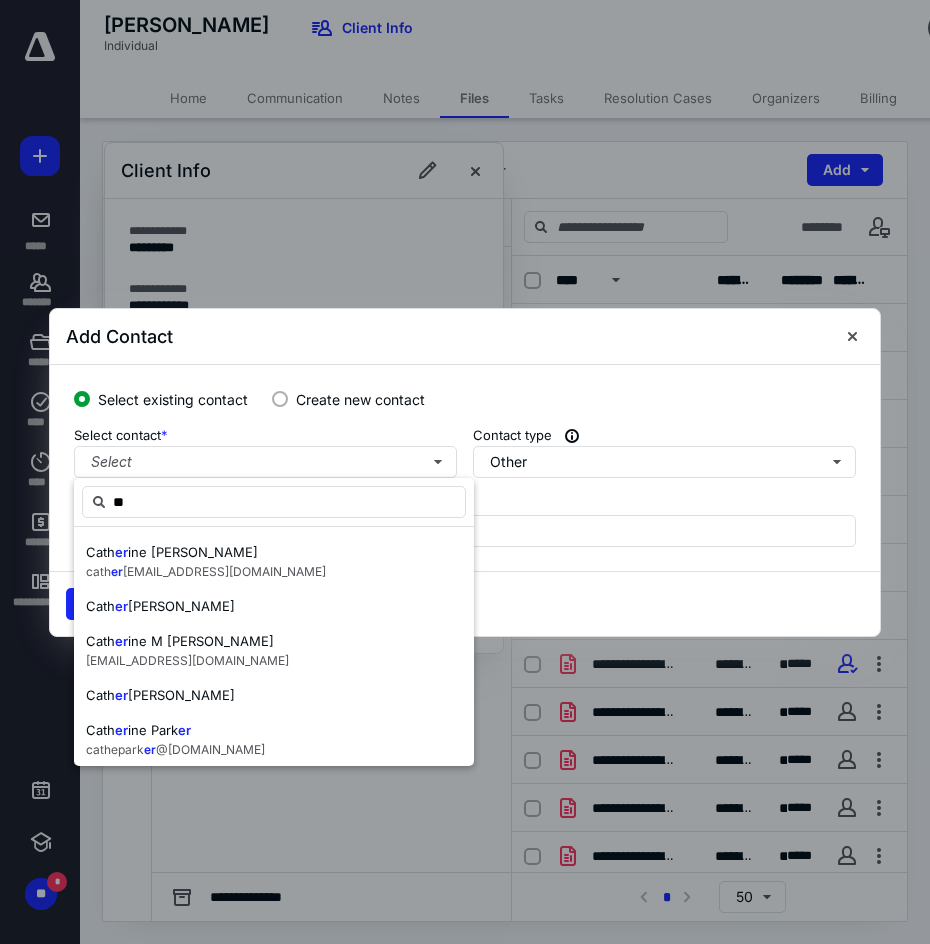 type on "*" 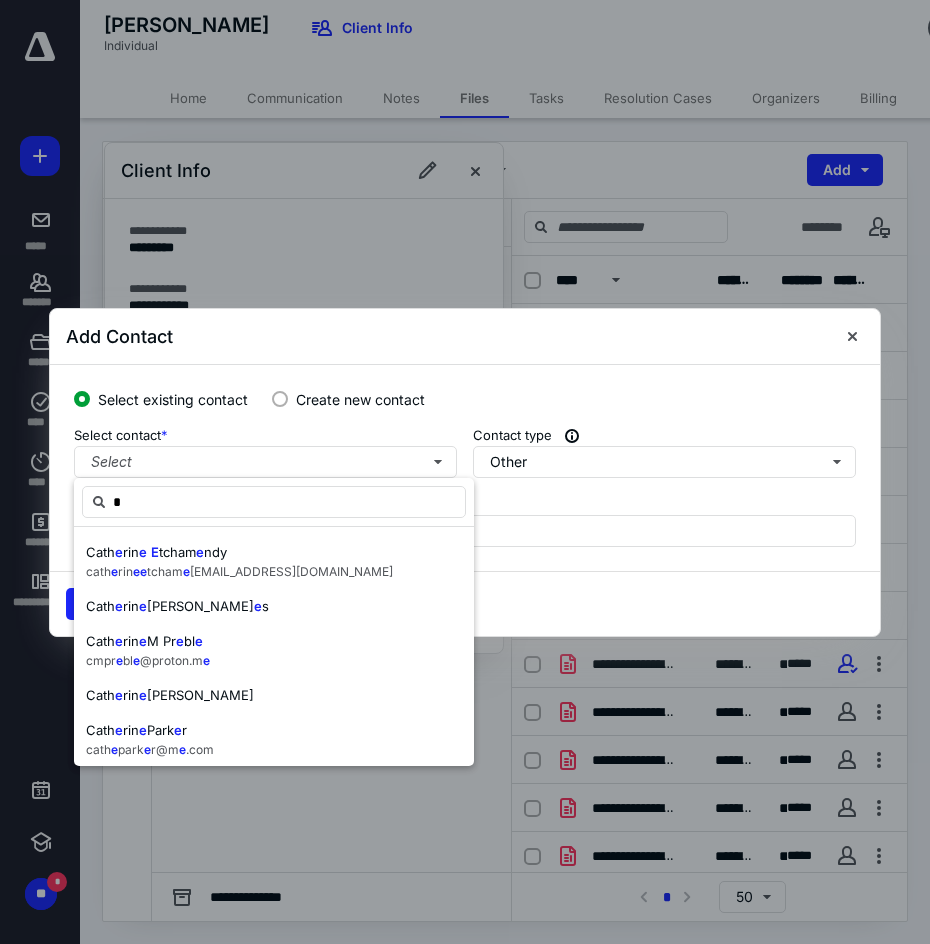 type 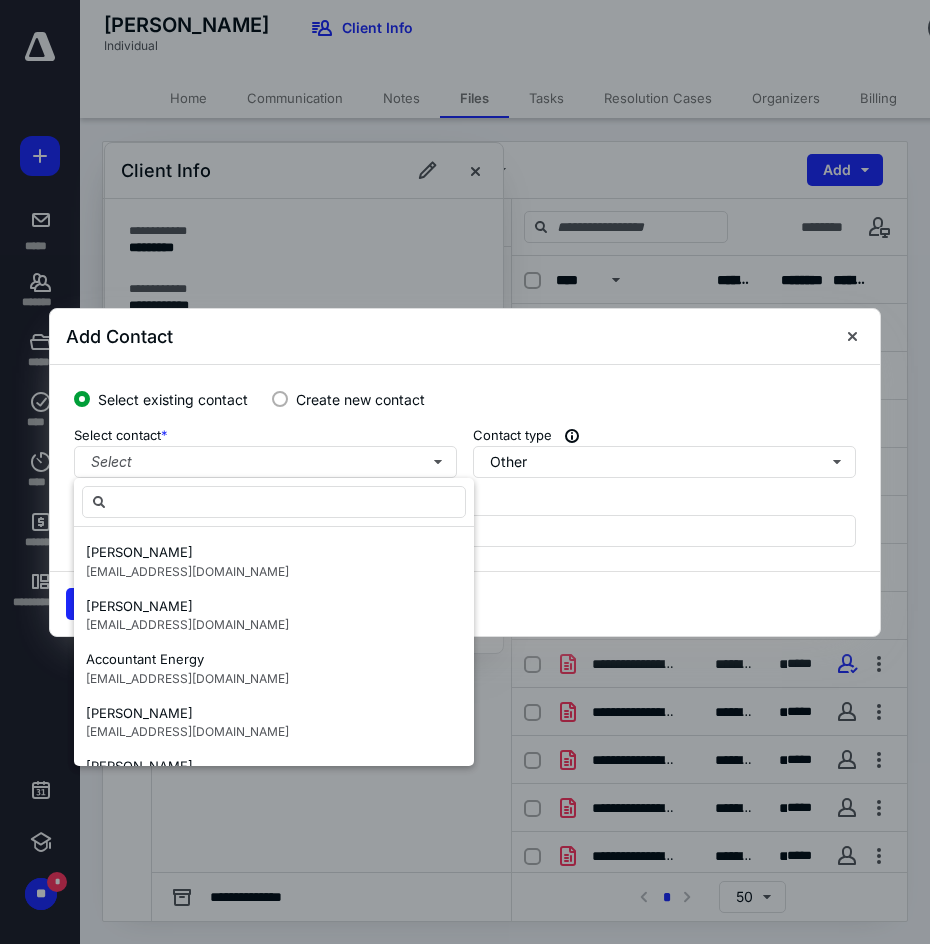 click at bounding box center (280, 399) 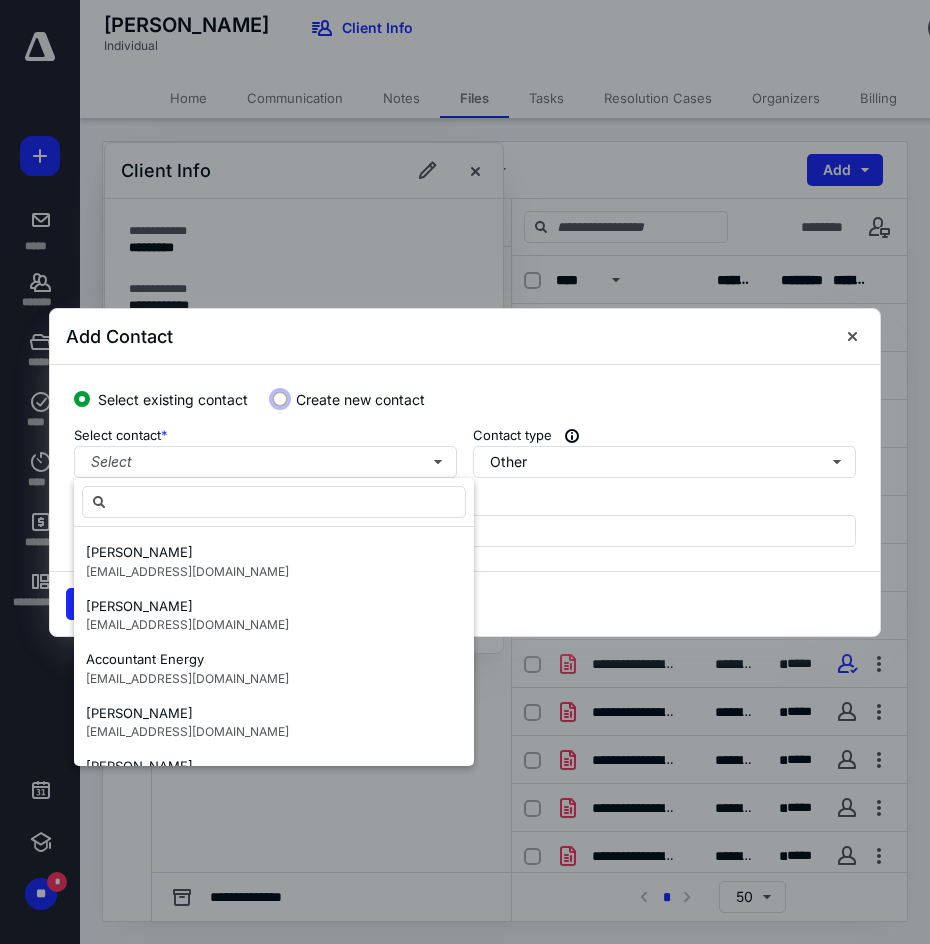 click on "Create new contact" at bounding box center (283, -999990) 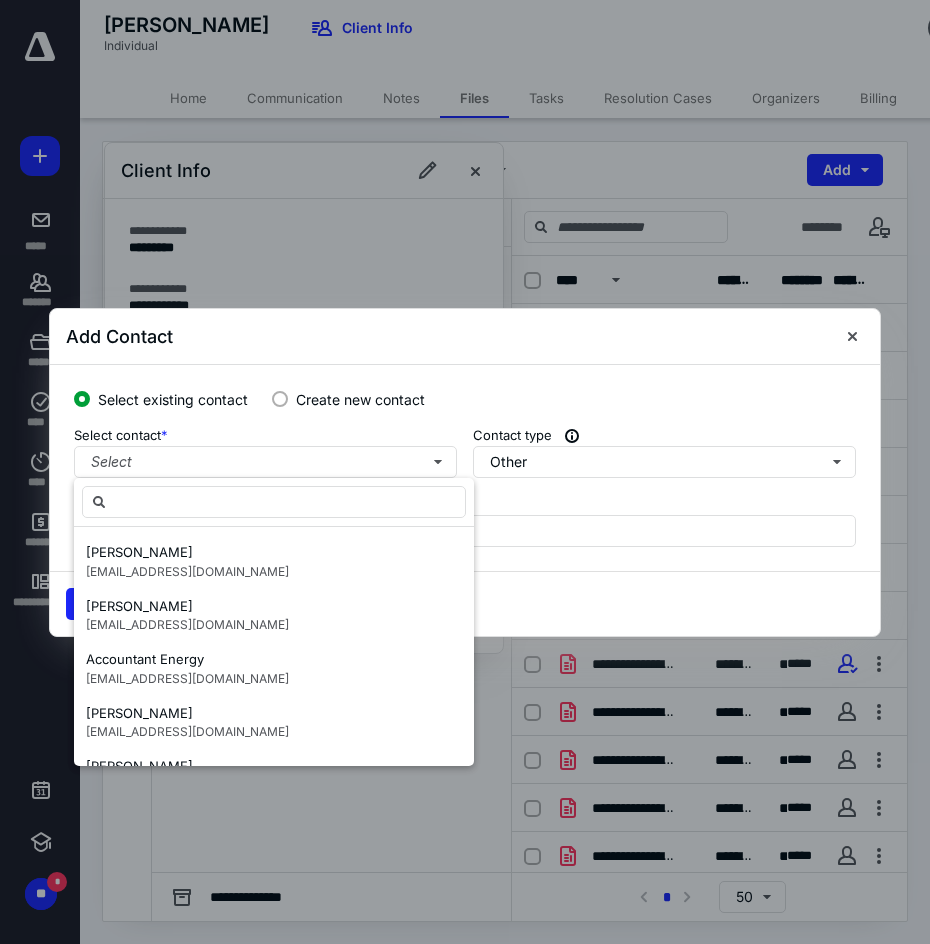 radio on "true" 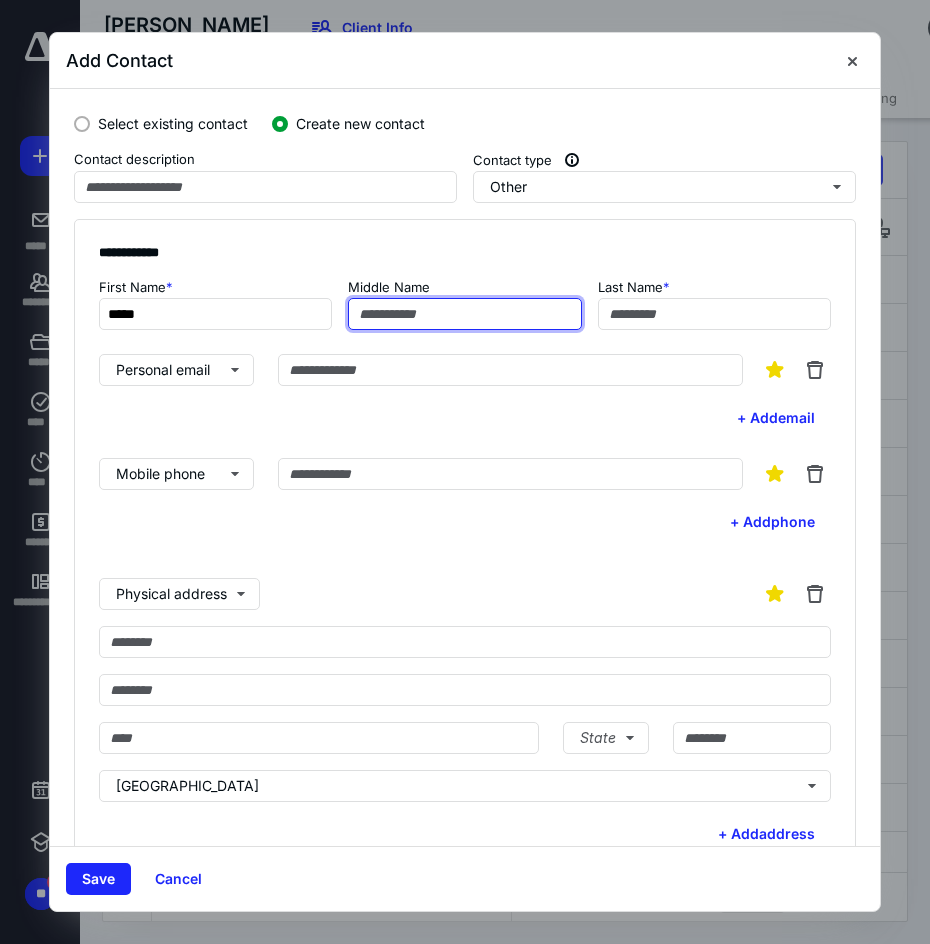 type on "****" 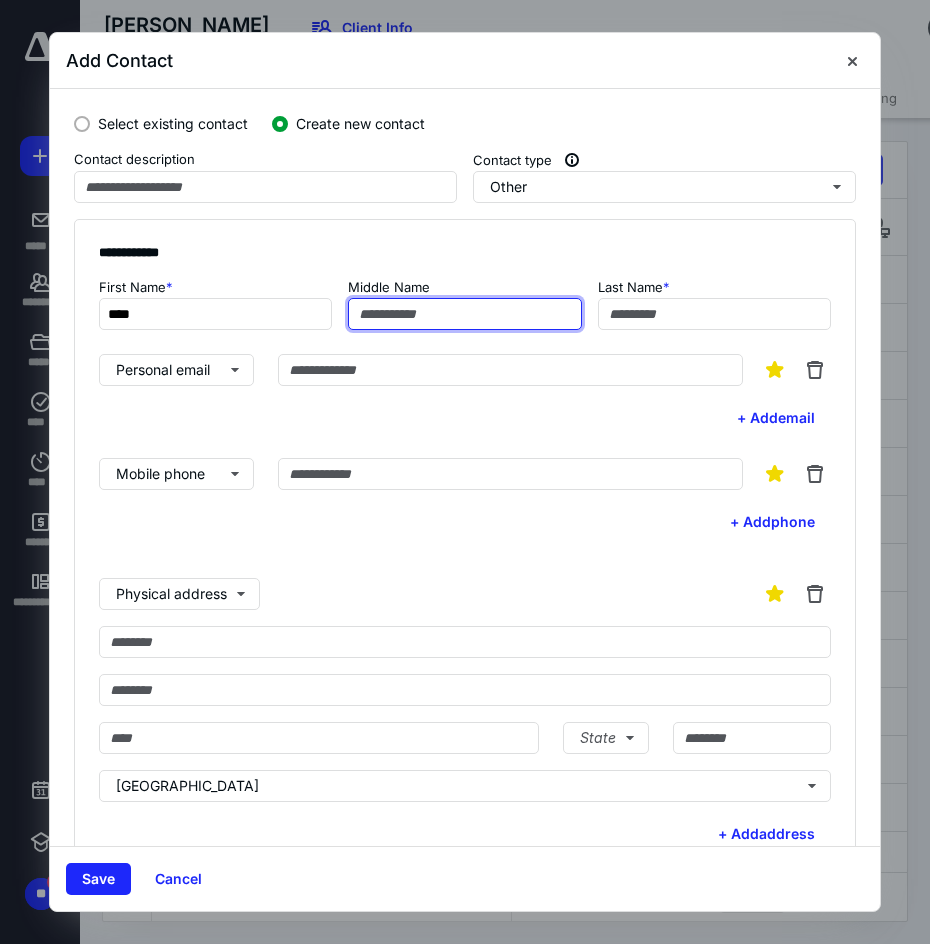 click at bounding box center (464, 314) 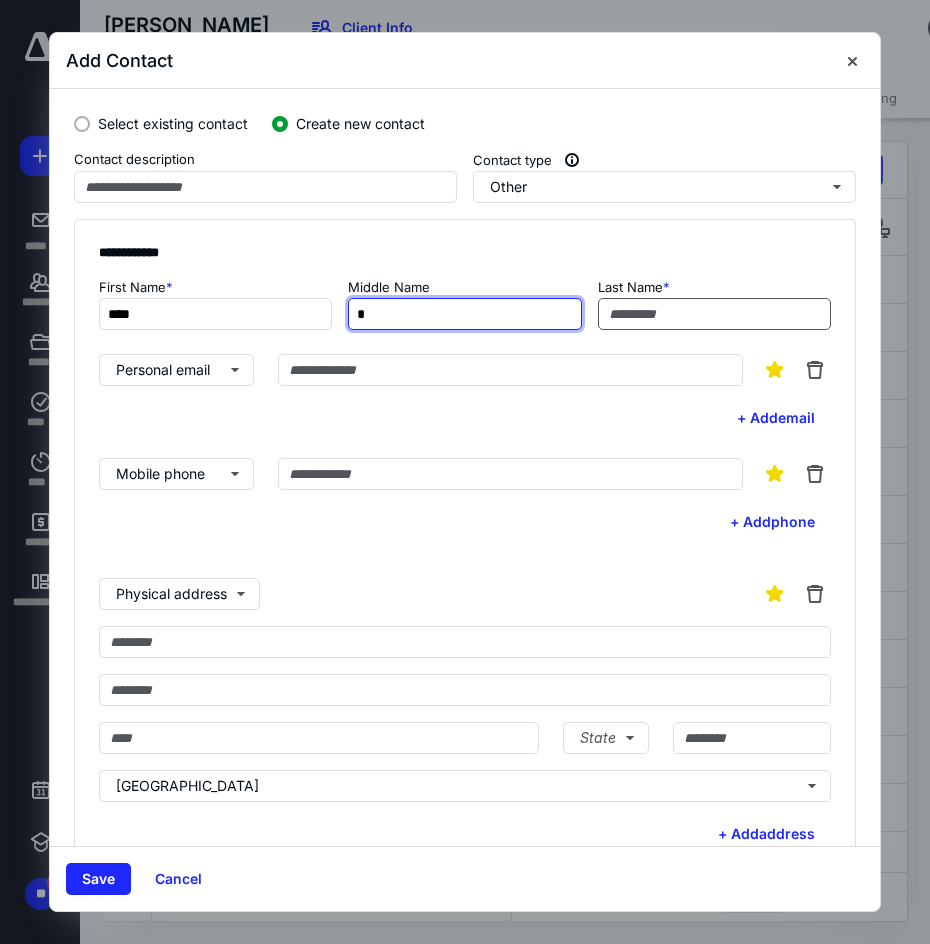 type on "*" 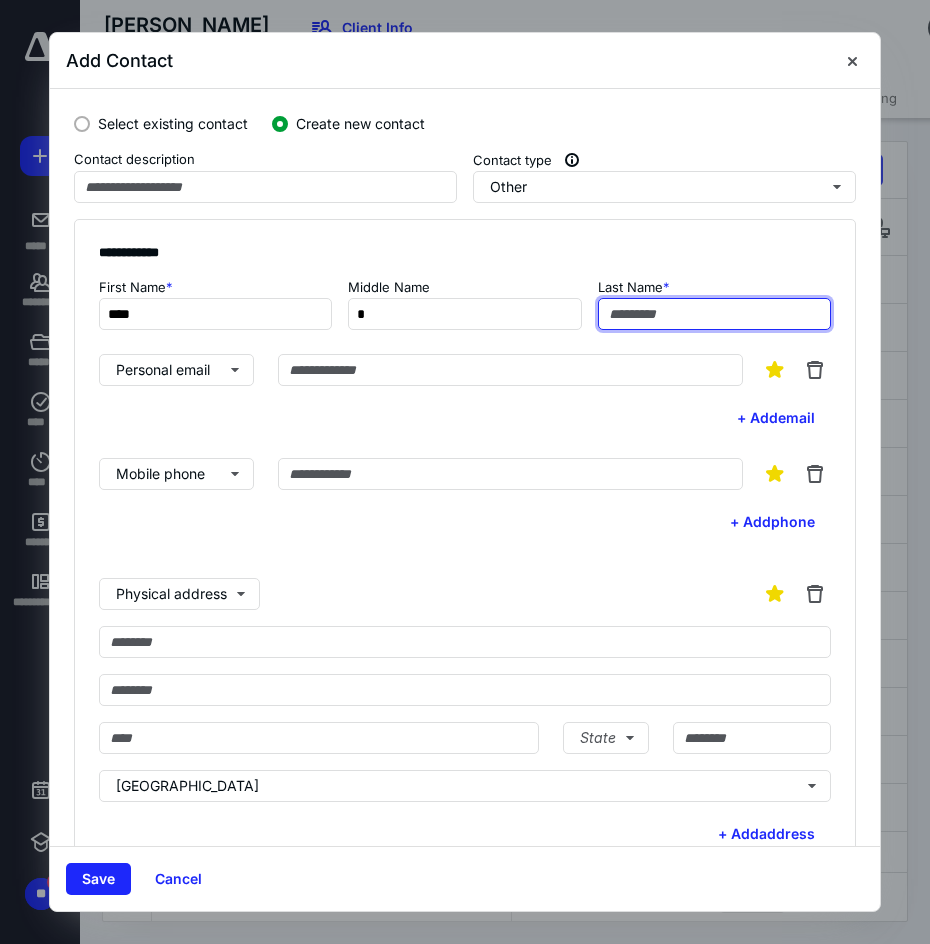 click at bounding box center [714, 314] 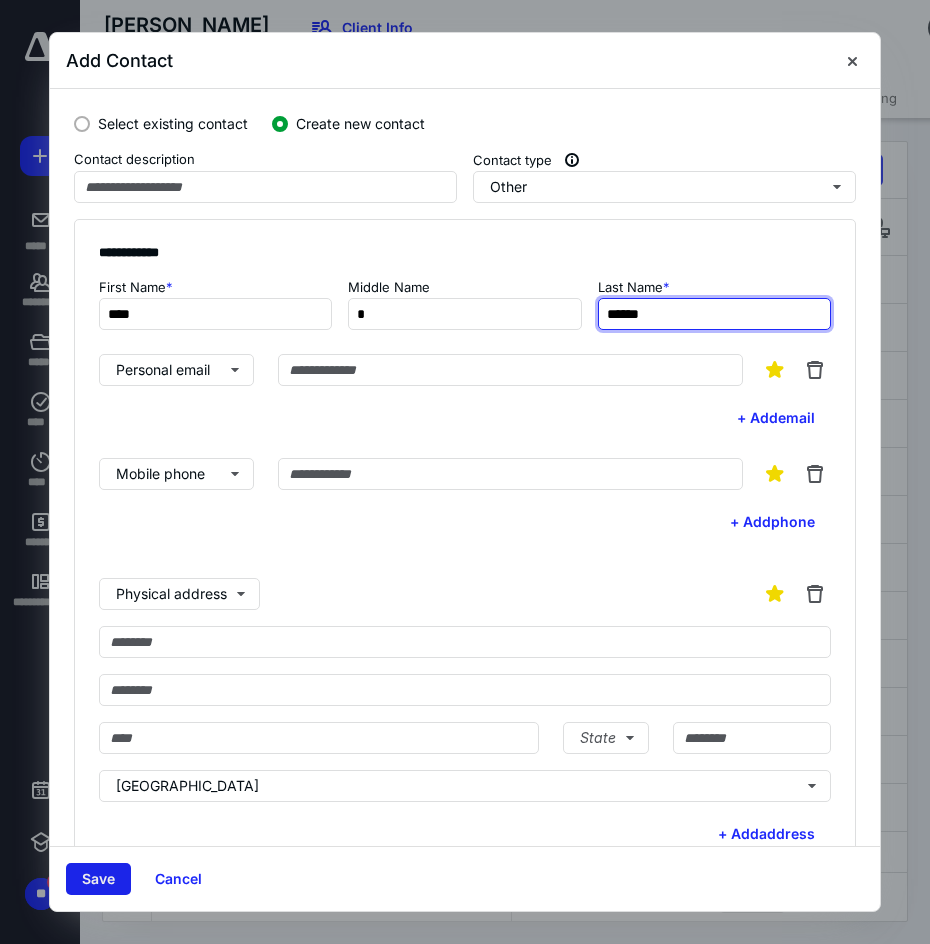 type on "******" 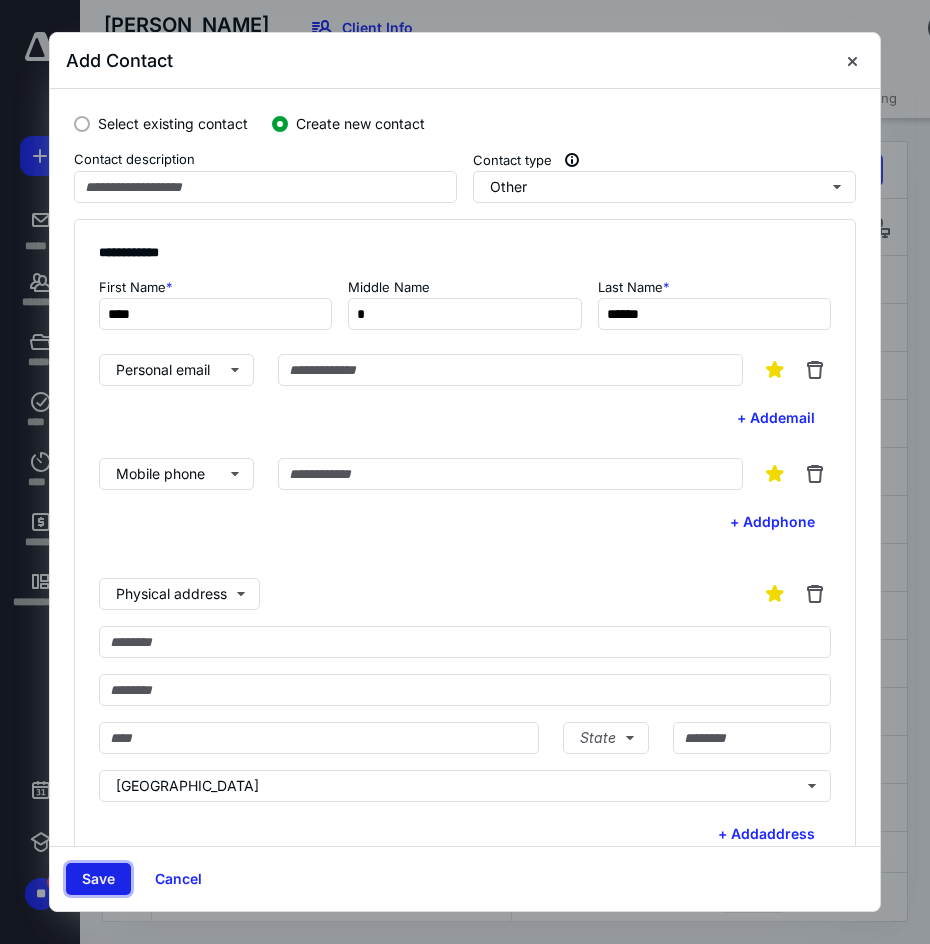 click on "Save" at bounding box center [98, 879] 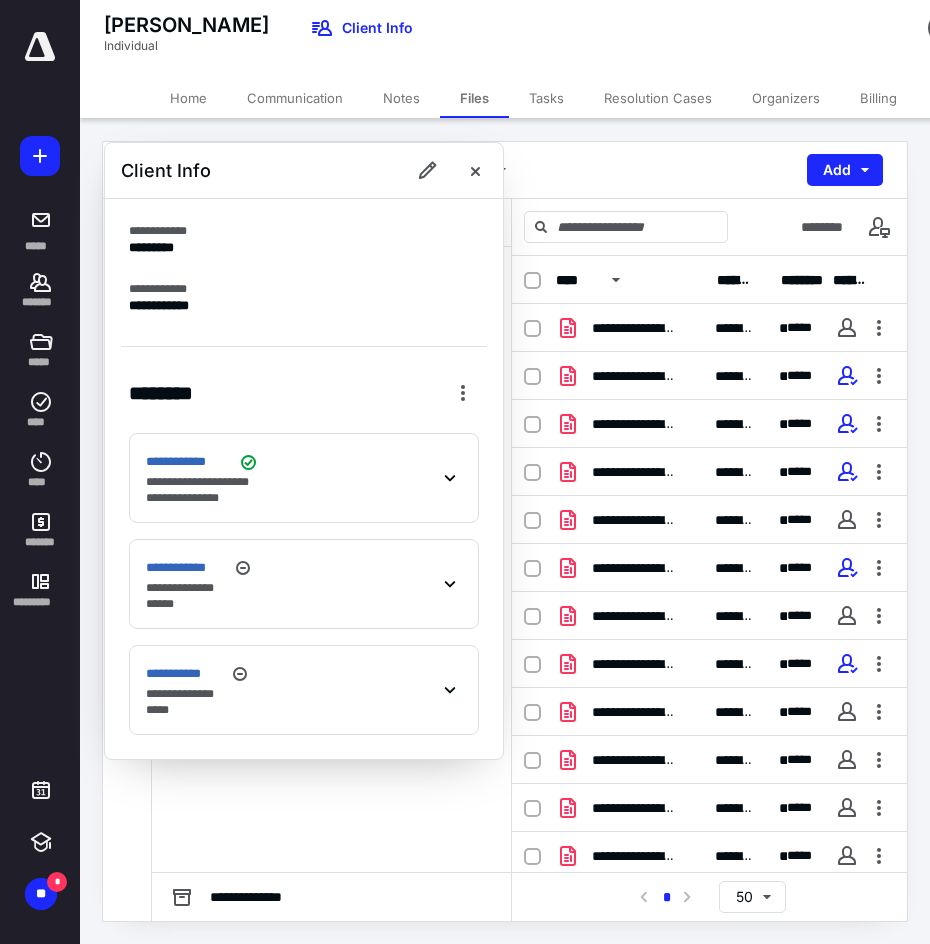 click 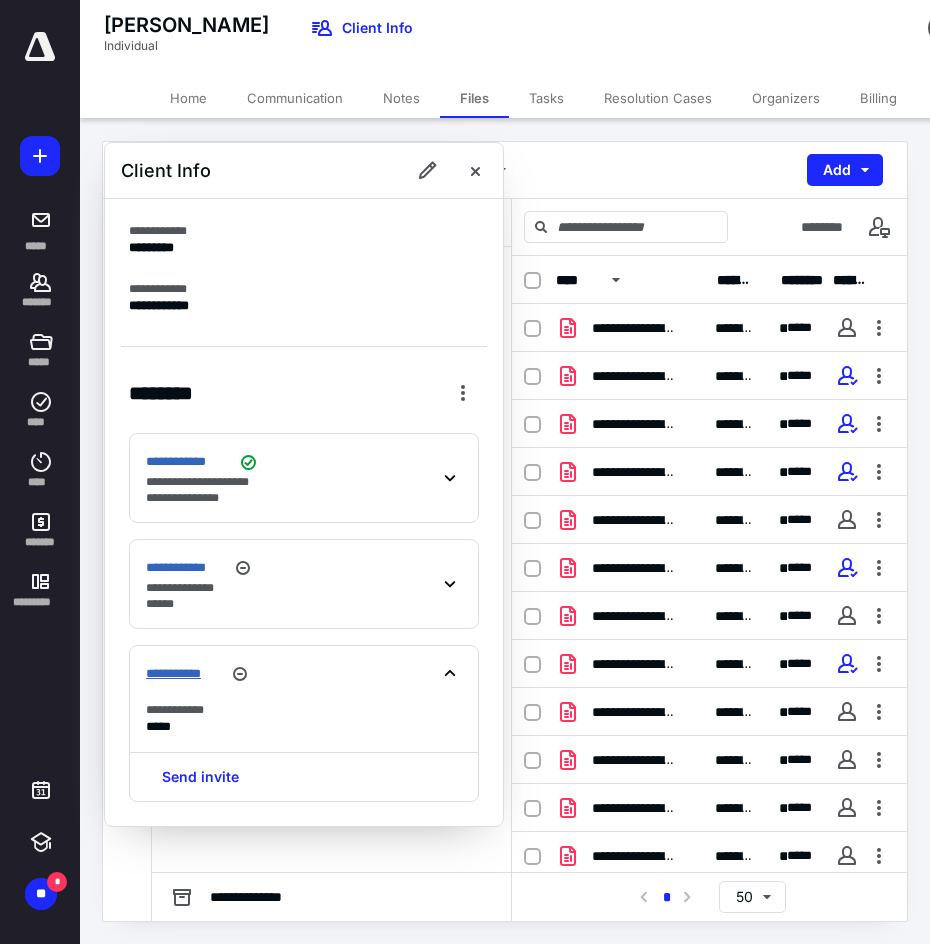 click on "**********" at bounding box center (183, 674) 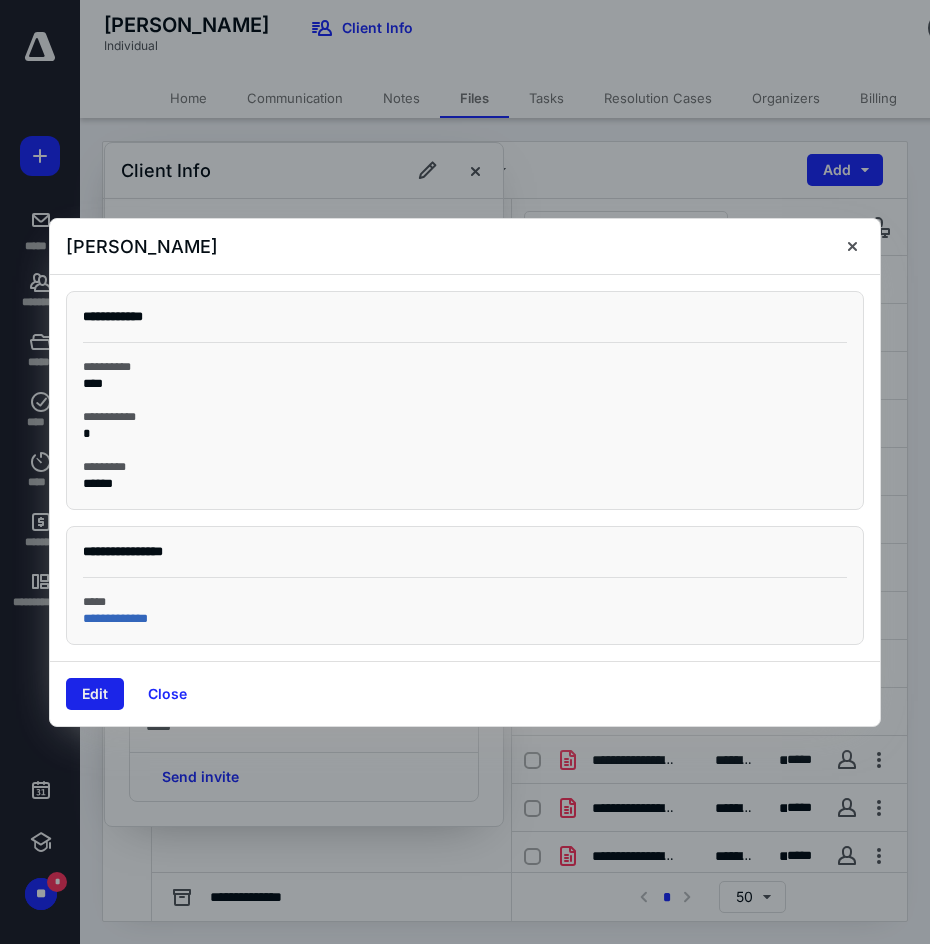 click on "Edit" at bounding box center (95, 694) 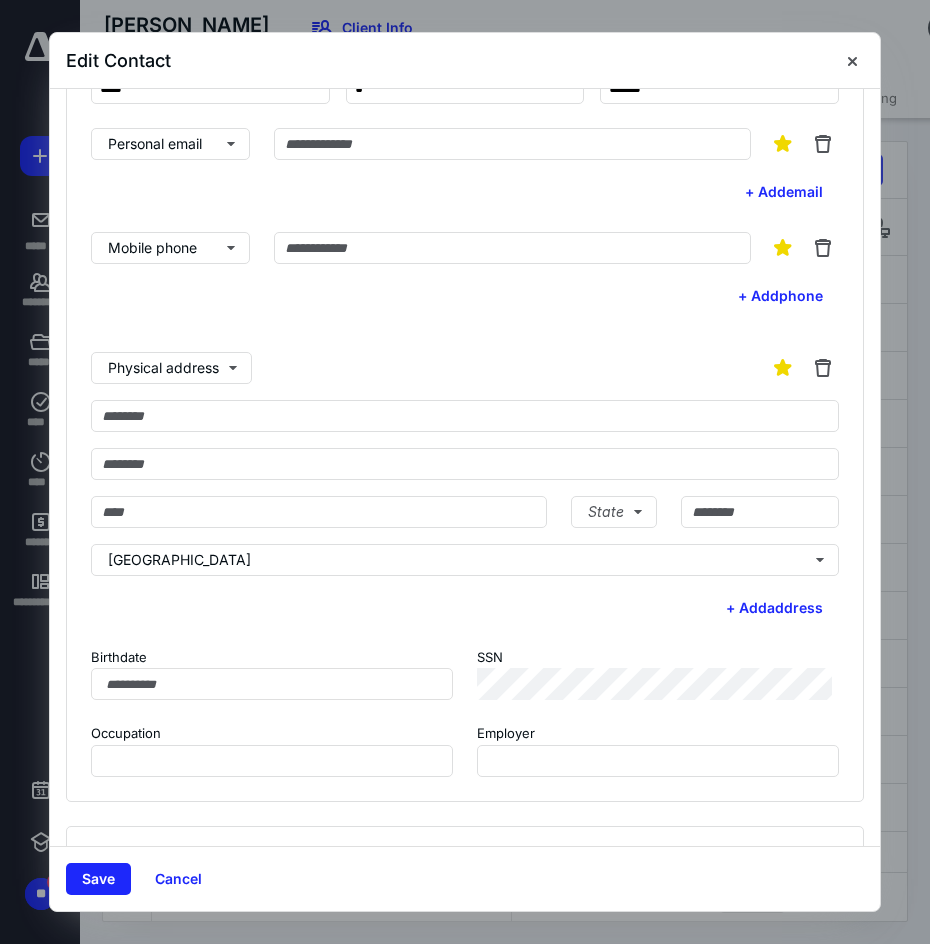 scroll, scrollTop: 293, scrollLeft: 0, axis: vertical 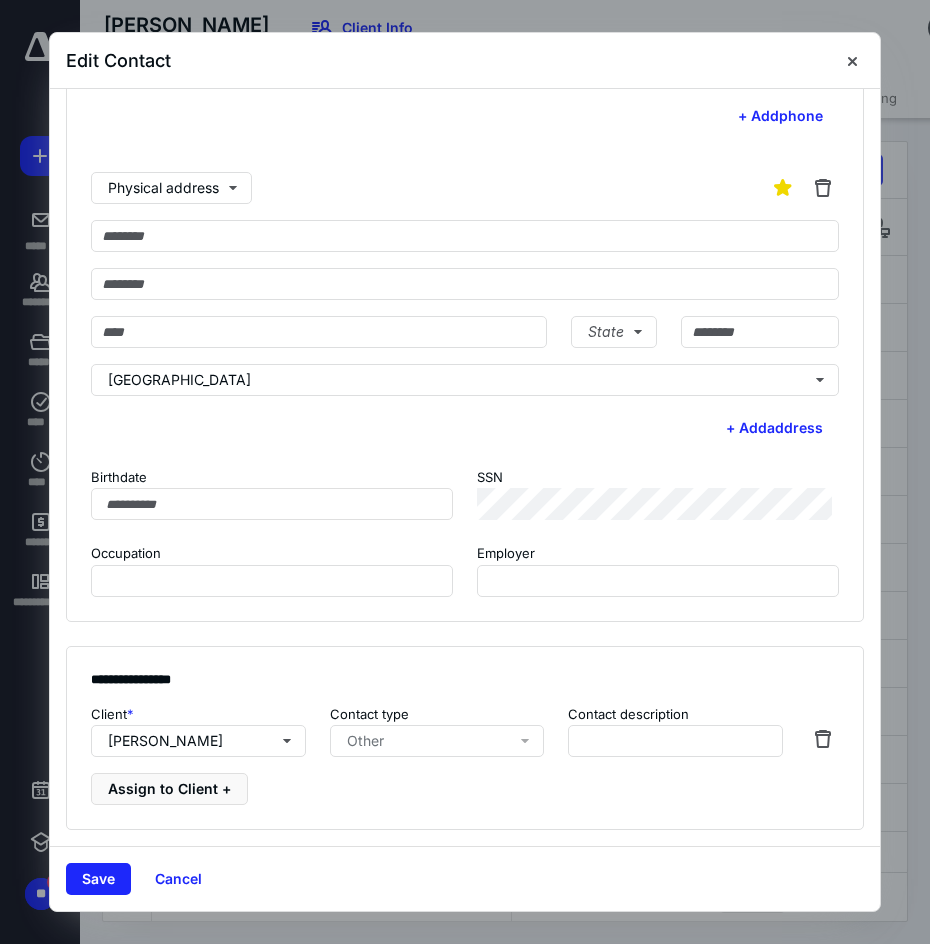 click 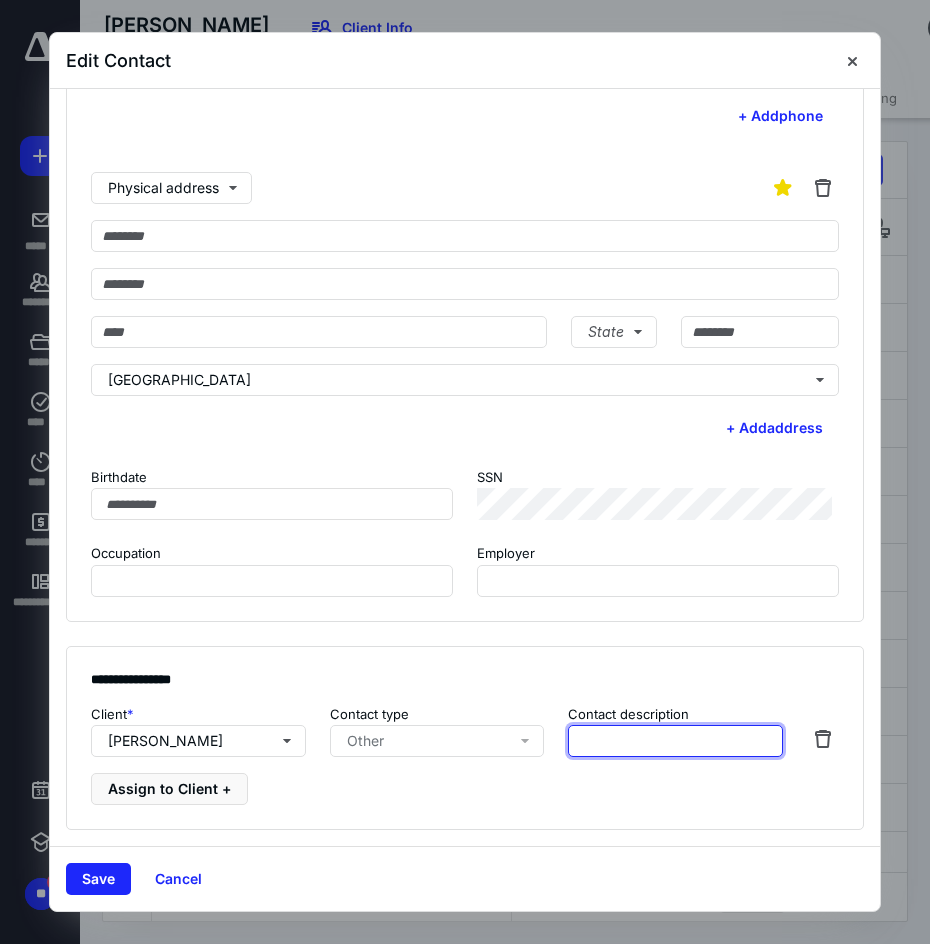 click at bounding box center [675, 741] 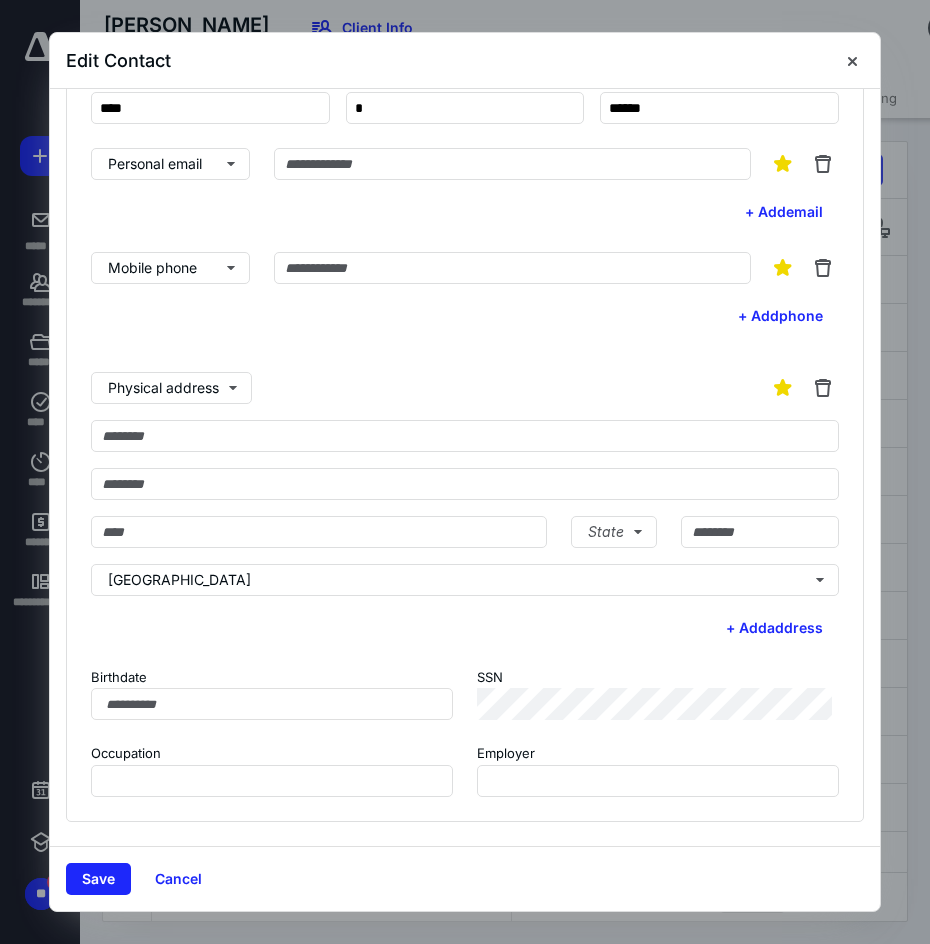 scroll, scrollTop: 0, scrollLeft: 0, axis: both 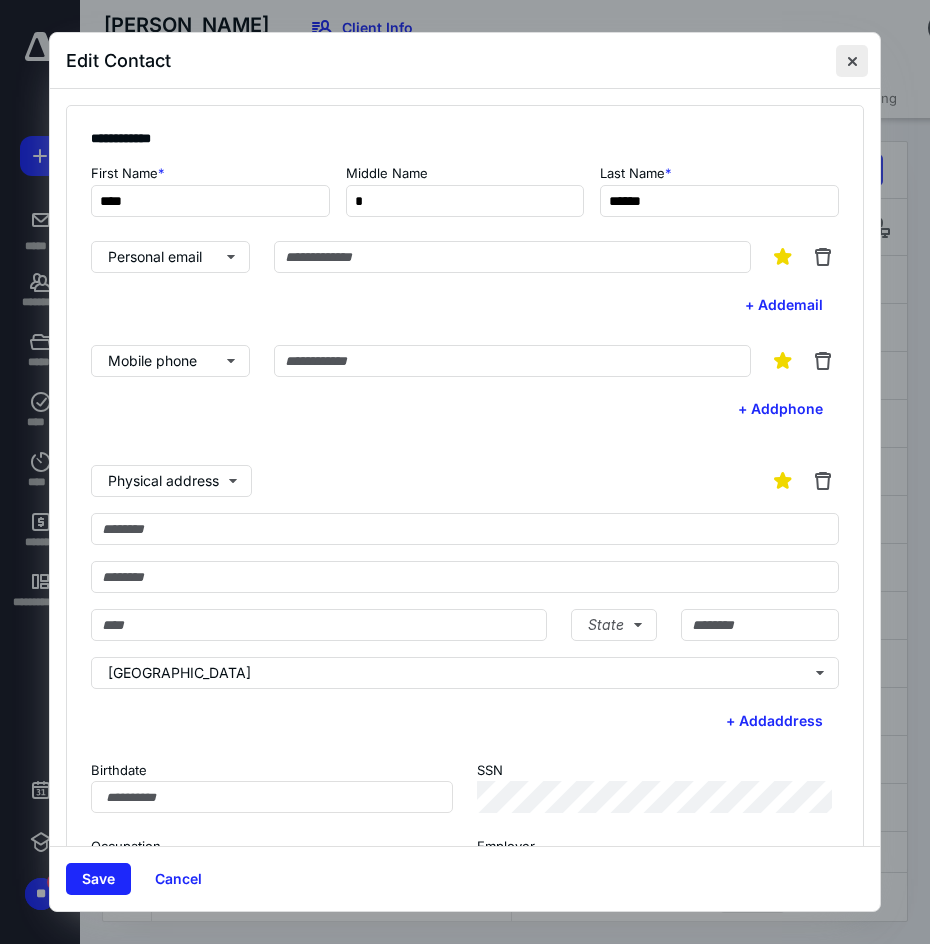 click at bounding box center [852, 61] 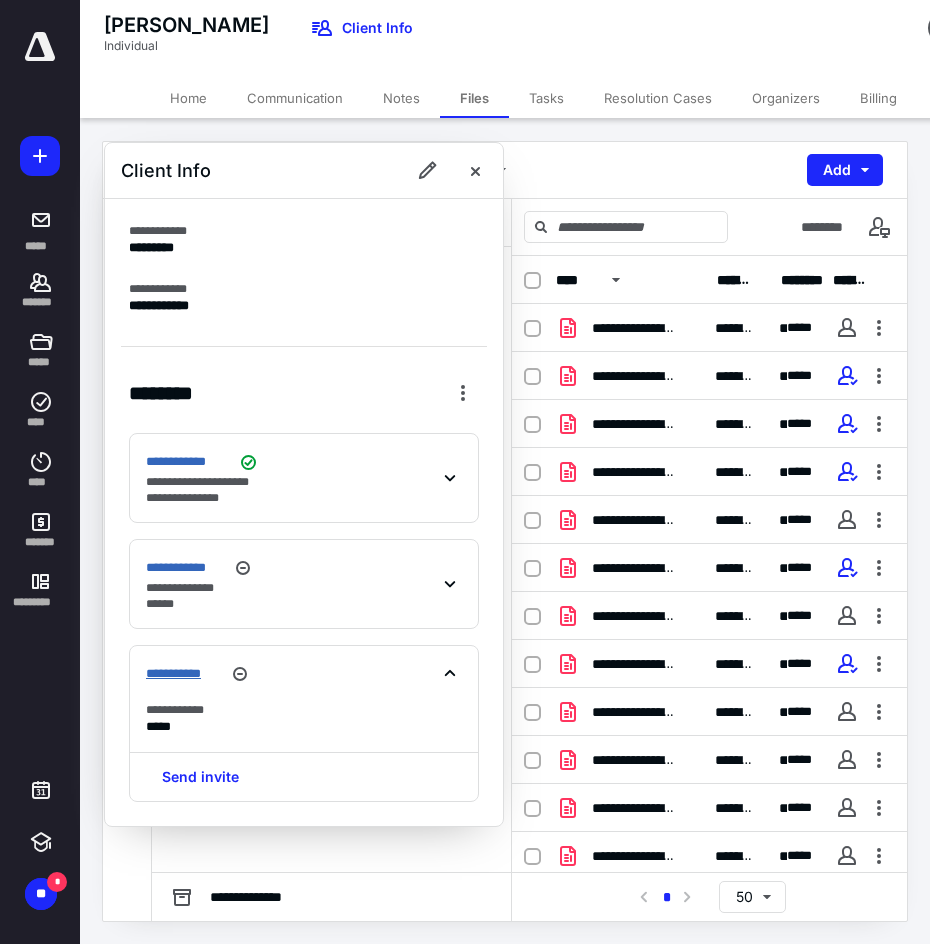 click on "**********" at bounding box center [183, 674] 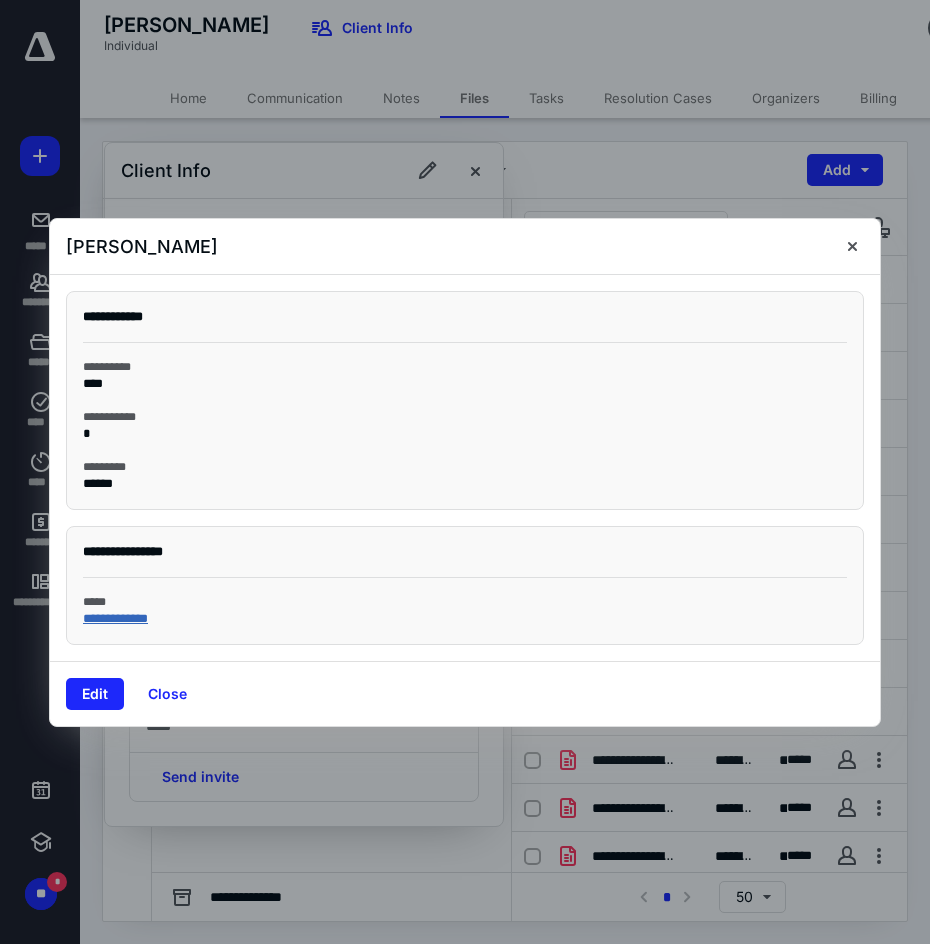 click on "**********" at bounding box center [115, 618] 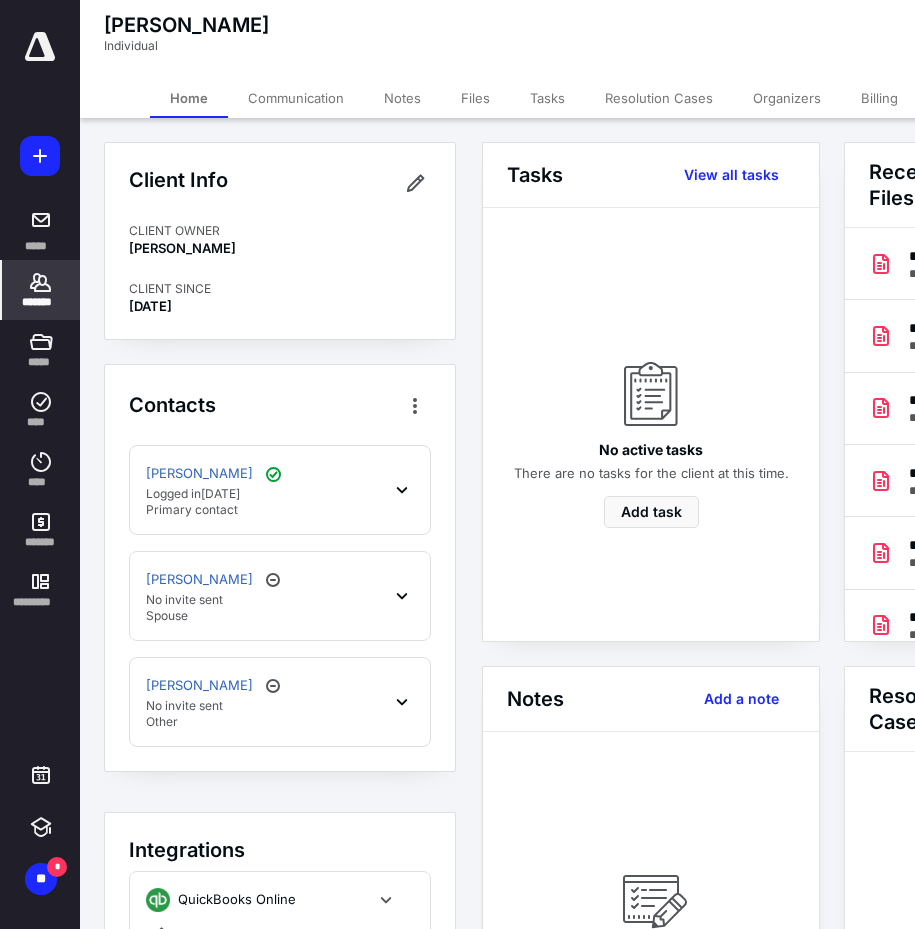 click on "[PERSON_NAME]" at bounding box center (215, 686) 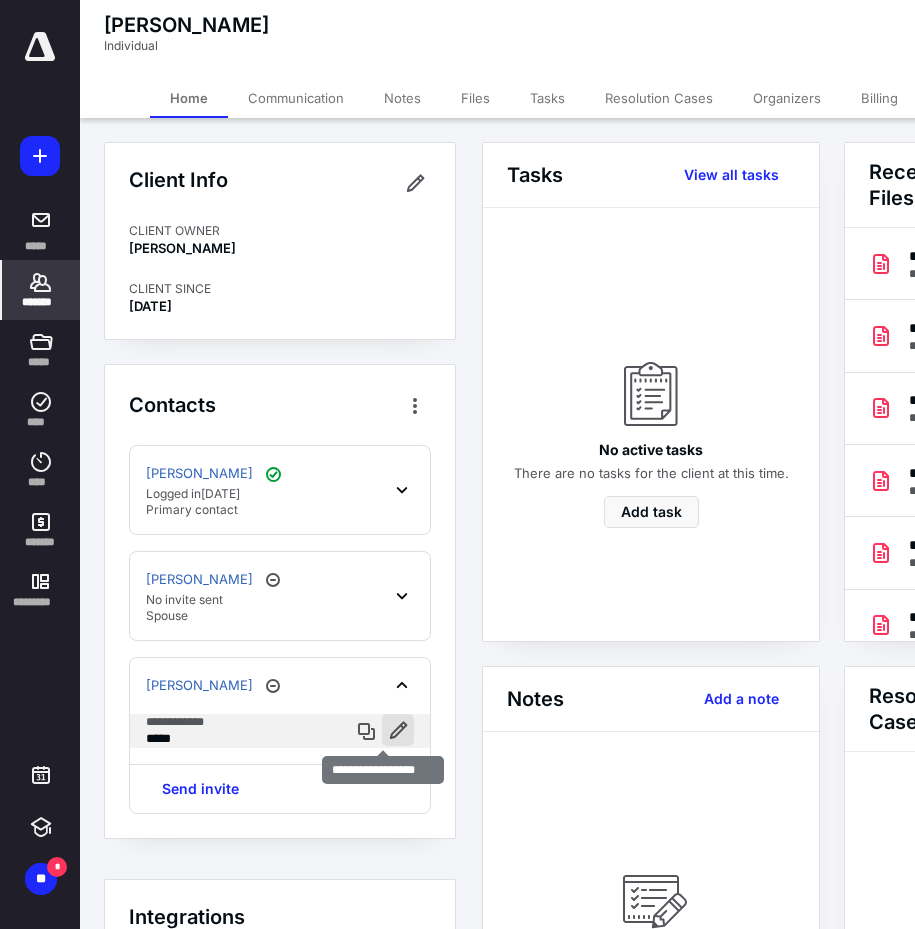 click at bounding box center (398, 730) 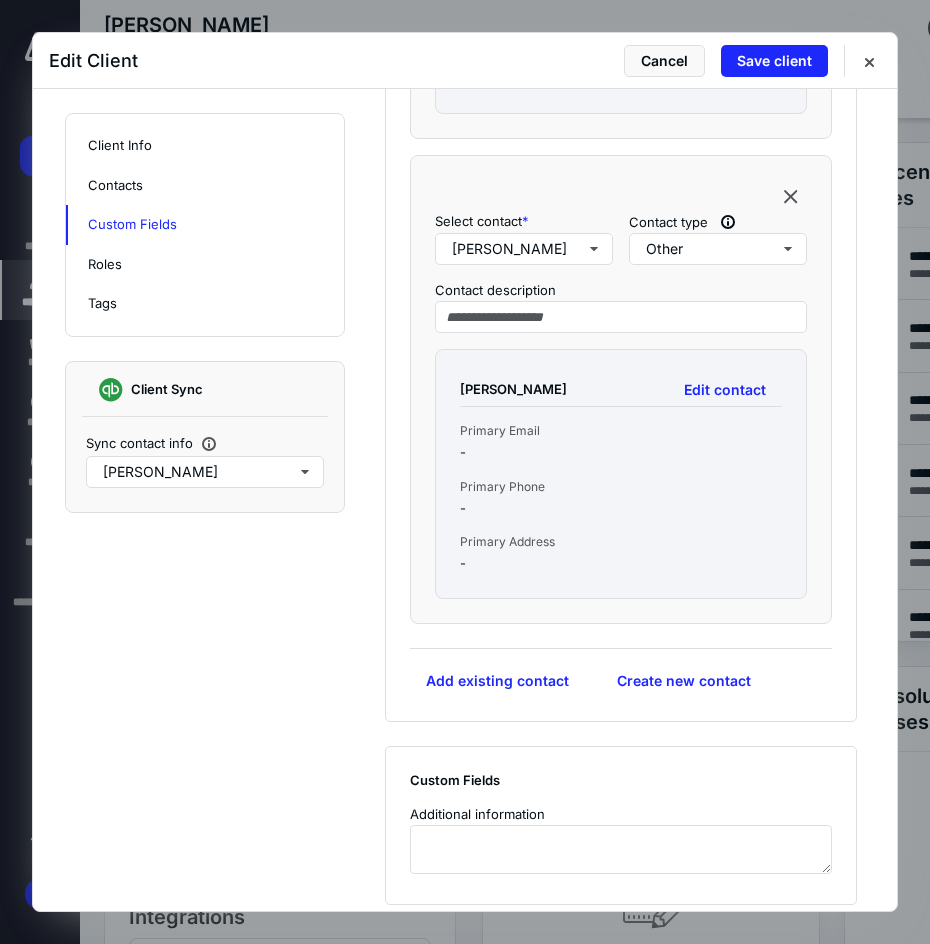 scroll, scrollTop: 1787, scrollLeft: 0, axis: vertical 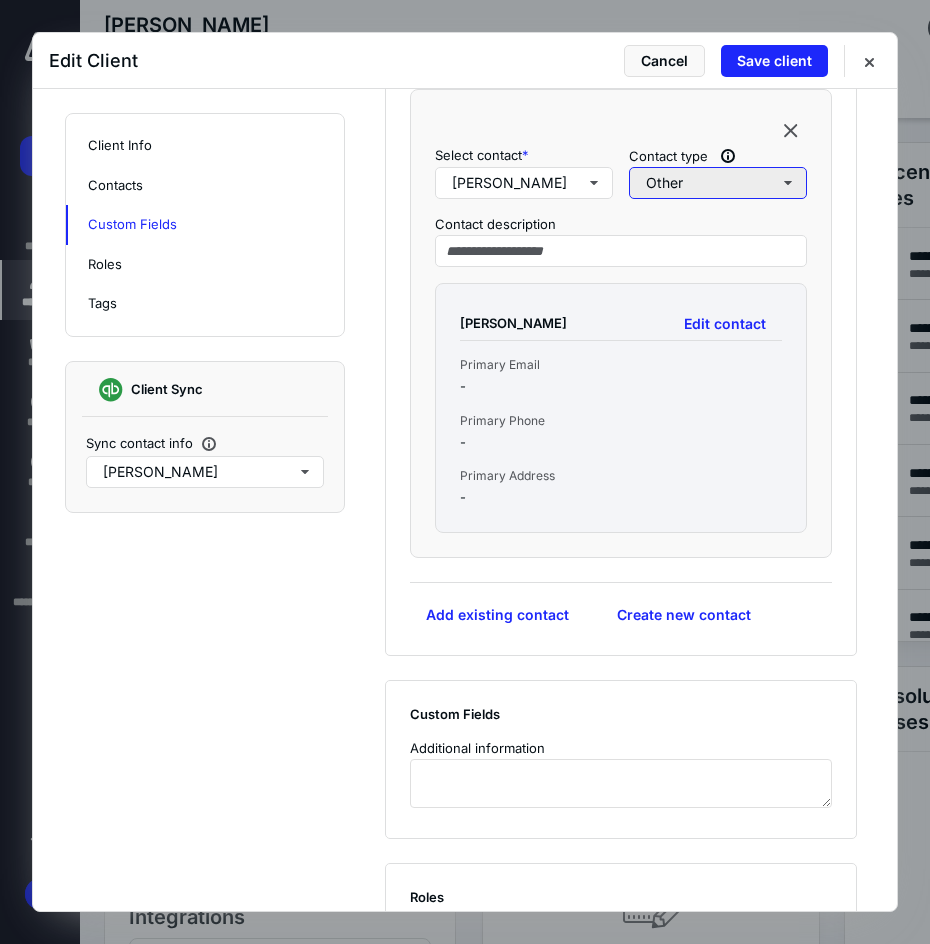 click on "Other" at bounding box center [718, 183] 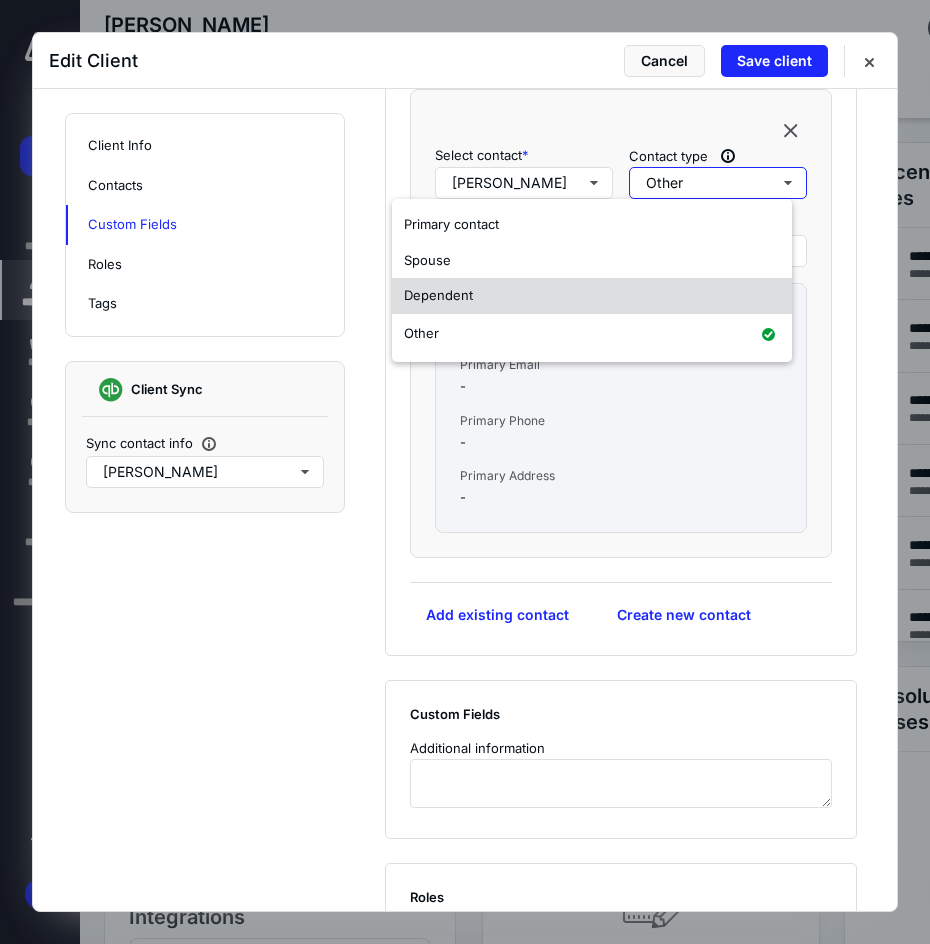 click on "Dependent" at bounding box center [592, 296] 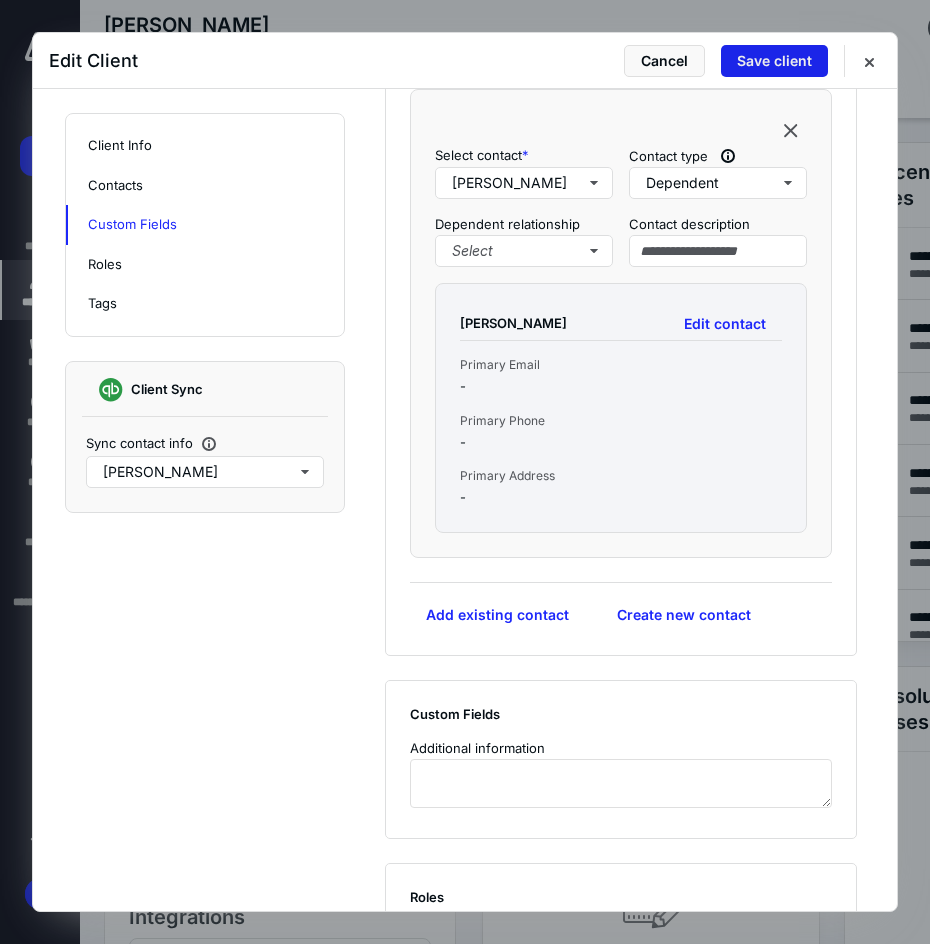 click on "Save client" at bounding box center [774, 61] 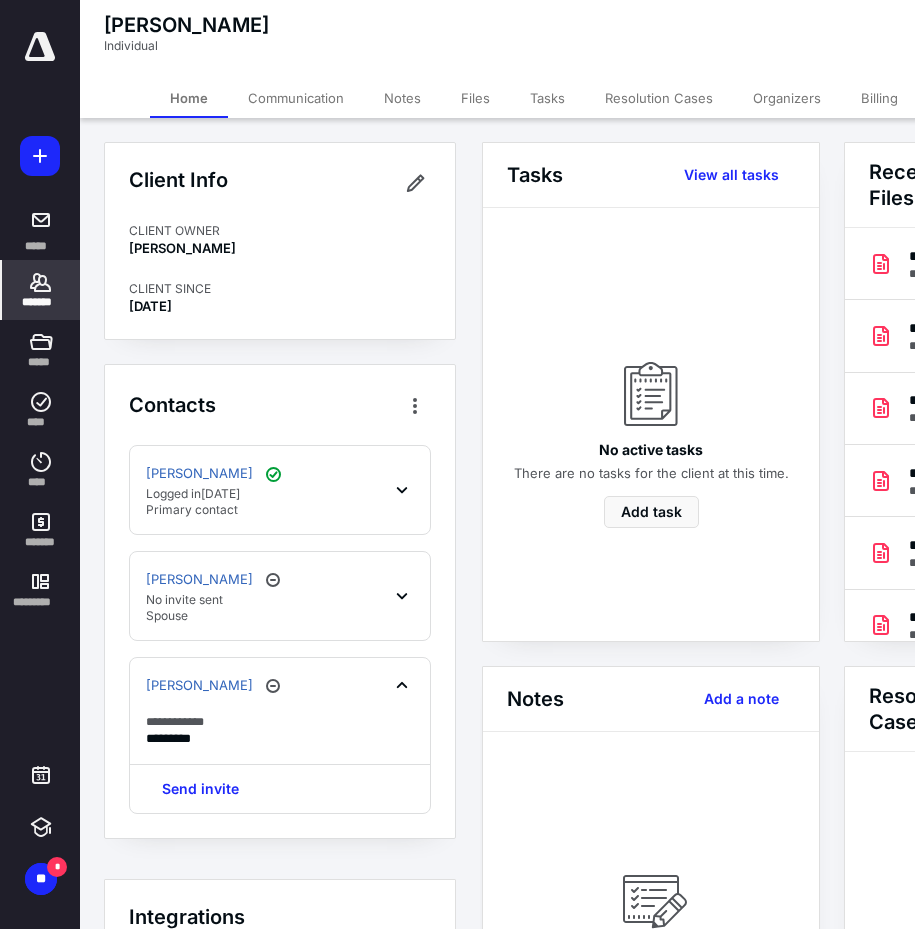 click on "*******" at bounding box center (41, 302) 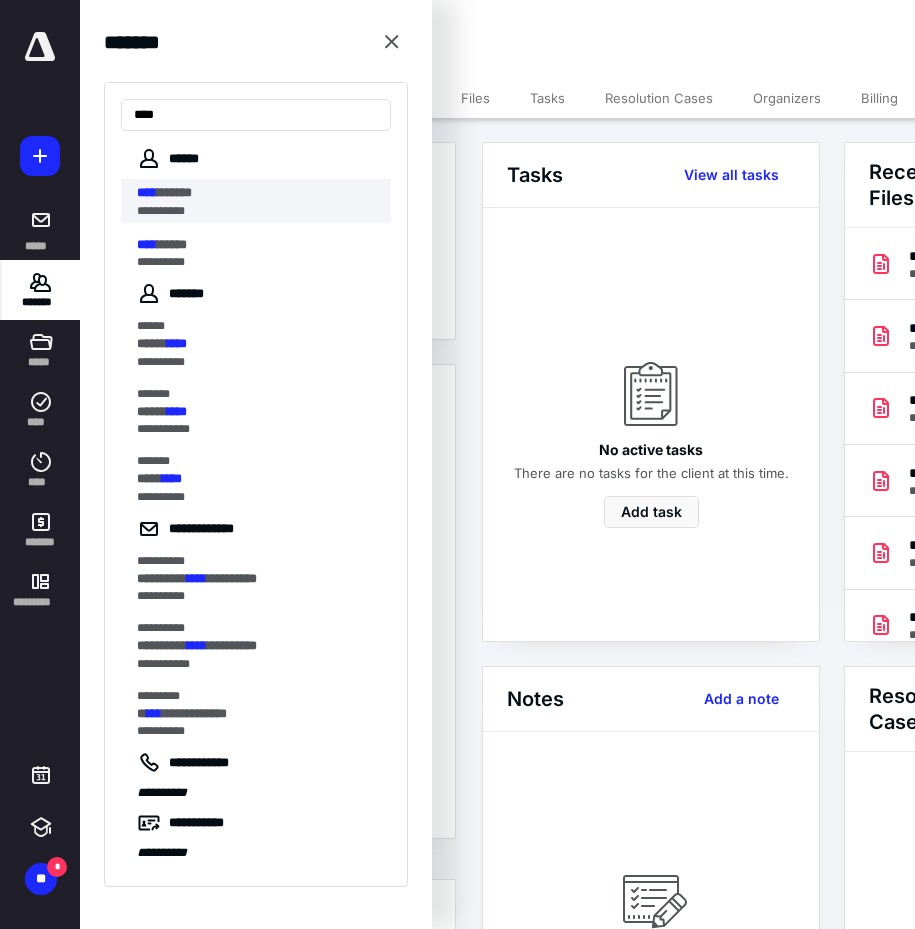 type on "****" 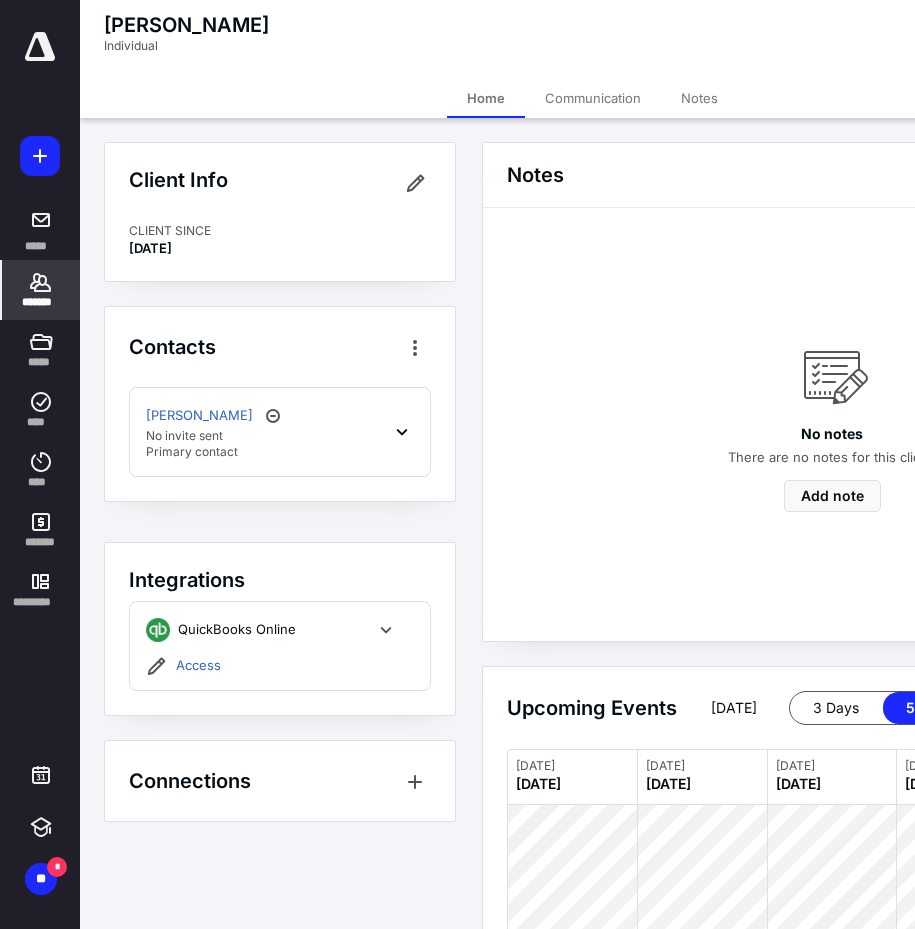 click on "*******" at bounding box center [41, 290] 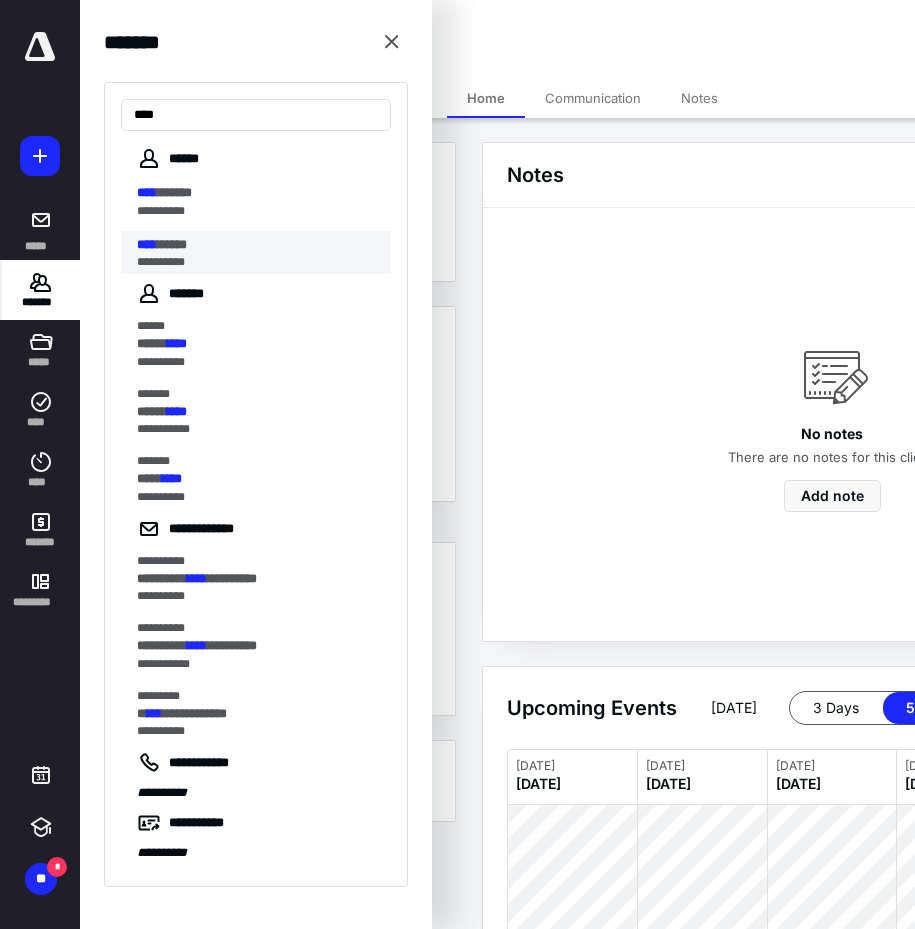 type on "****" 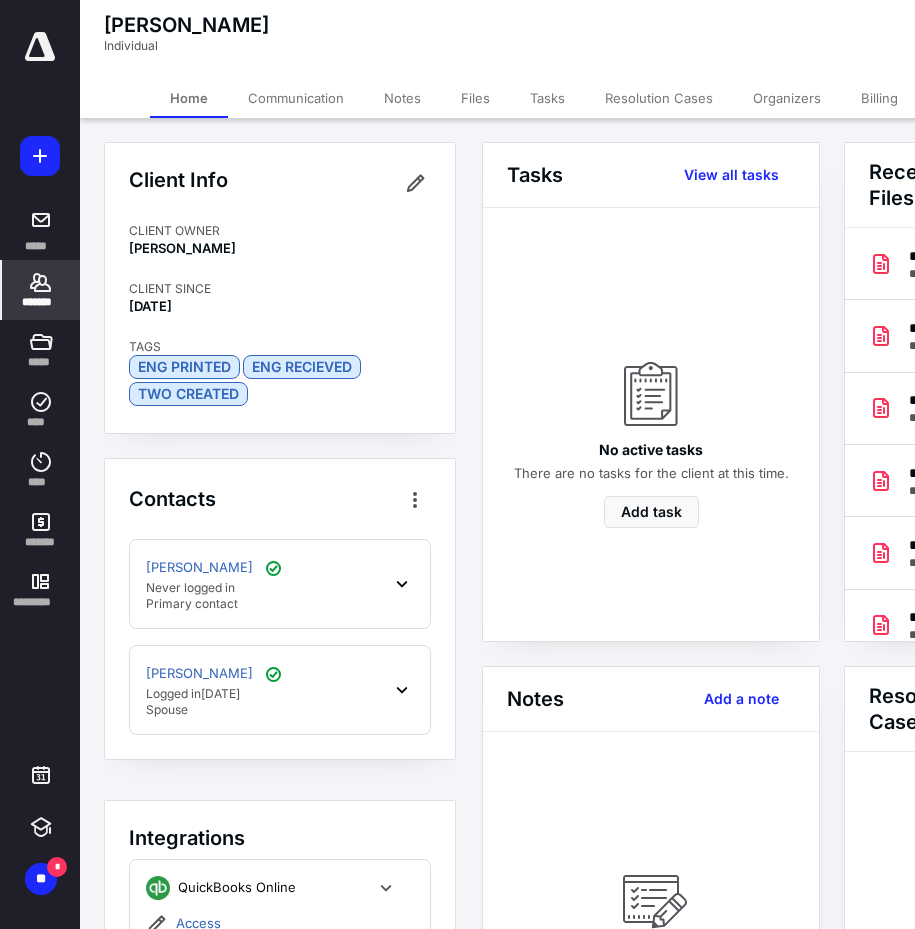 click on "Files" at bounding box center (475, 98) 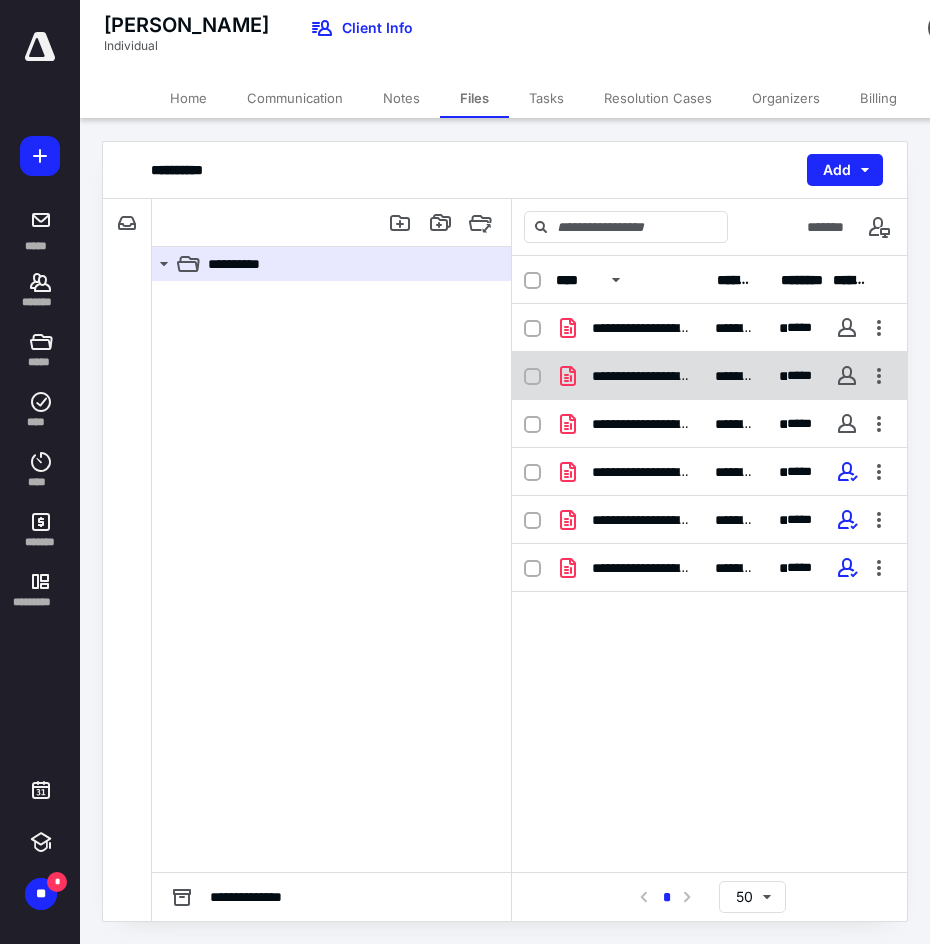click on "**********" at bounding box center [709, 376] 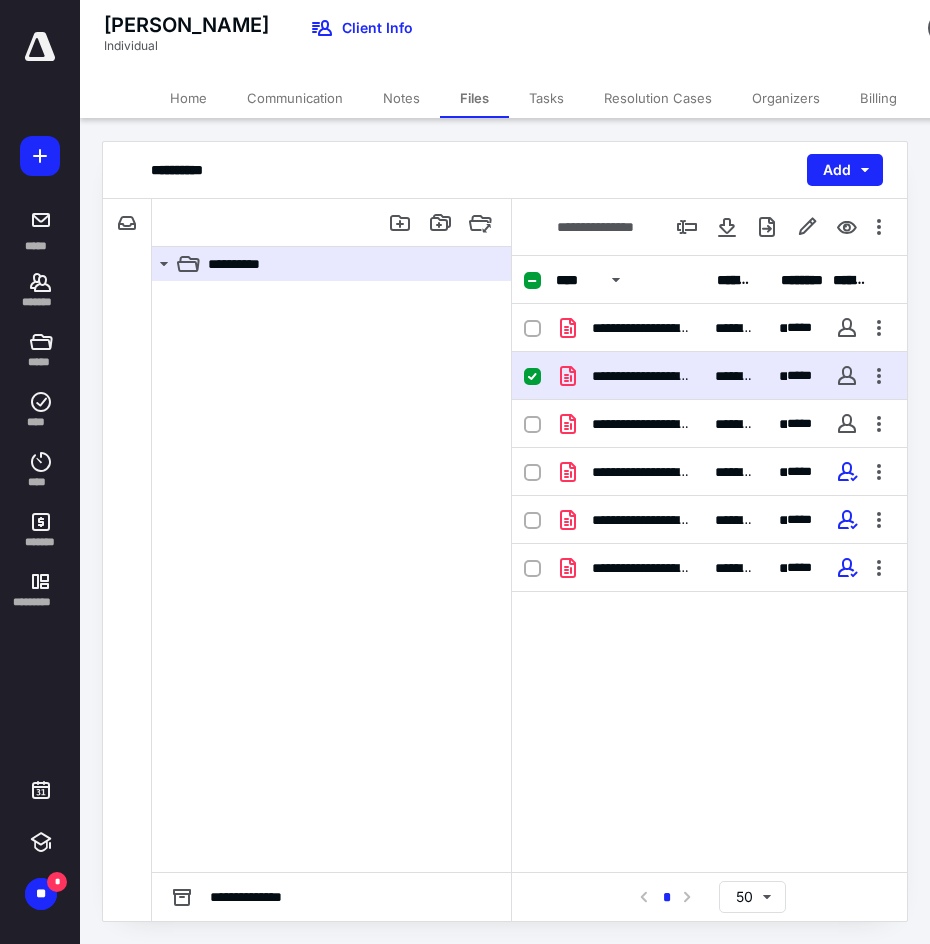 click on "**********" at bounding box center (709, 376) 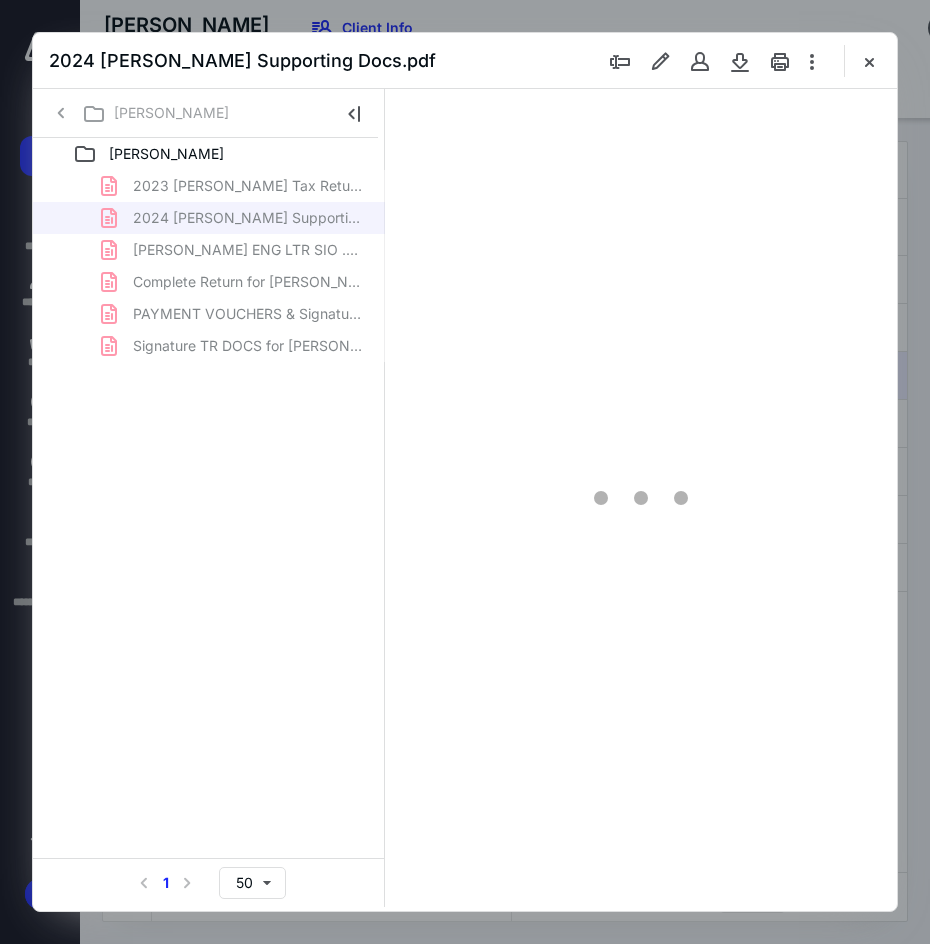 scroll, scrollTop: 0, scrollLeft: 0, axis: both 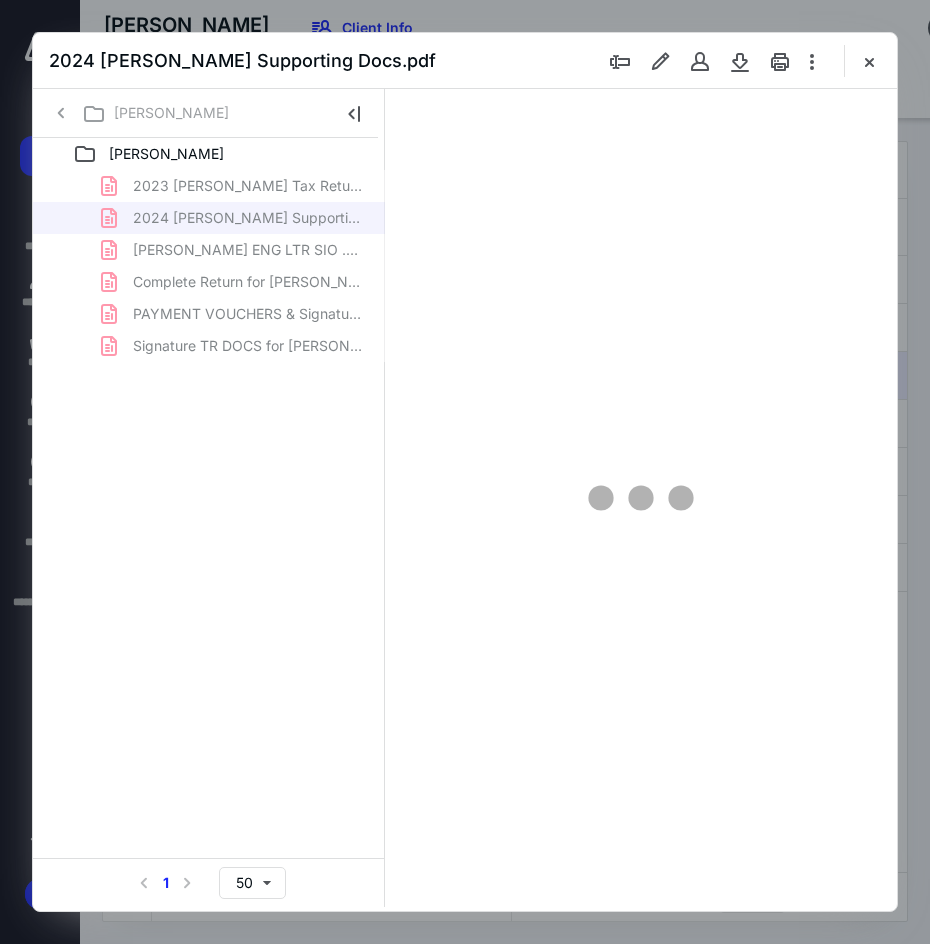 type on "*" 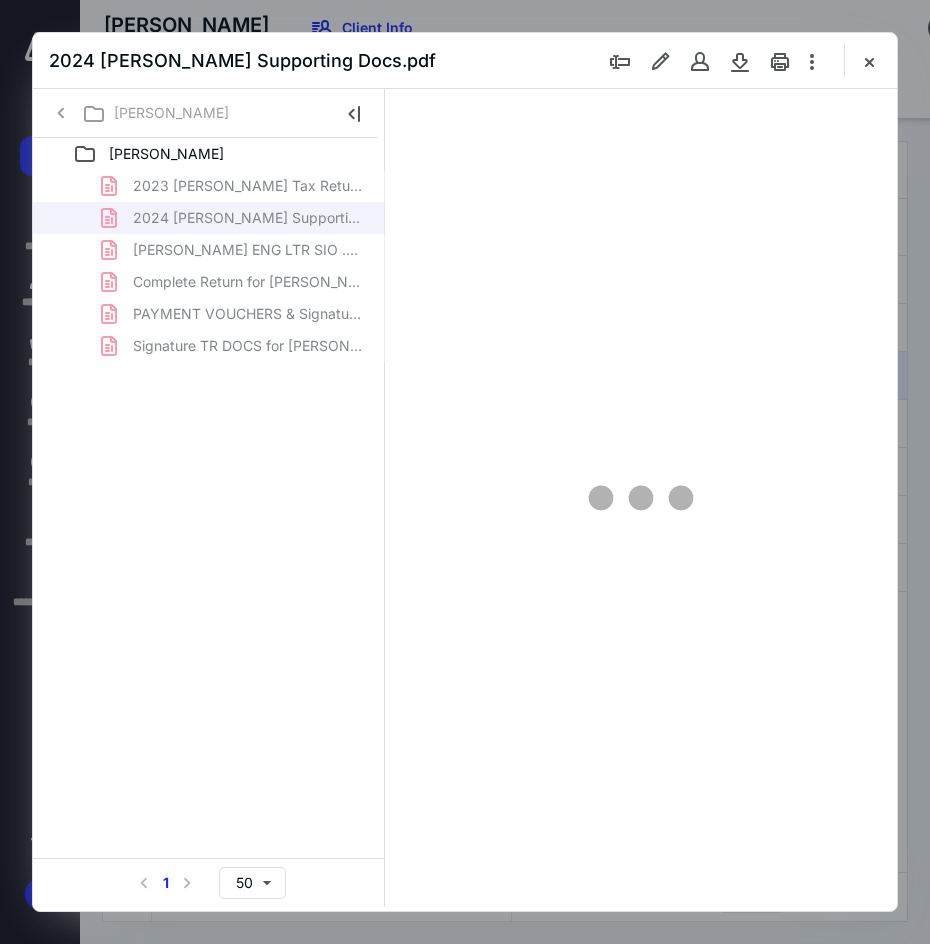 scroll, scrollTop: 106, scrollLeft: 0, axis: vertical 